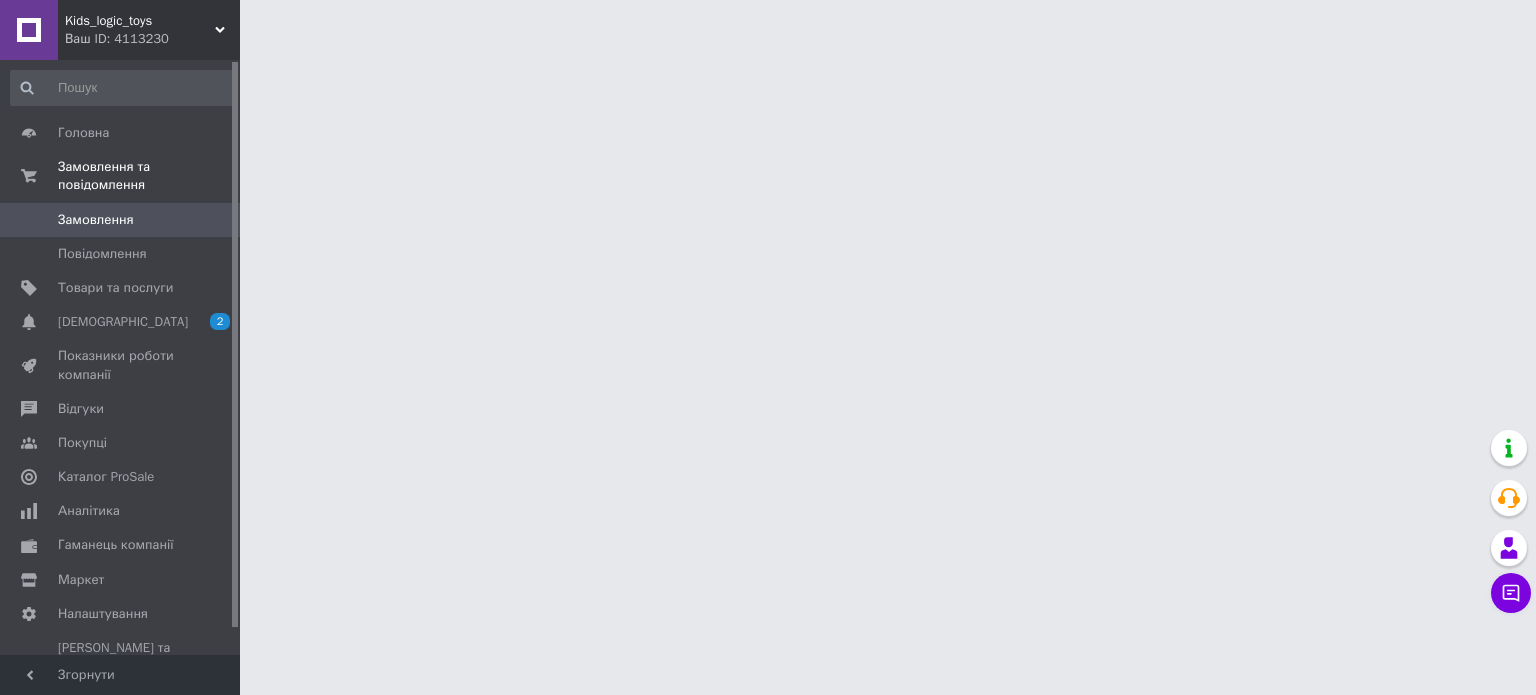 scroll, scrollTop: 0, scrollLeft: 0, axis: both 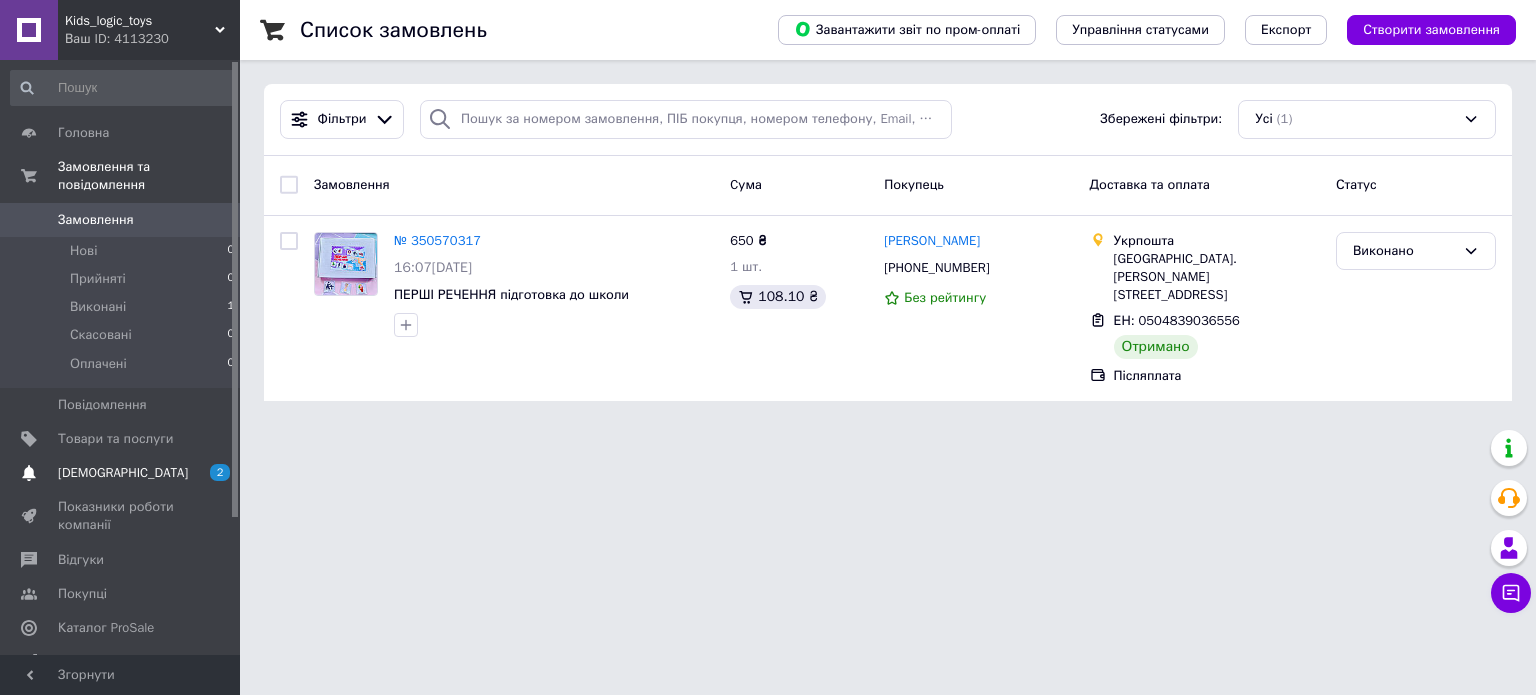 click on "[DEMOGRAPHIC_DATA]" at bounding box center [123, 473] 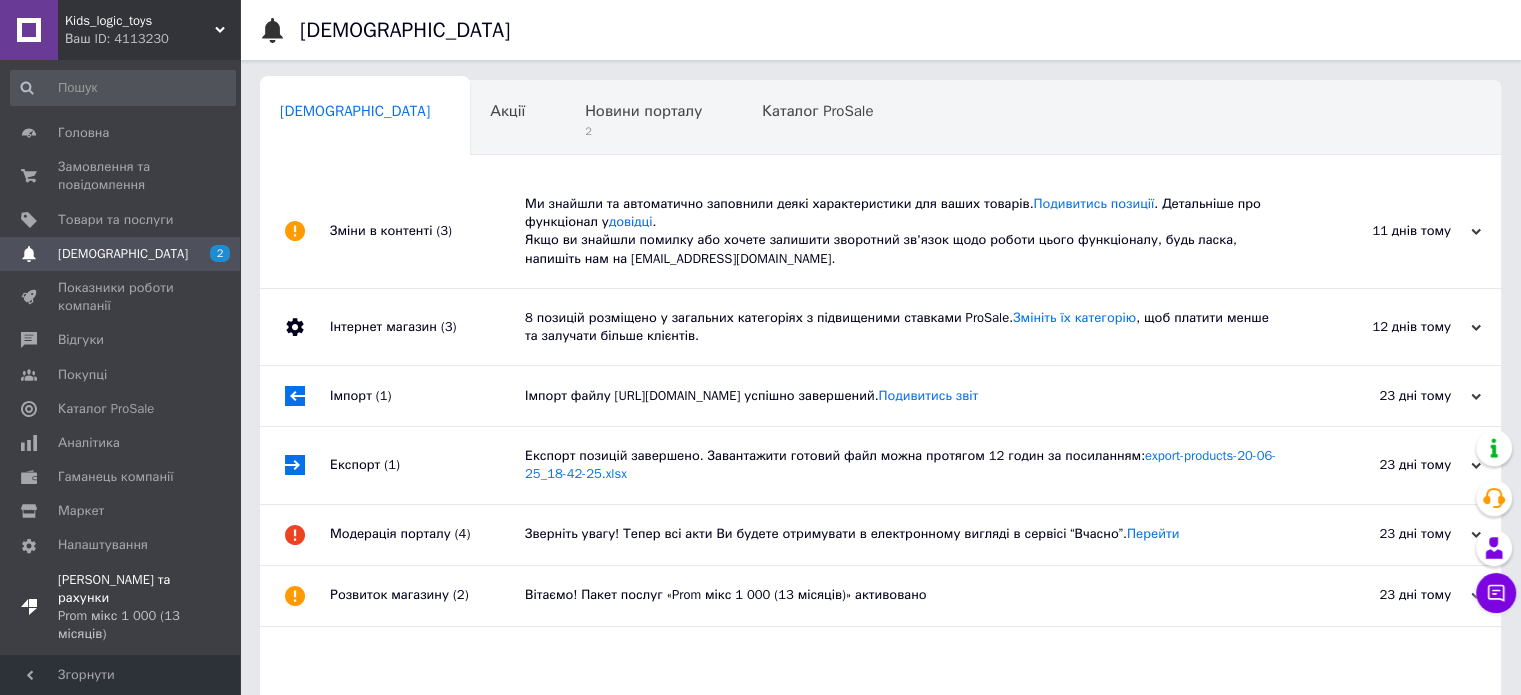 click on "[PERSON_NAME] та рахунки Prom мікс 1 000 (13 місяців)" at bounding box center (121, 607) 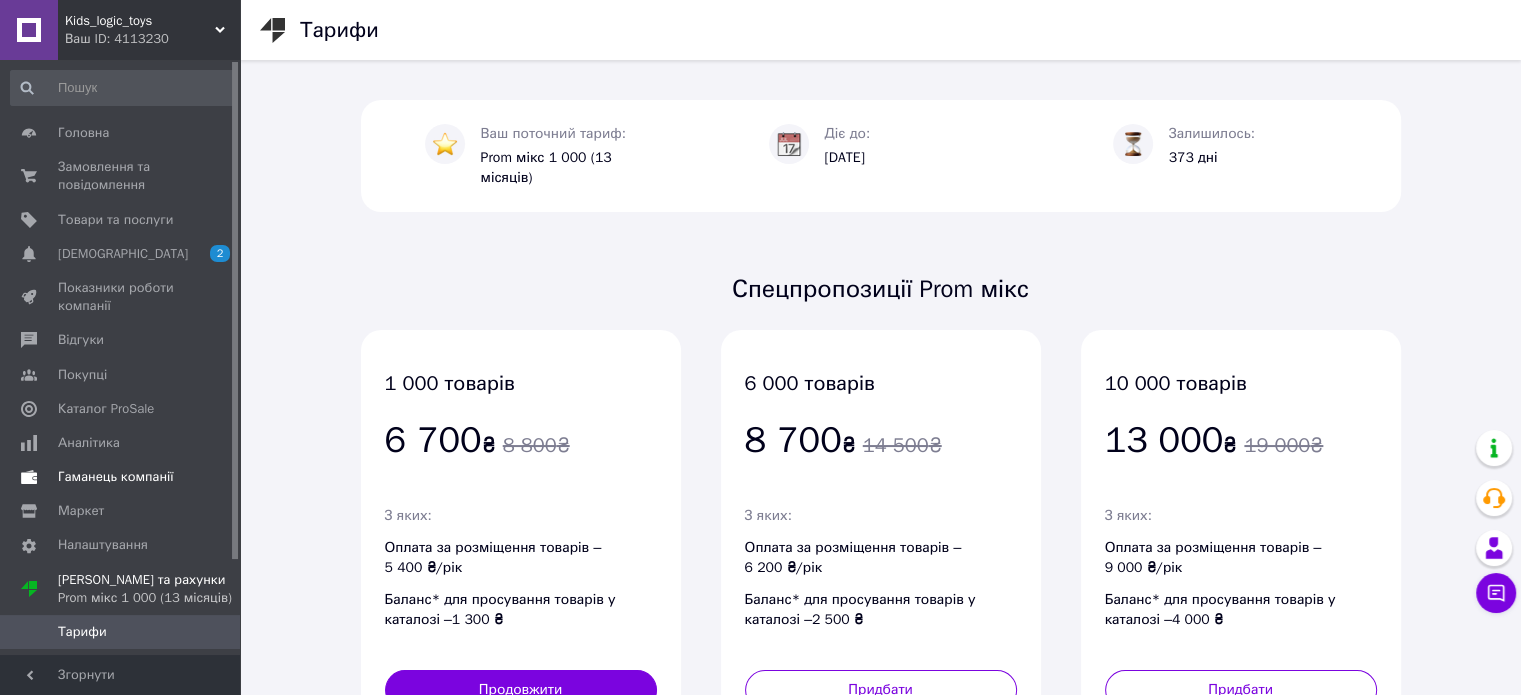 click on "Гаманець компанії" at bounding box center [116, 477] 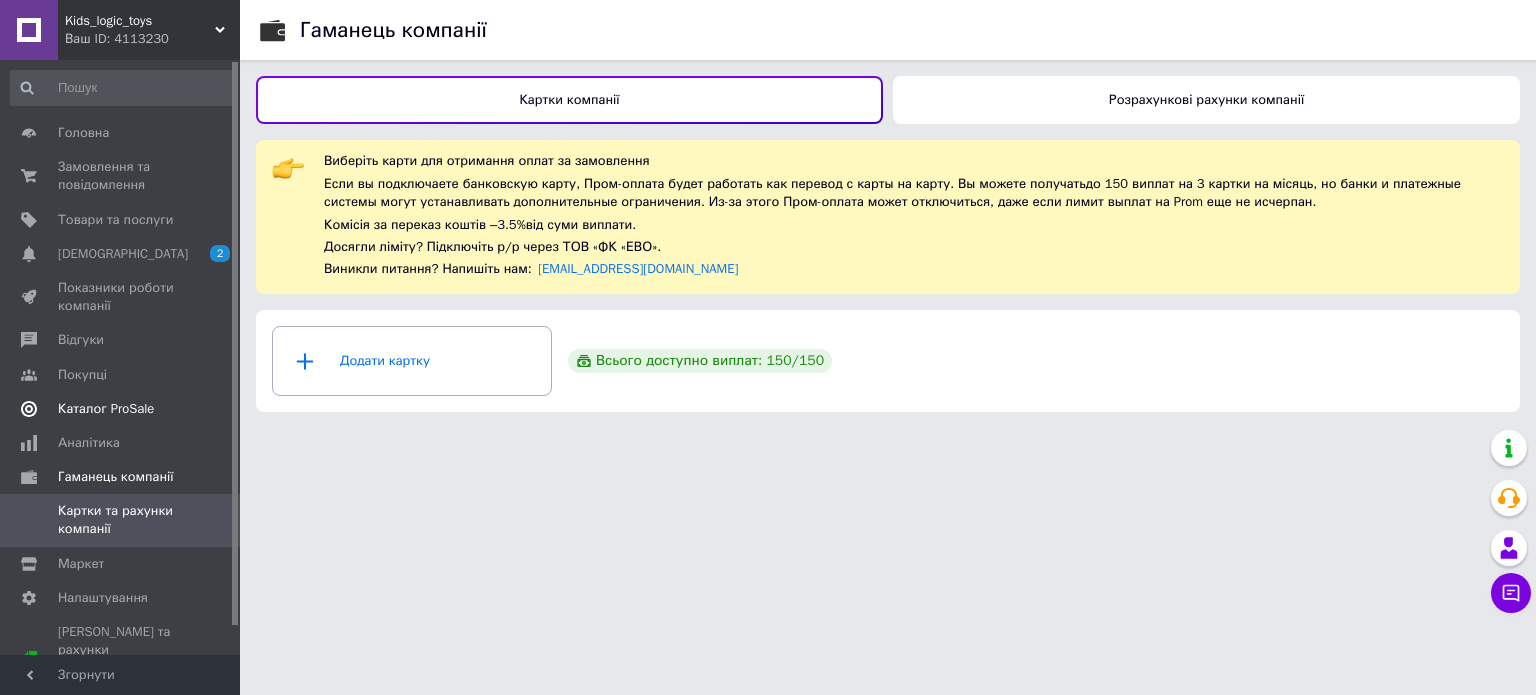 click on "Каталог ProSale" at bounding box center [106, 409] 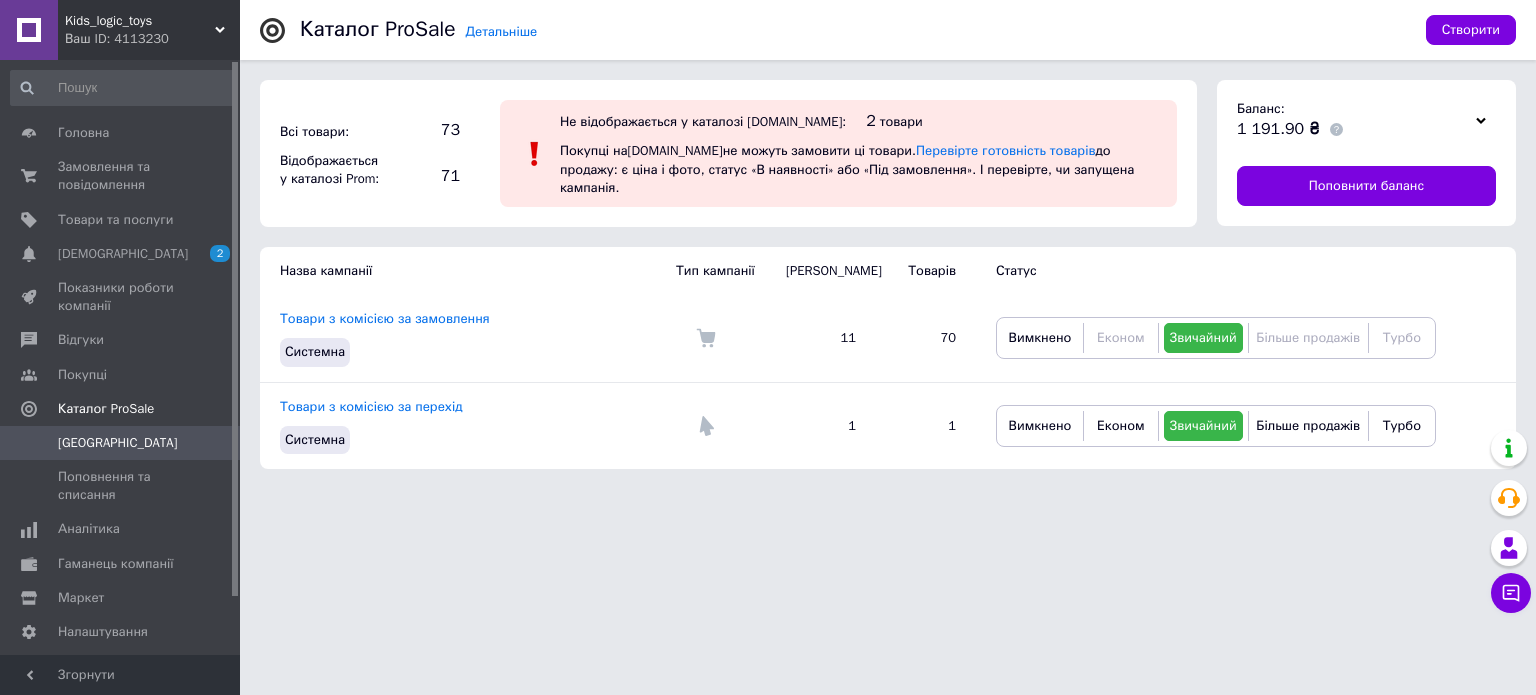 click 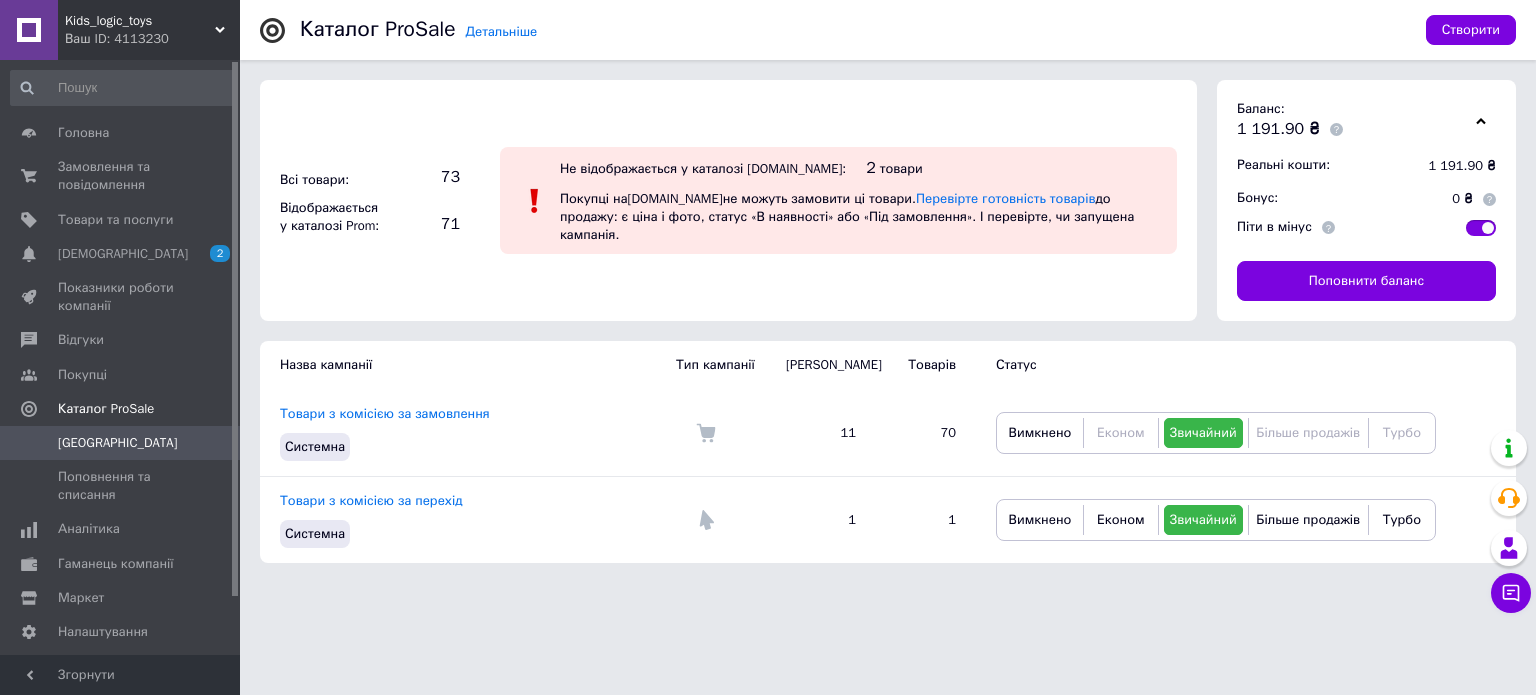 click at bounding box center [1481, 228] 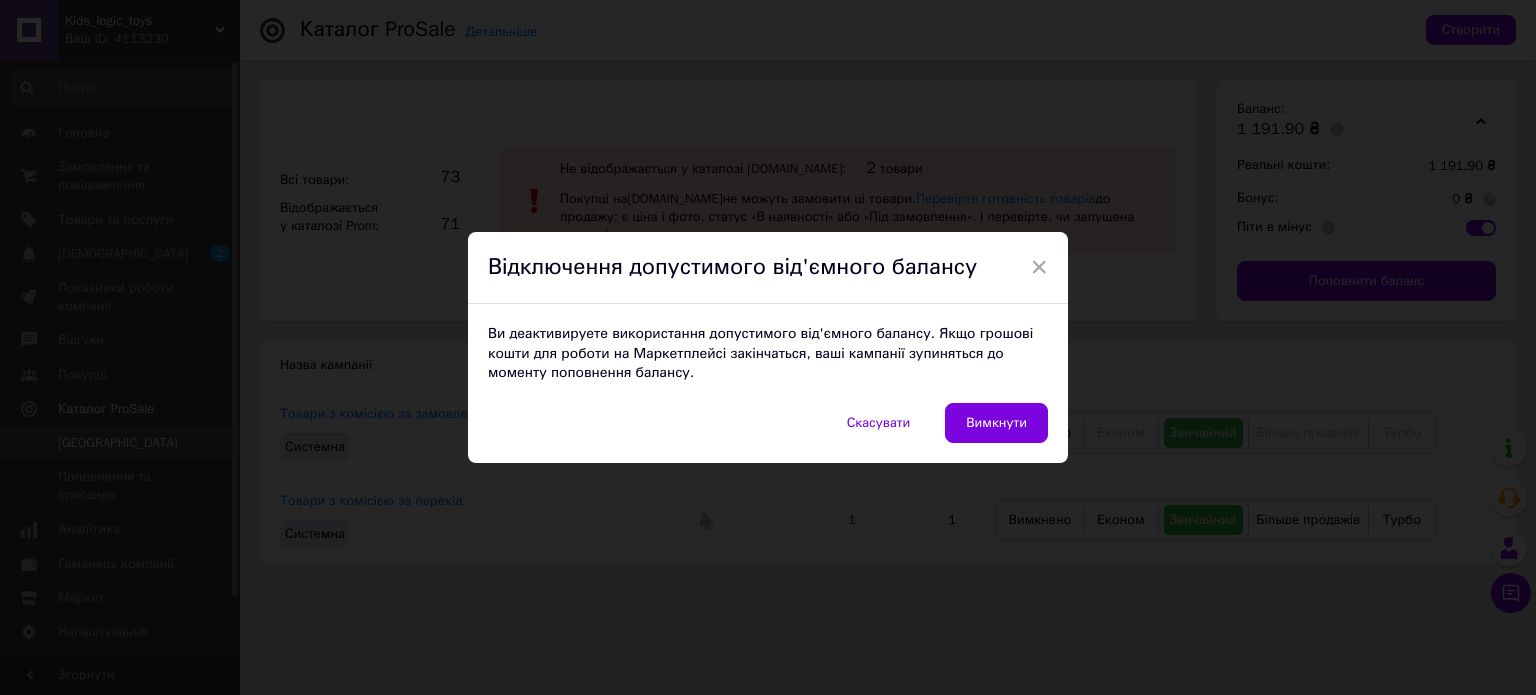 click on "Вимкнути" at bounding box center (996, 423) 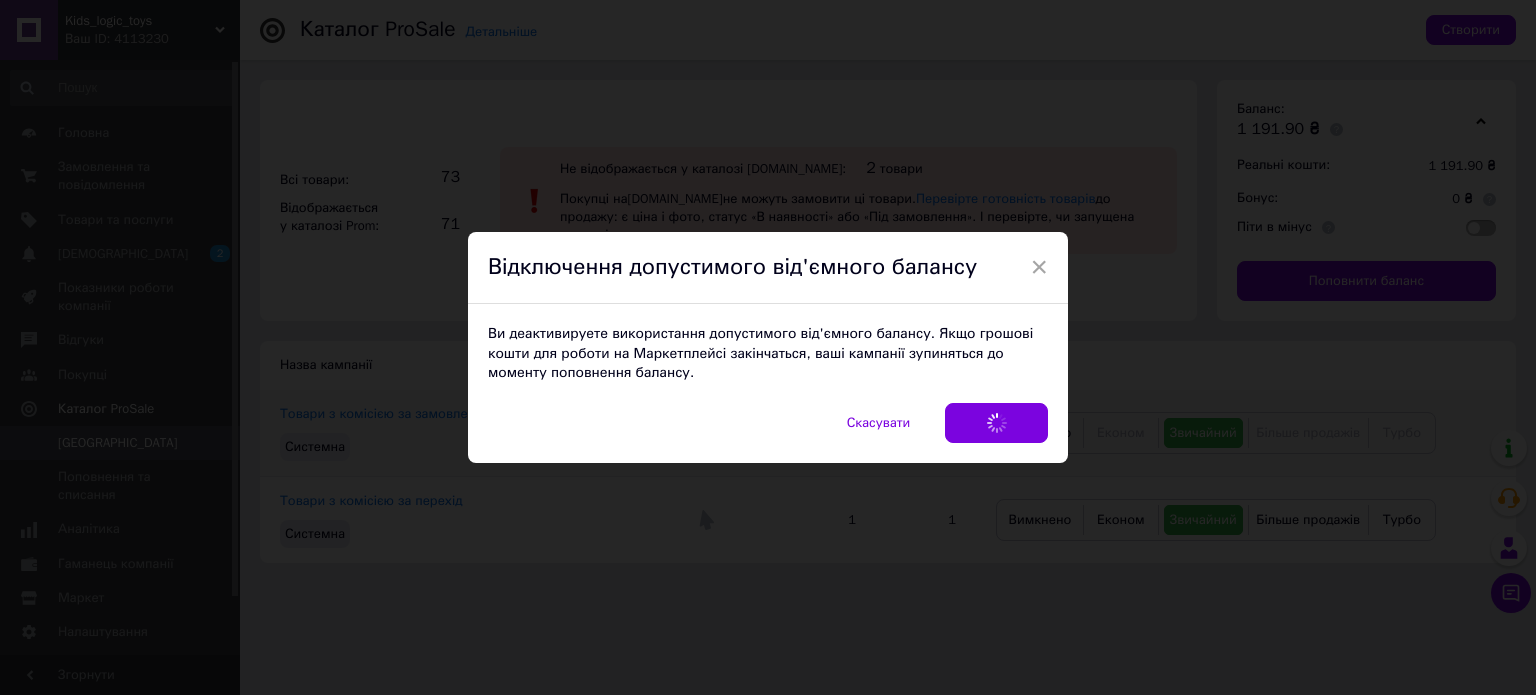 checkbox on "false" 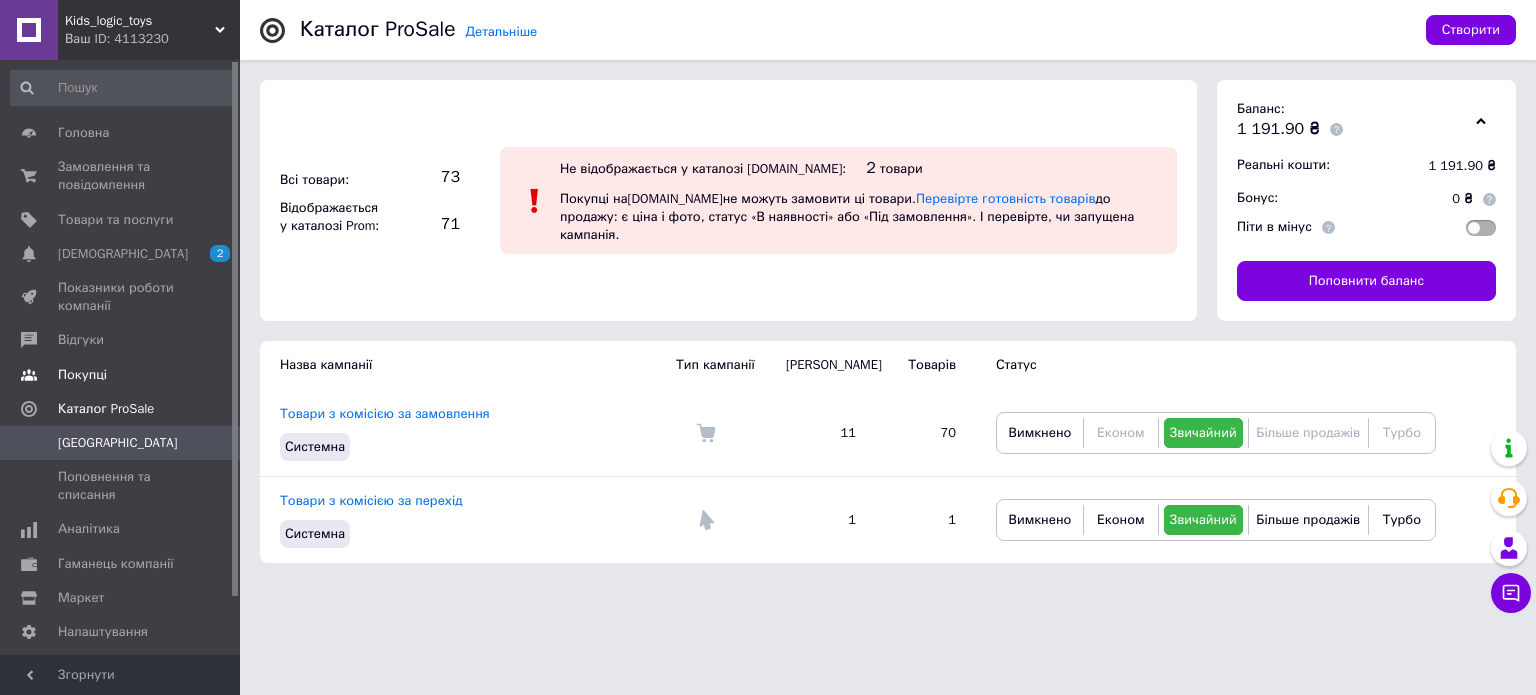 click on "Покупці" at bounding box center [121, 375] 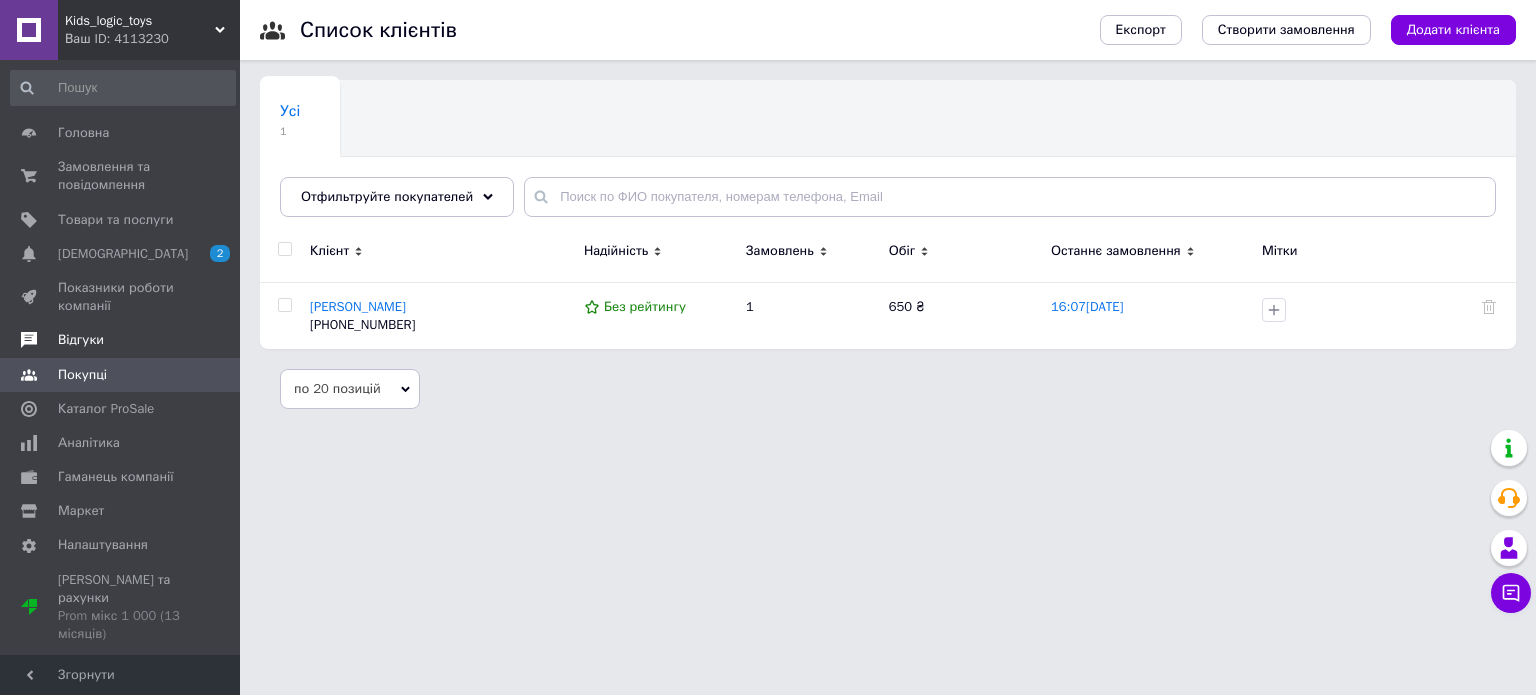 click on "Відгуки" at bounding box center (121, 340) 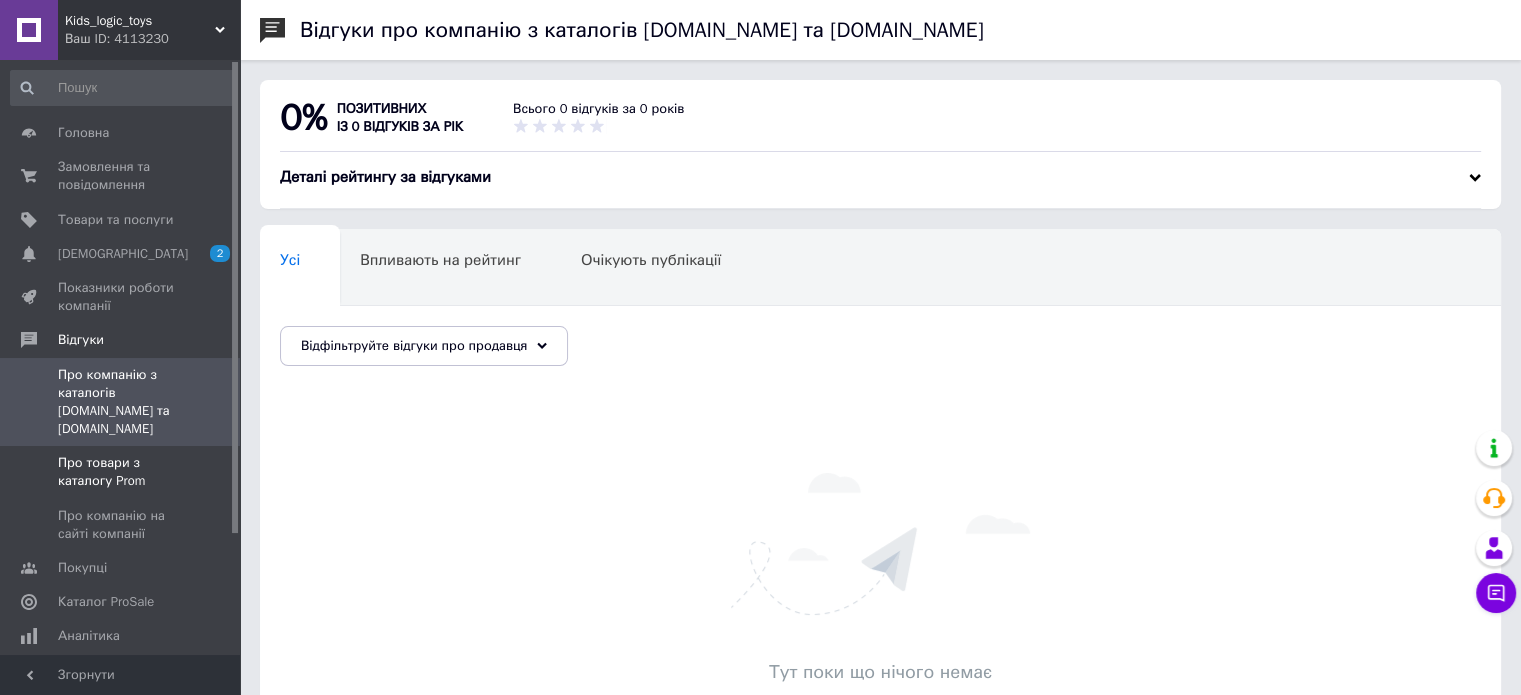 click on "Про товари з каталогу Prom" at bounding box center (121, 472) 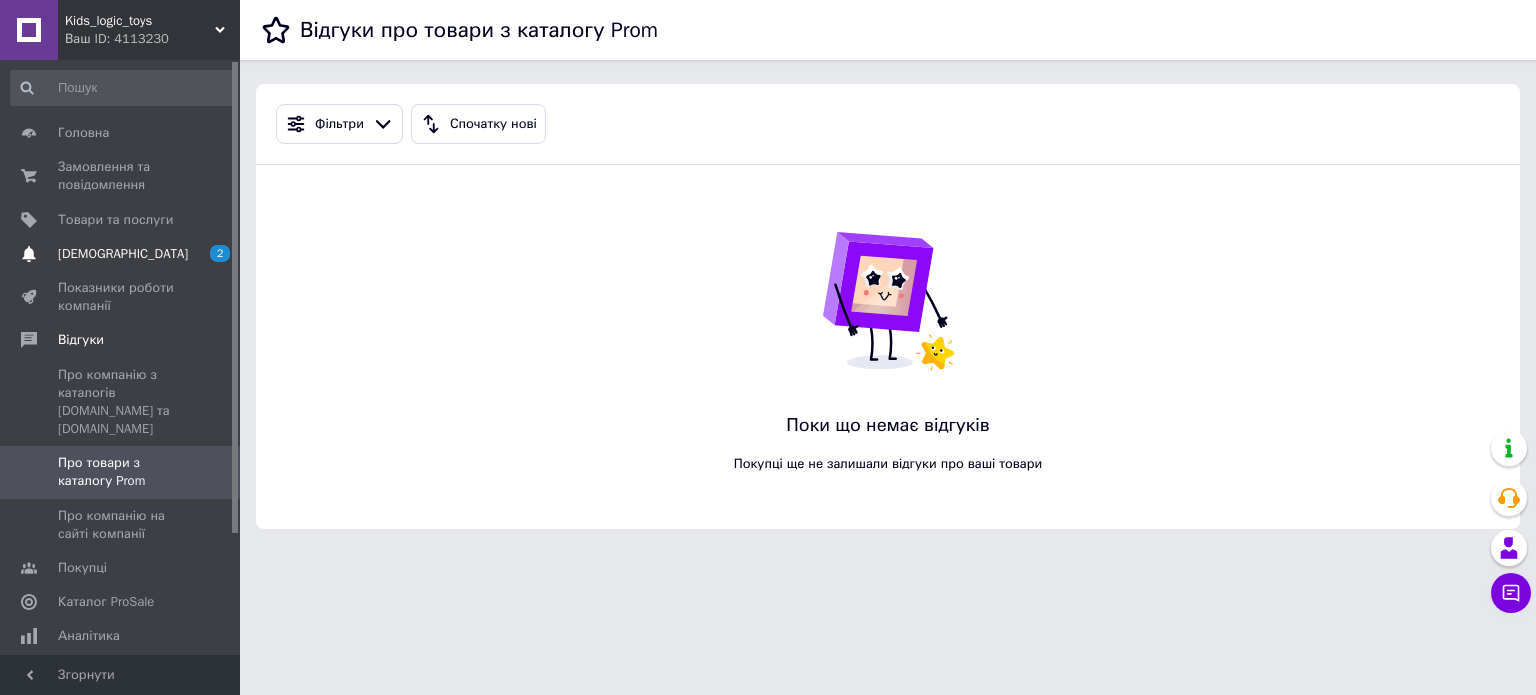 click on "[DEMOGRAPHIC_DATA]" at bounding box center [123, 254] 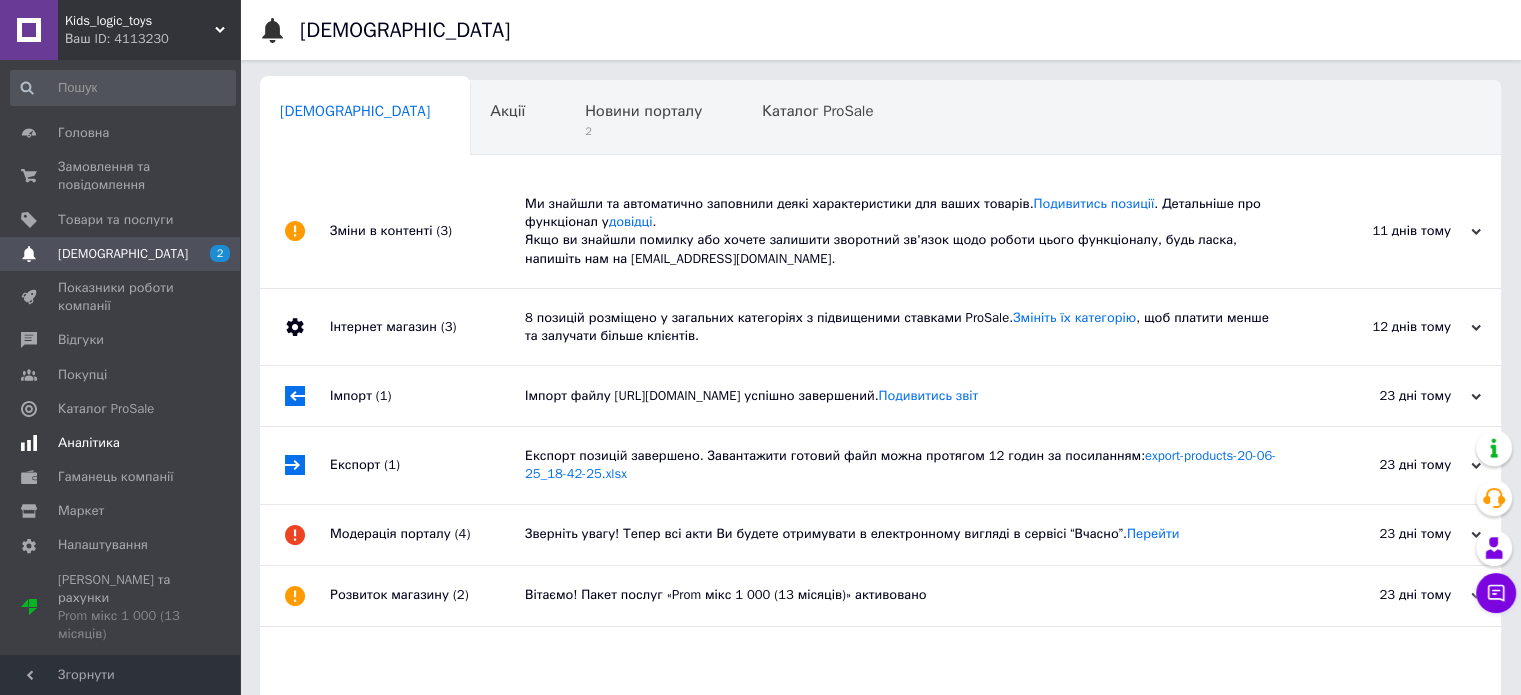 click on "Аналітика" at bounding box center (121, 443) 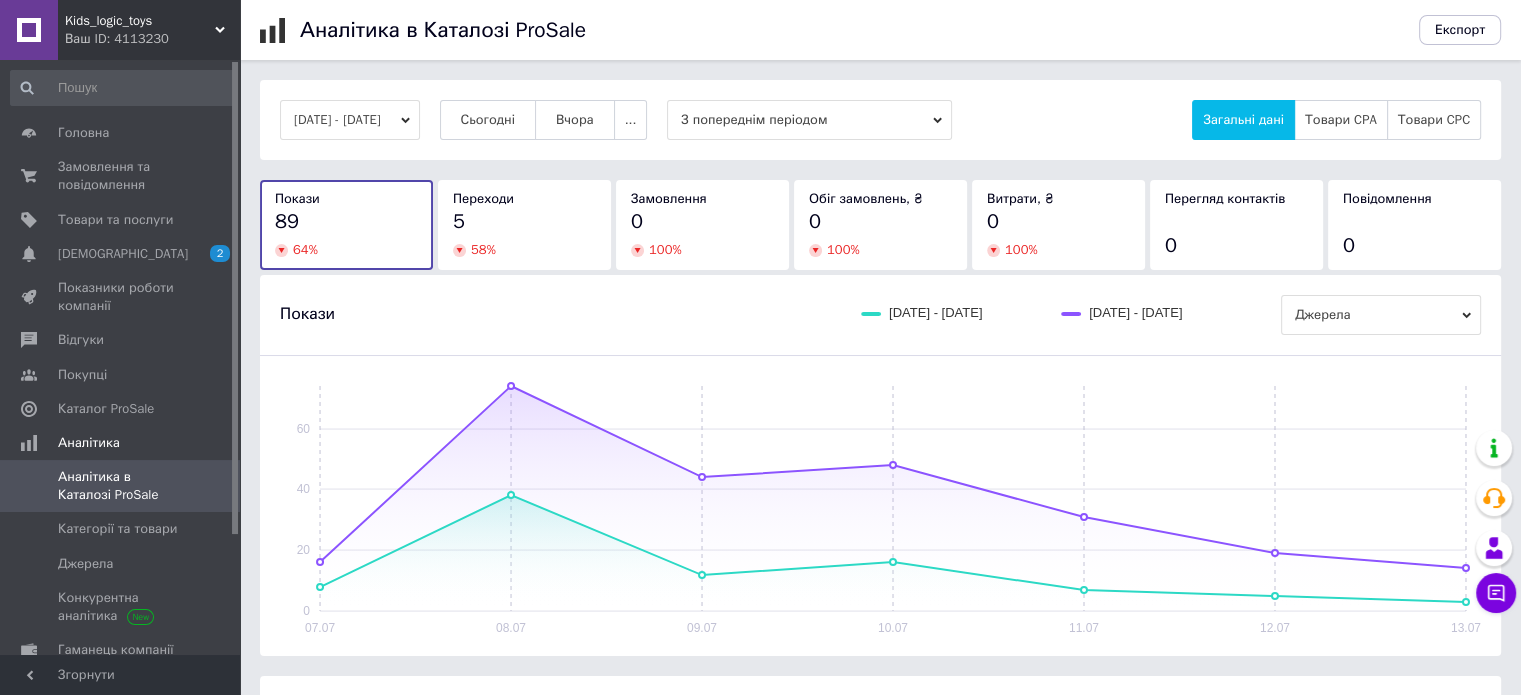 click on "Переходи 5 58 %" at bounding box center (524, 224) 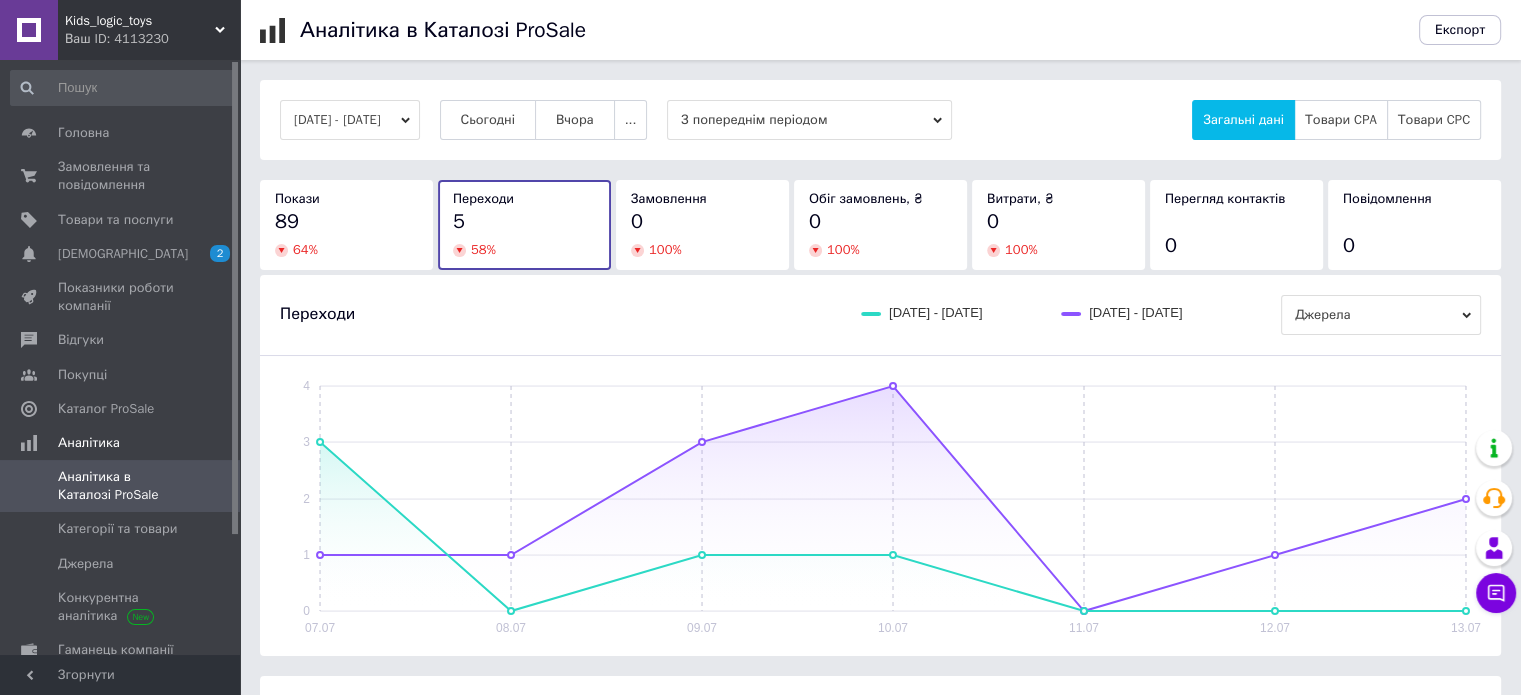 click 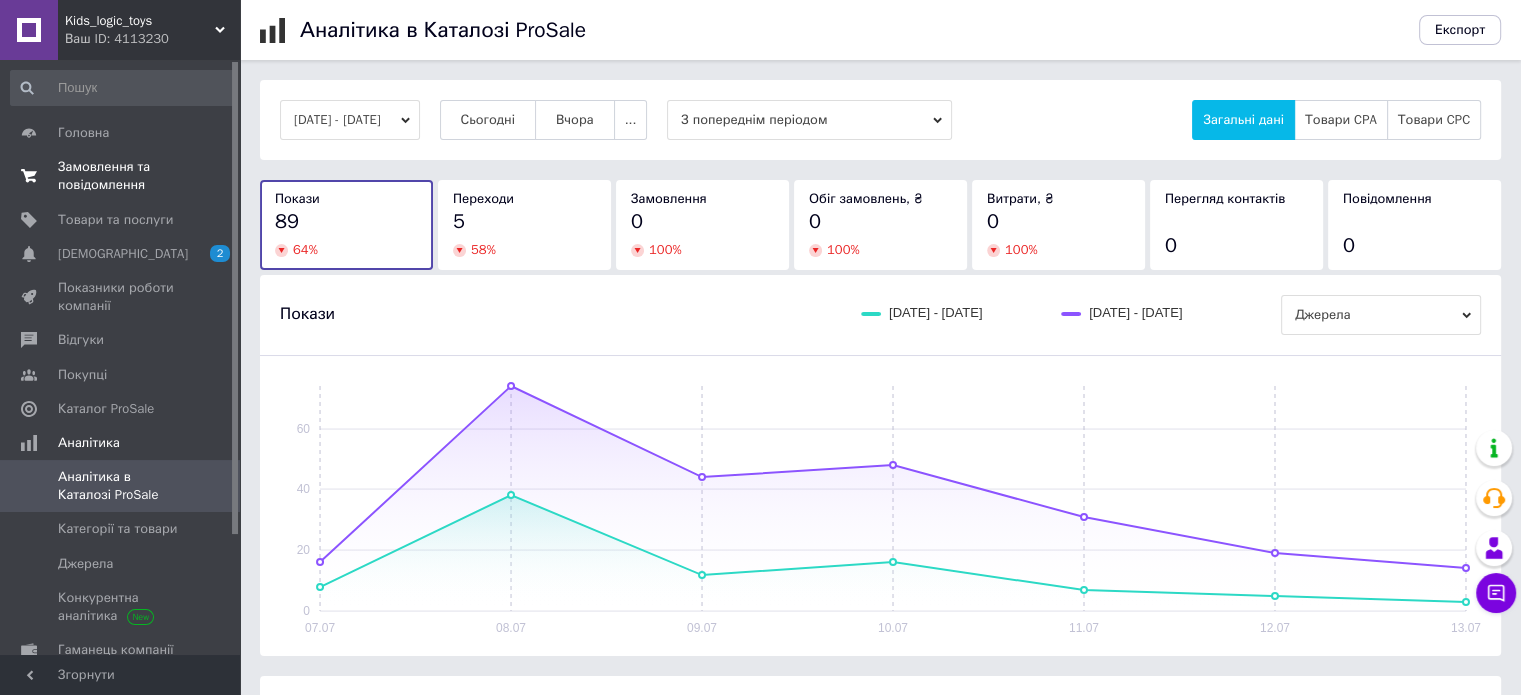 click on "Замовлення та повідомлення" at bounding box center [121, 176] 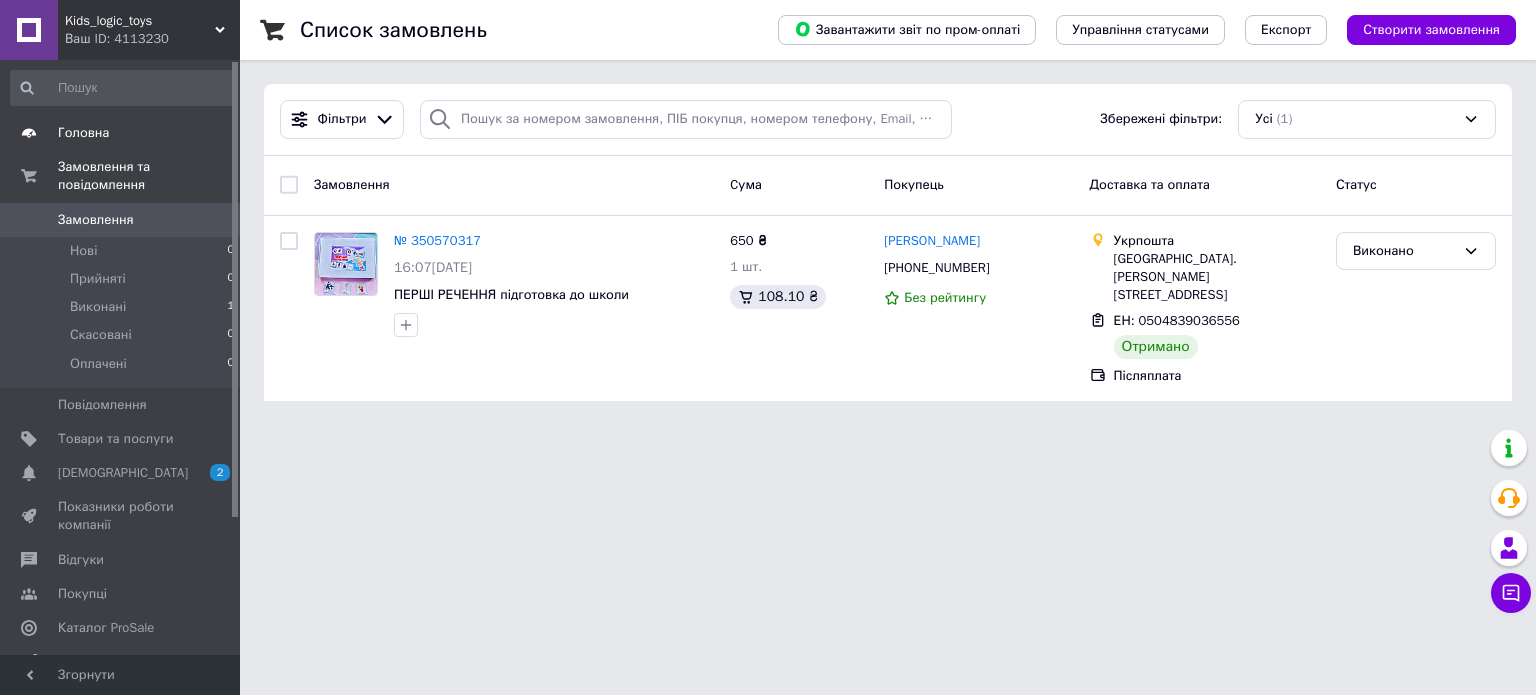 click on "Головна" at bounding box center (83, 133) 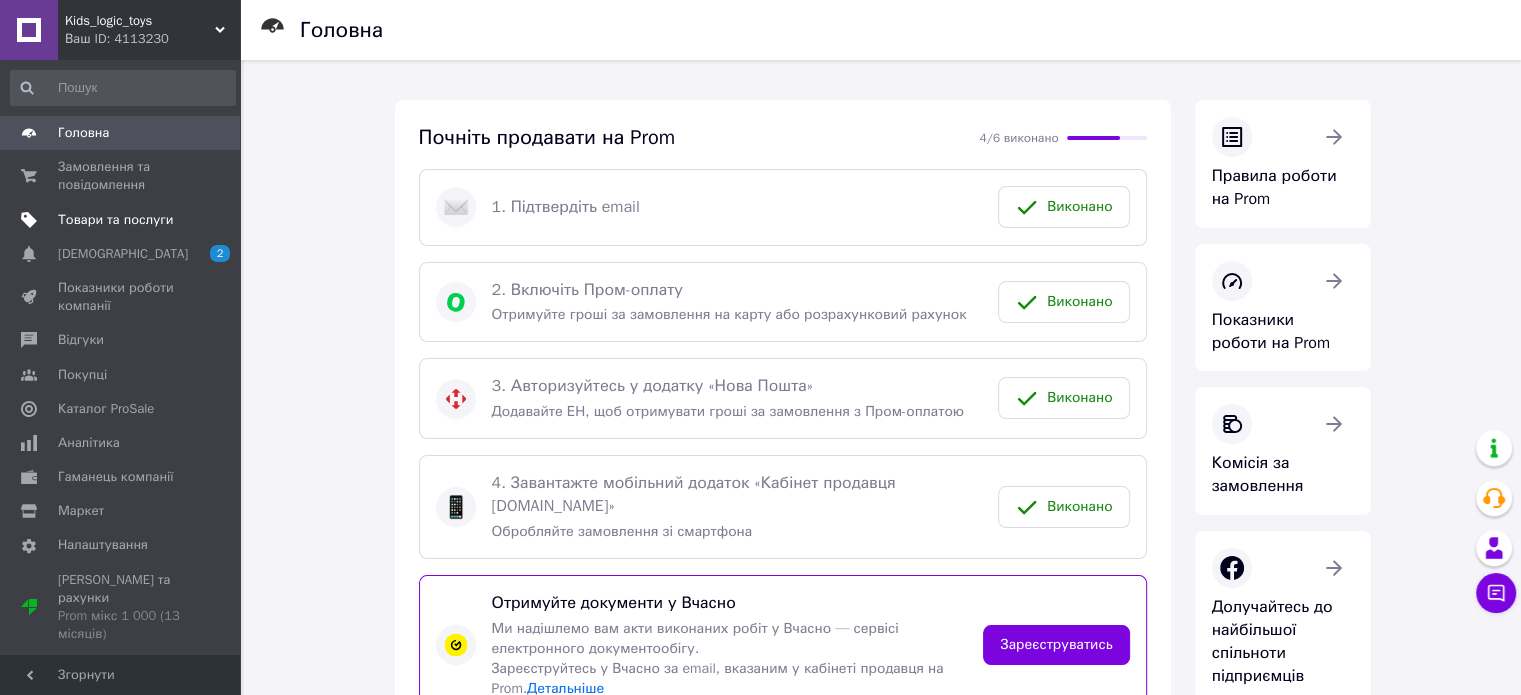 click on "Товари та послуги" at bounding box center (115, 220) 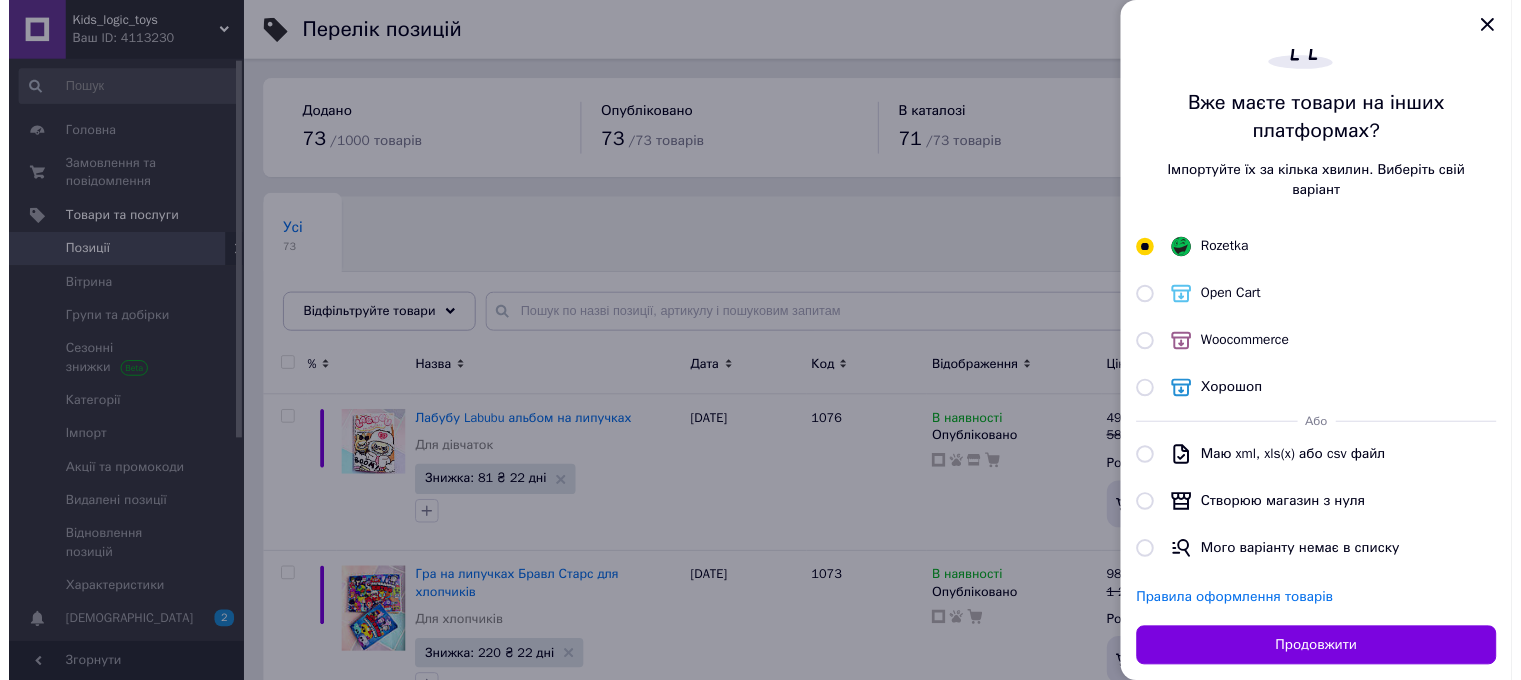 scroll, scrollTop: 179, scrollLeft: 0, axis: vertical 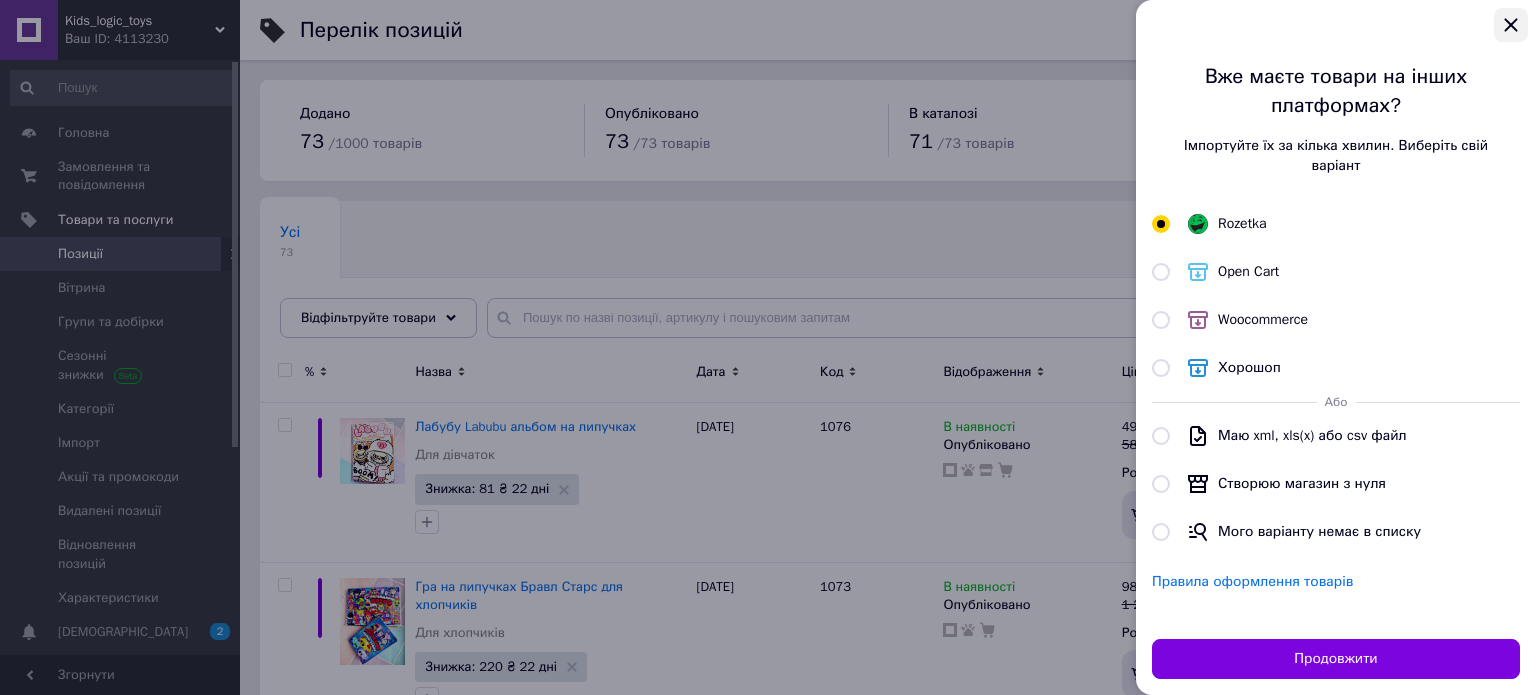 click 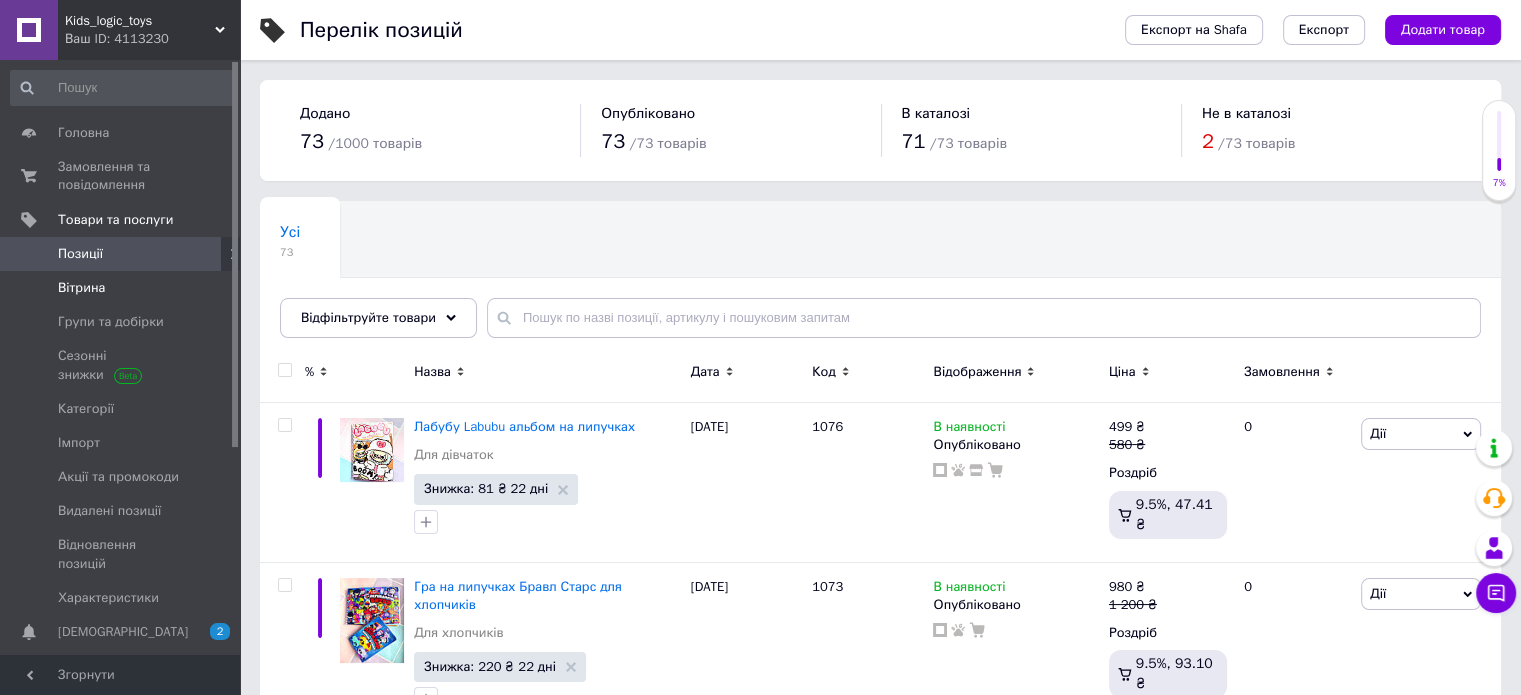 click on "Вітрина" at bounding box center [121, 288] 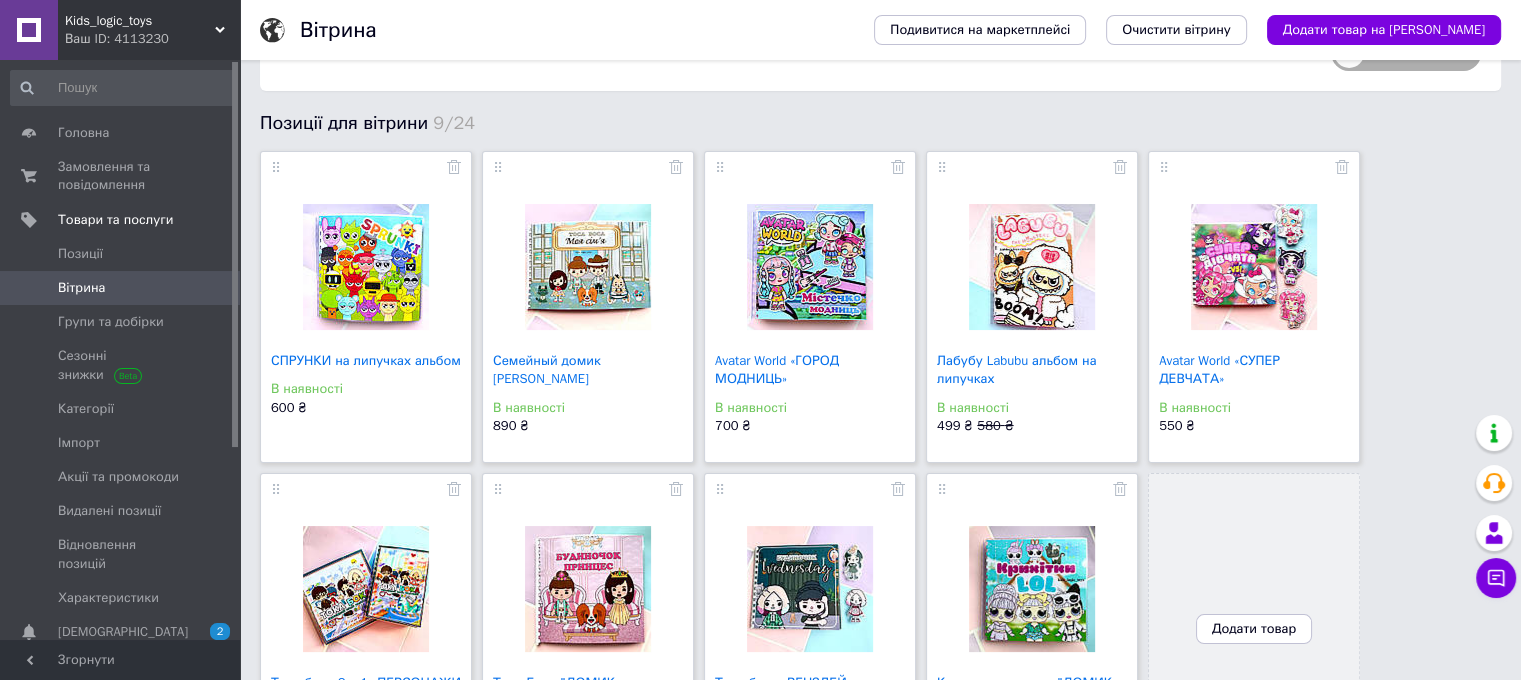 scroll, scrollTop: 100, scrollLeft: 0, axis: vertical 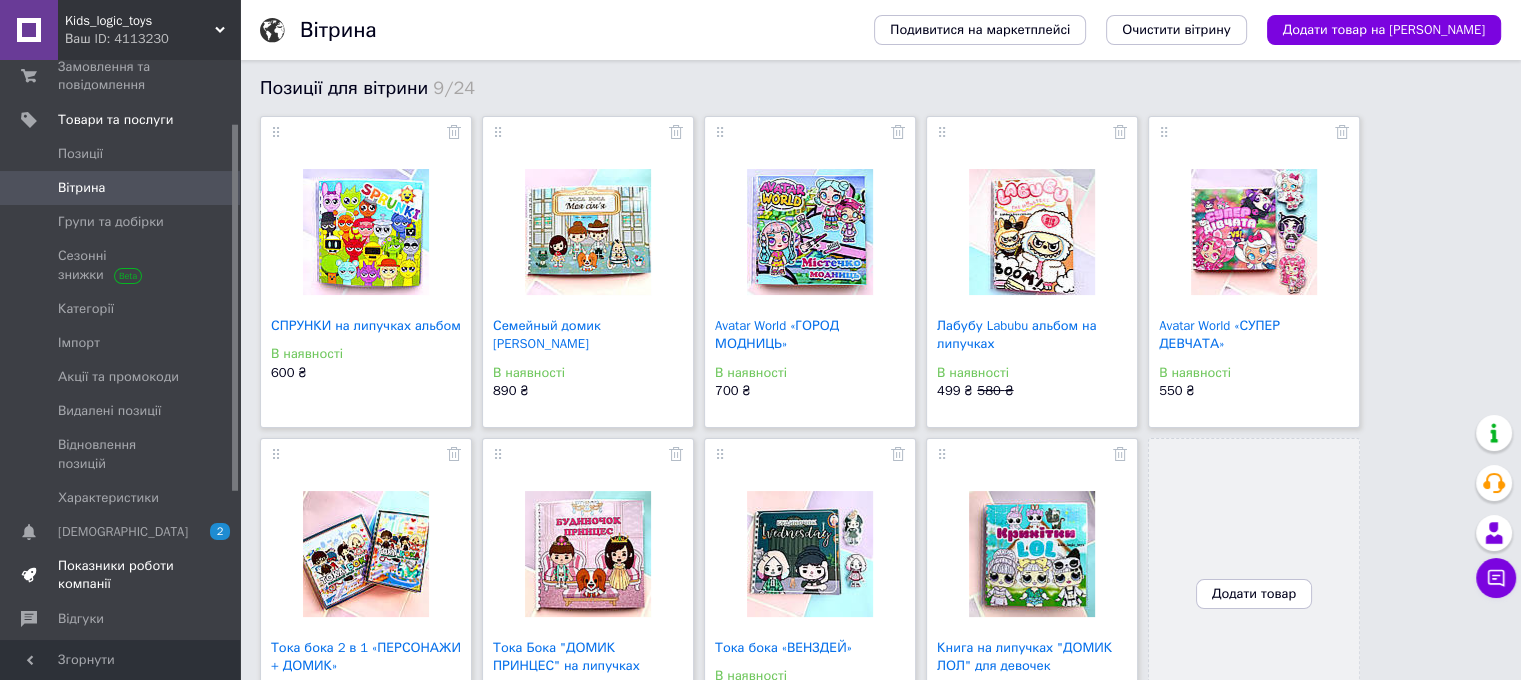 click on "Показники роботи компанії" at bounding box center (121, 575) 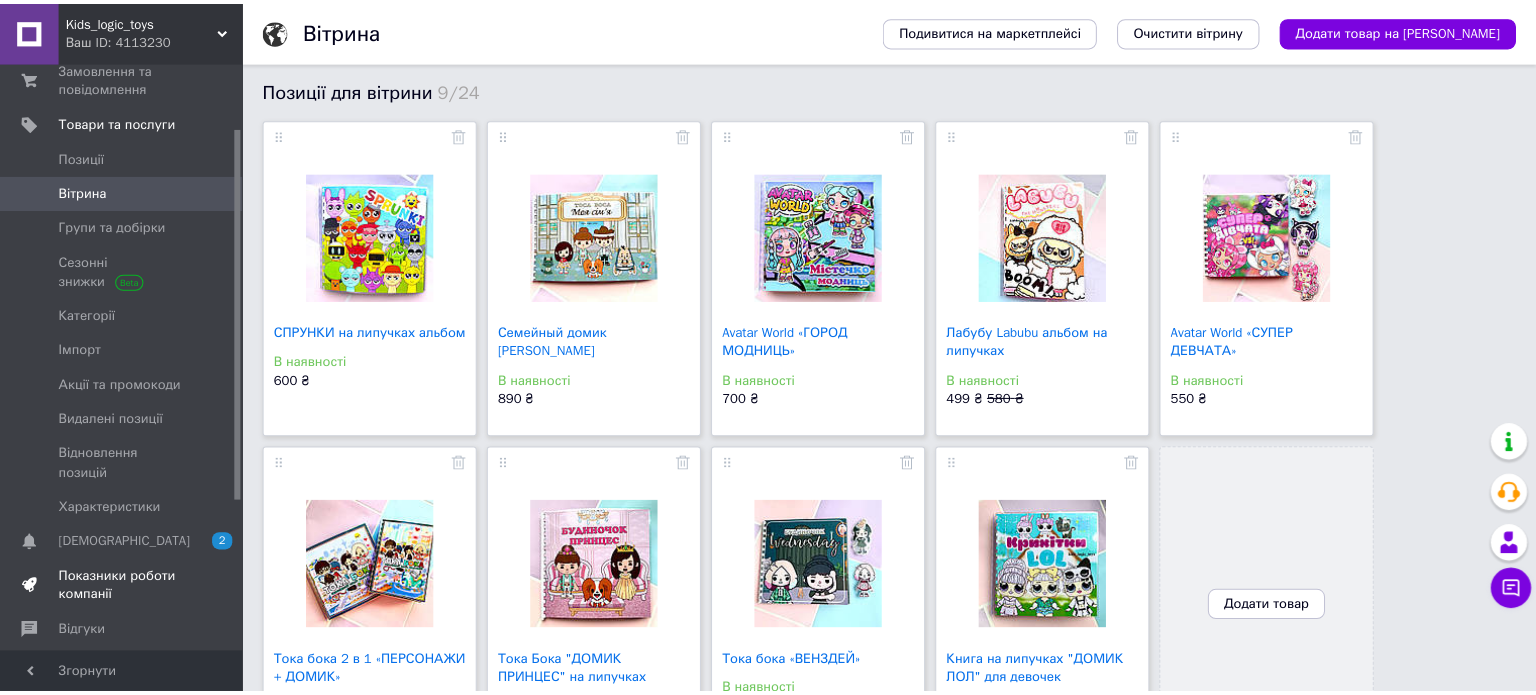 scroll, scrollTop: 0, scrollLeft: 0, axis: both 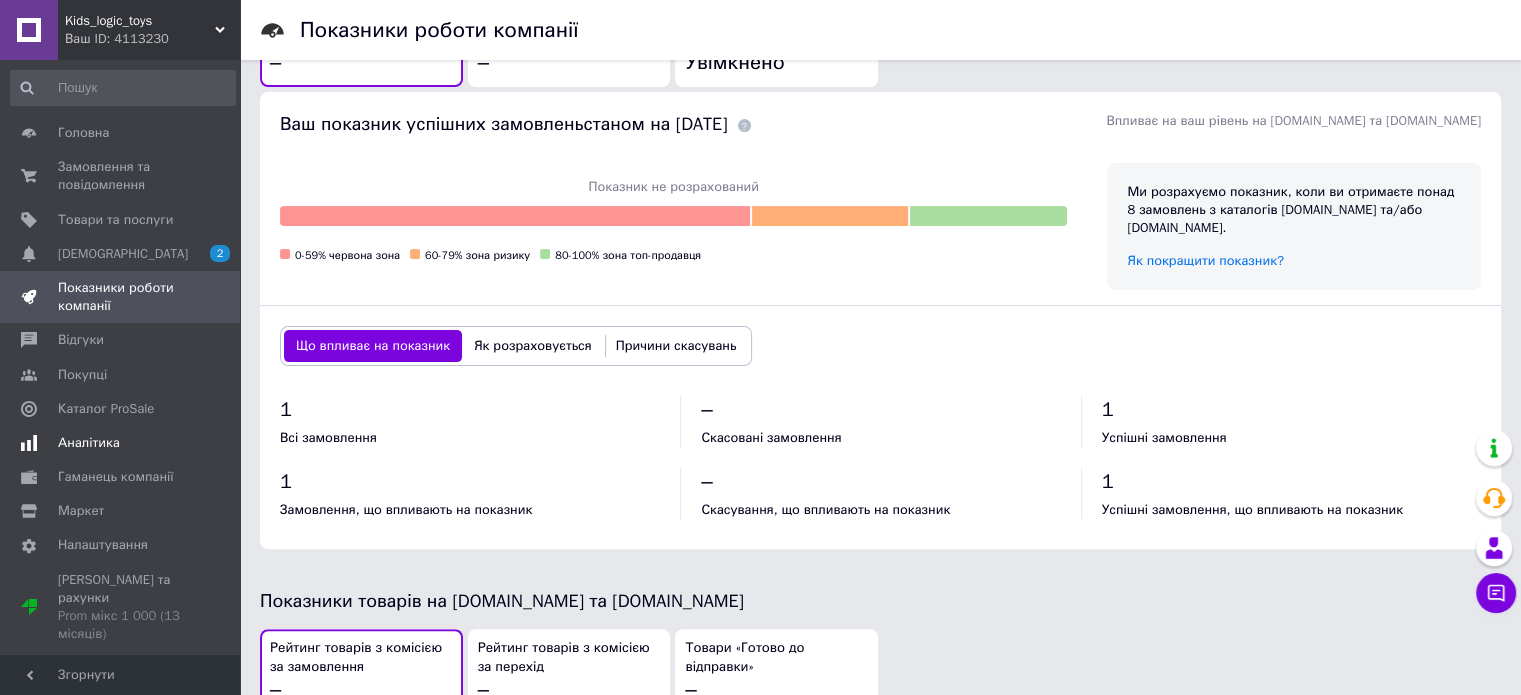 click on "Аналітика" at bounding box center [89, 443] 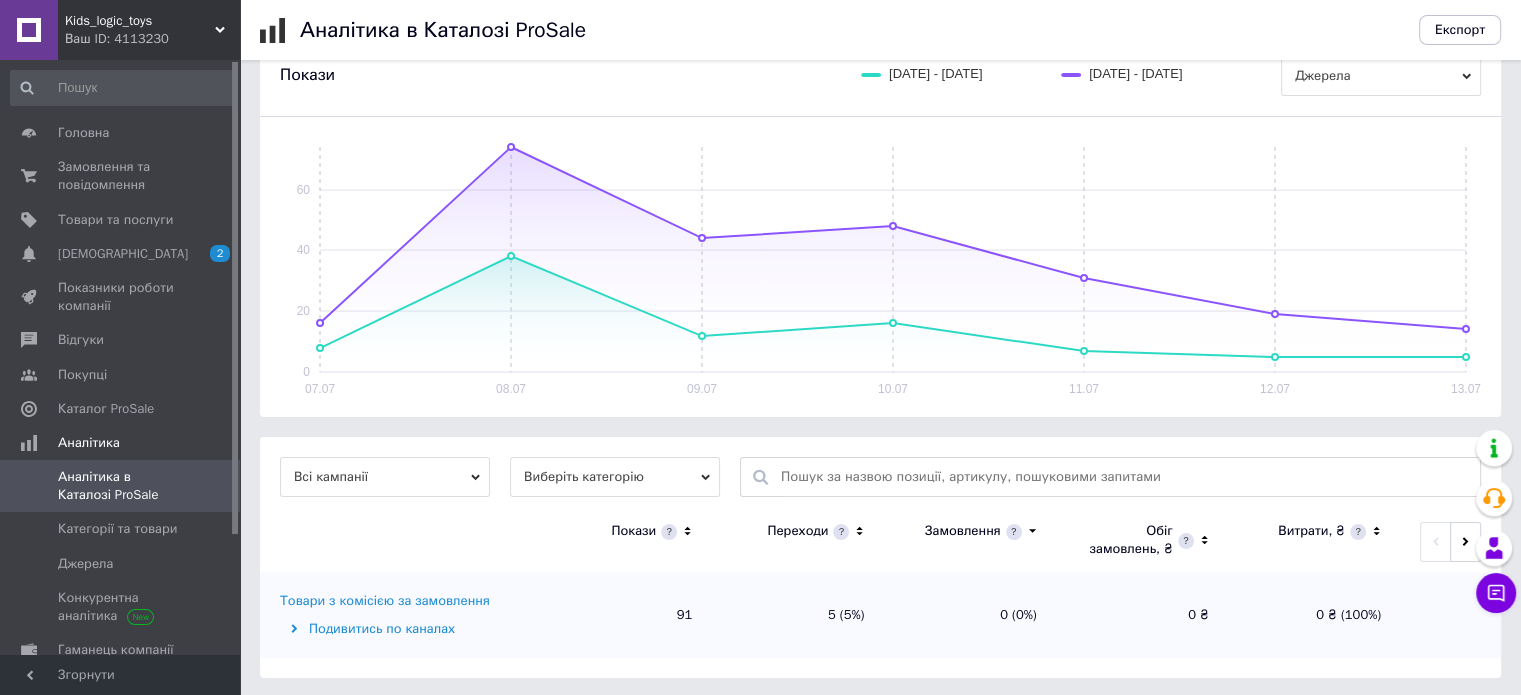 scroll, scrollTop: 241, scrollLeft: 0, axis: vertical 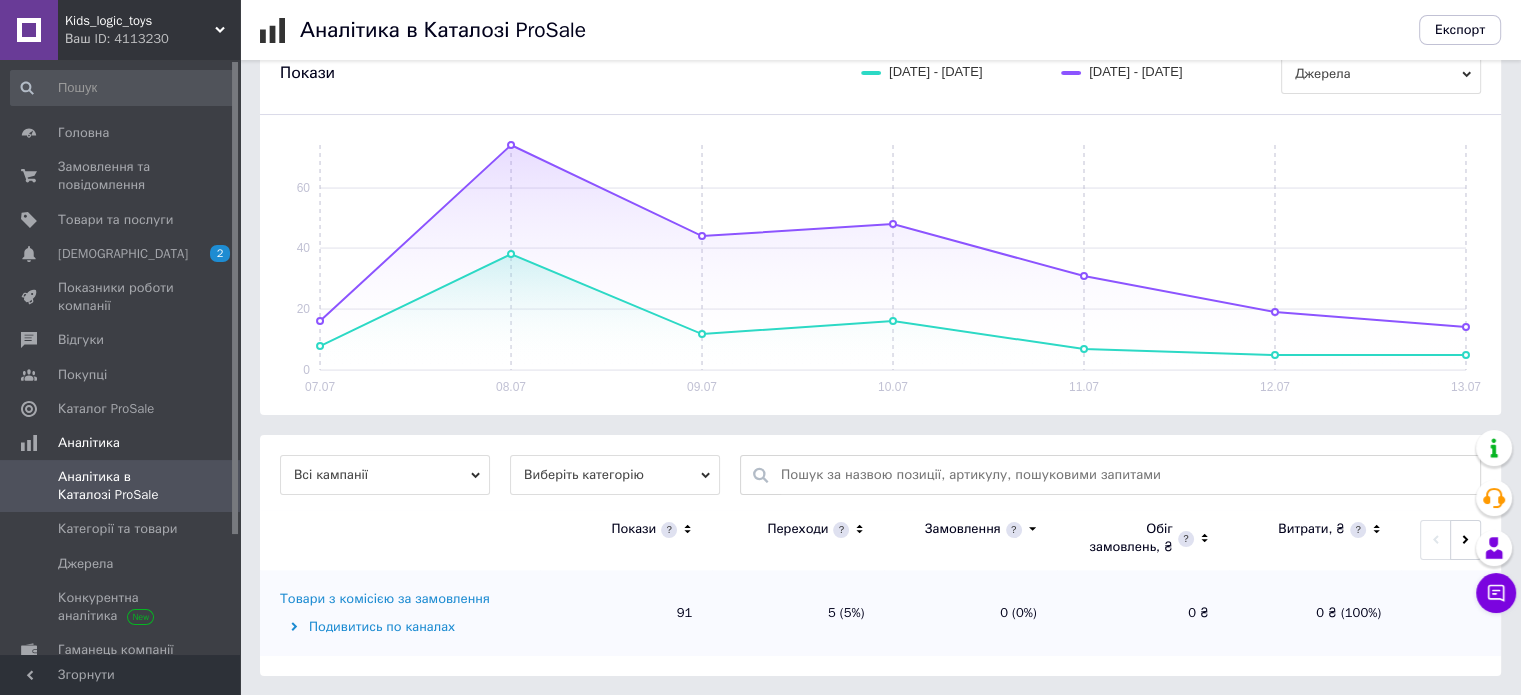 click on "Всі кампанії" at bounding box center (385, 475) 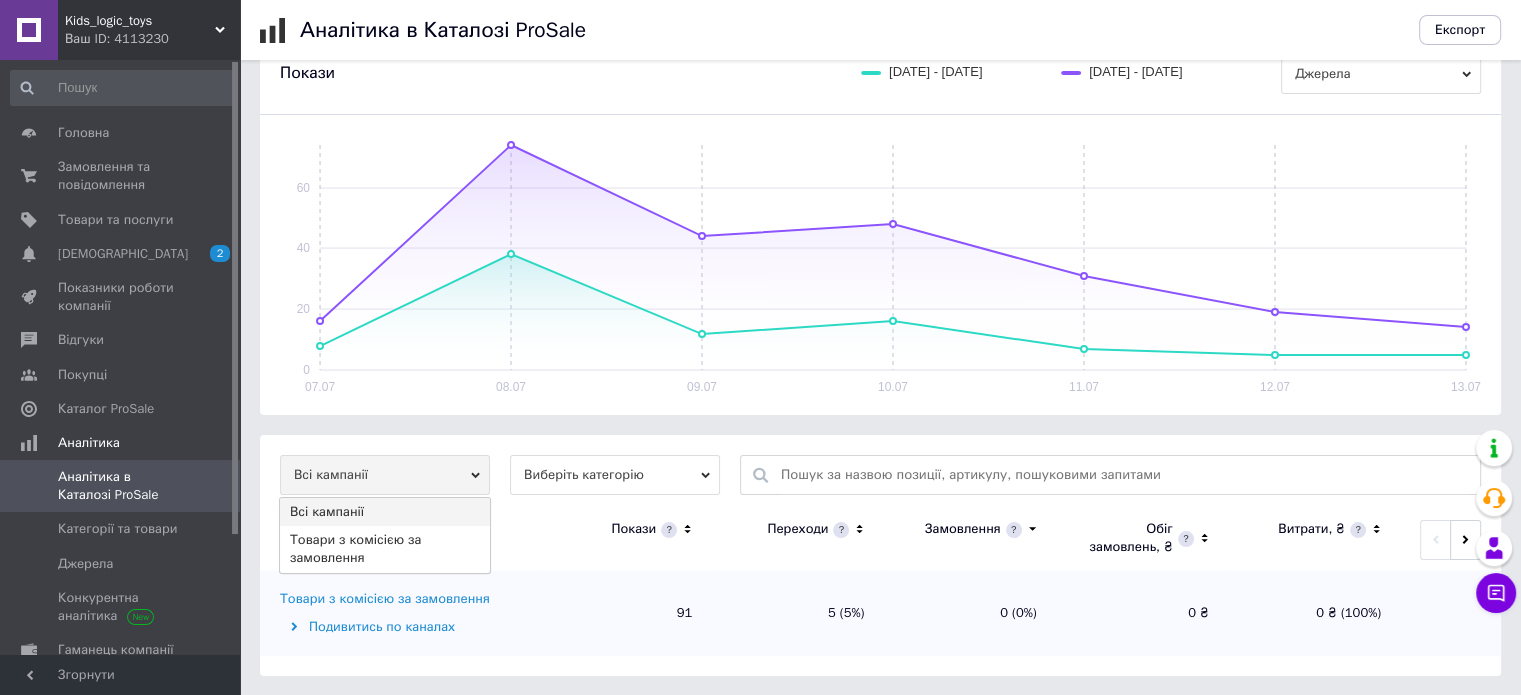 click 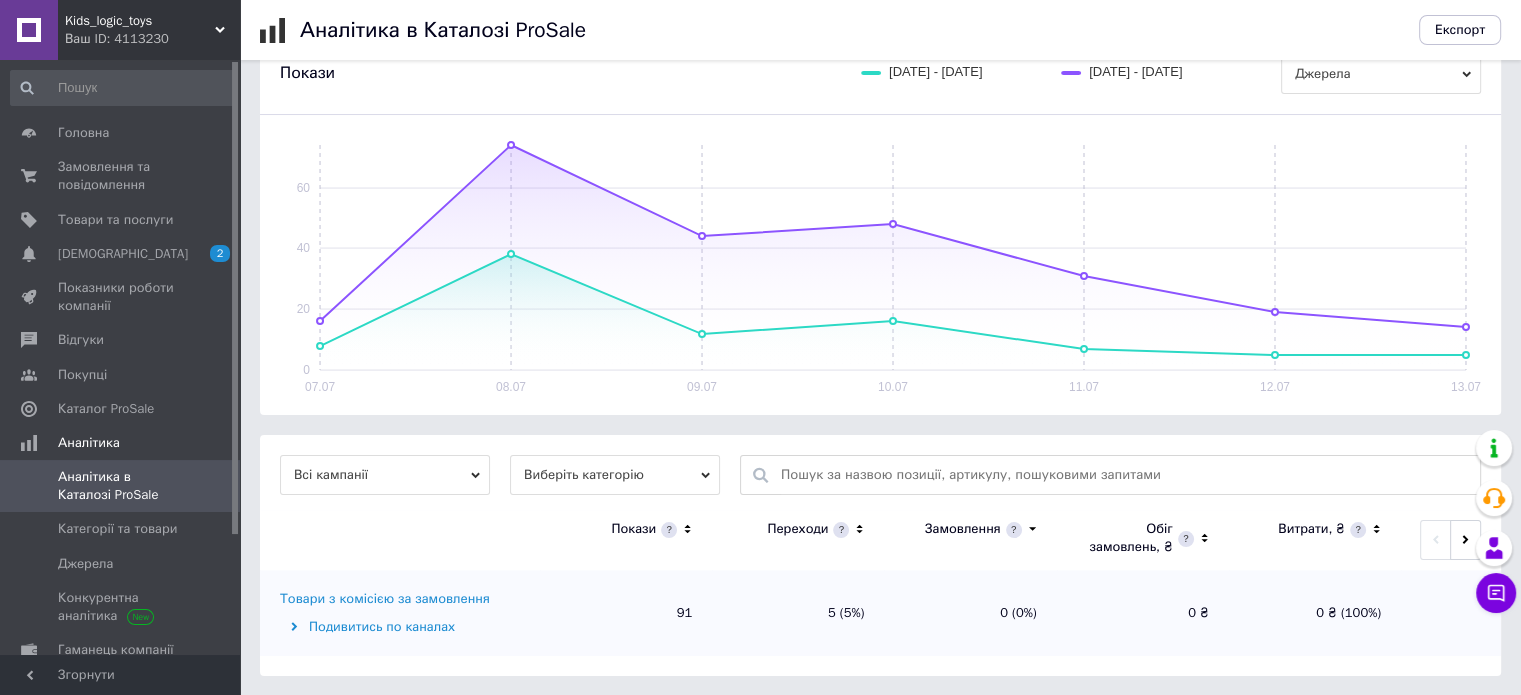 click on "Подивитись по каналах" at bounding box center [407, 627] 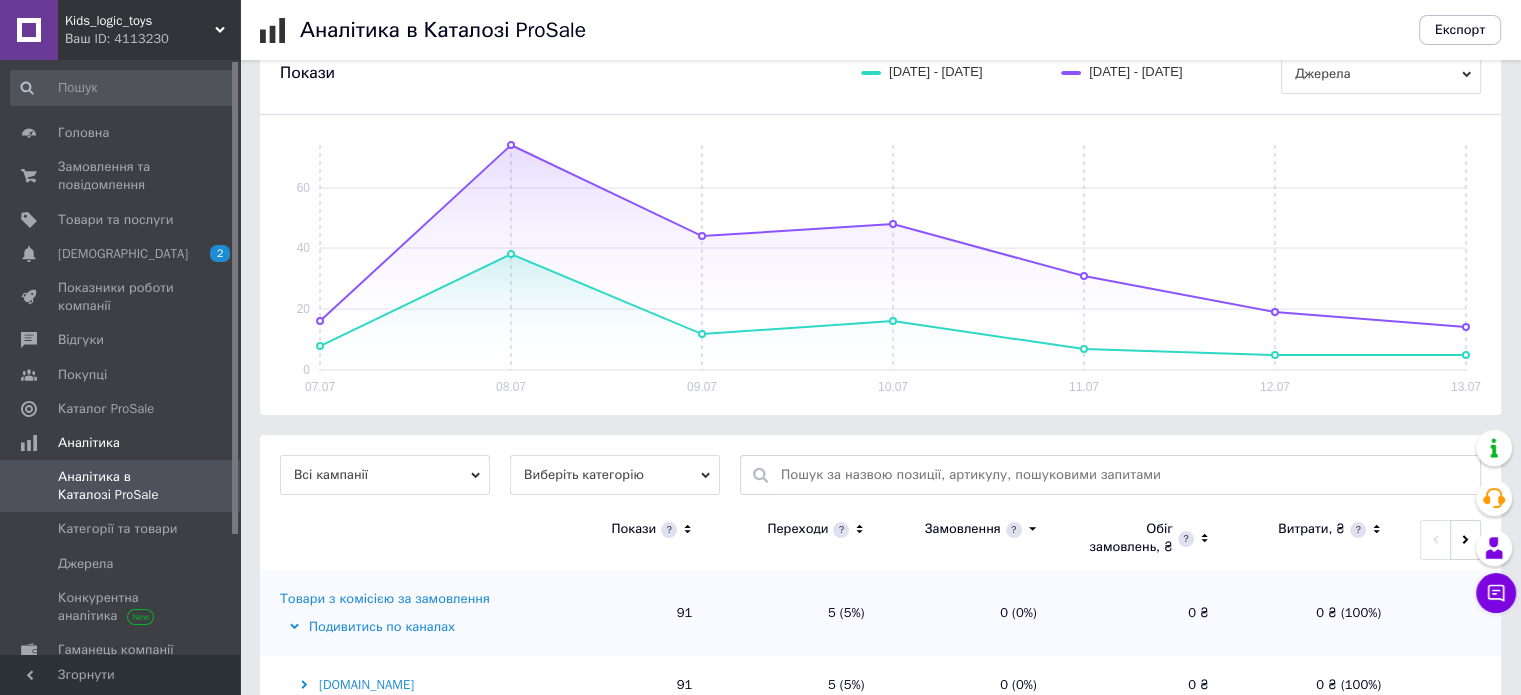 scroll, scrollTop: 299, scrollLeft: 0, axis: vertical 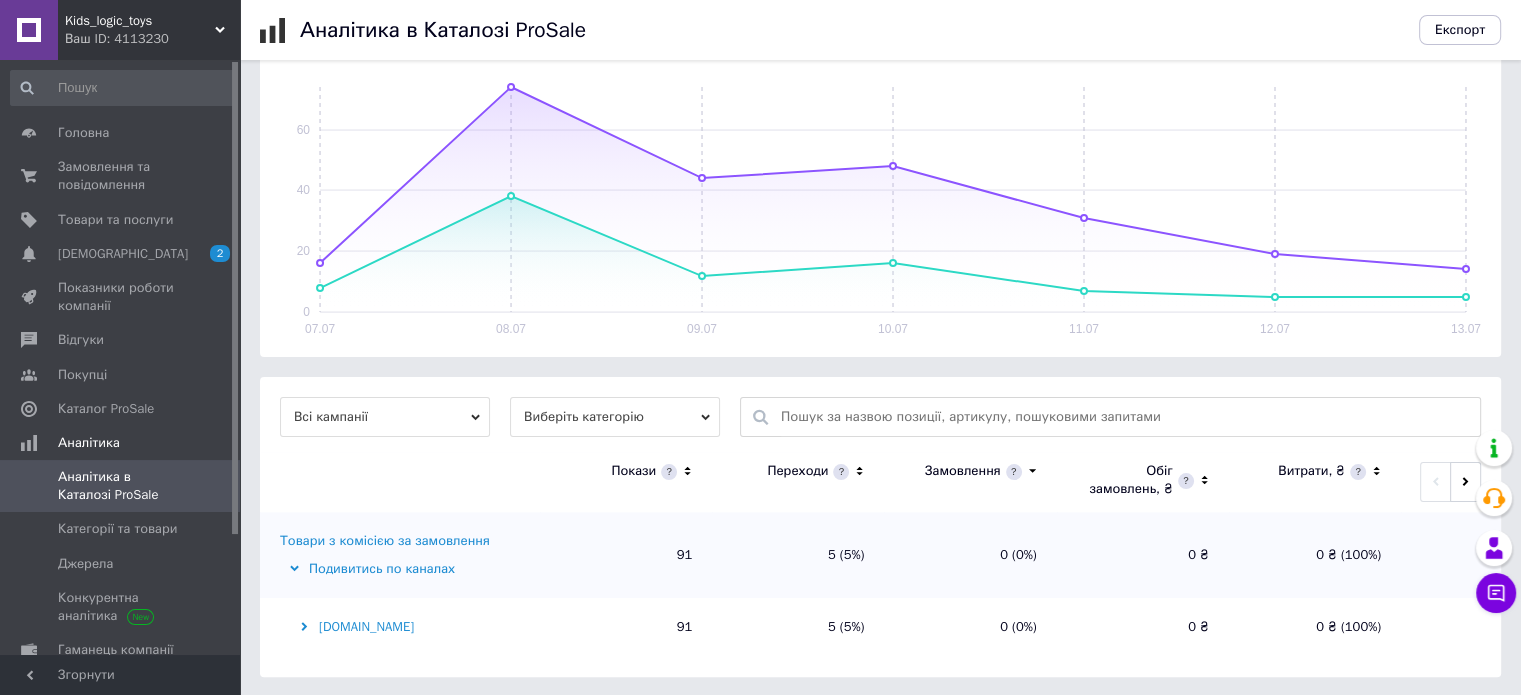 click on "Виберіть категорію" at bounding box center (615, 417) 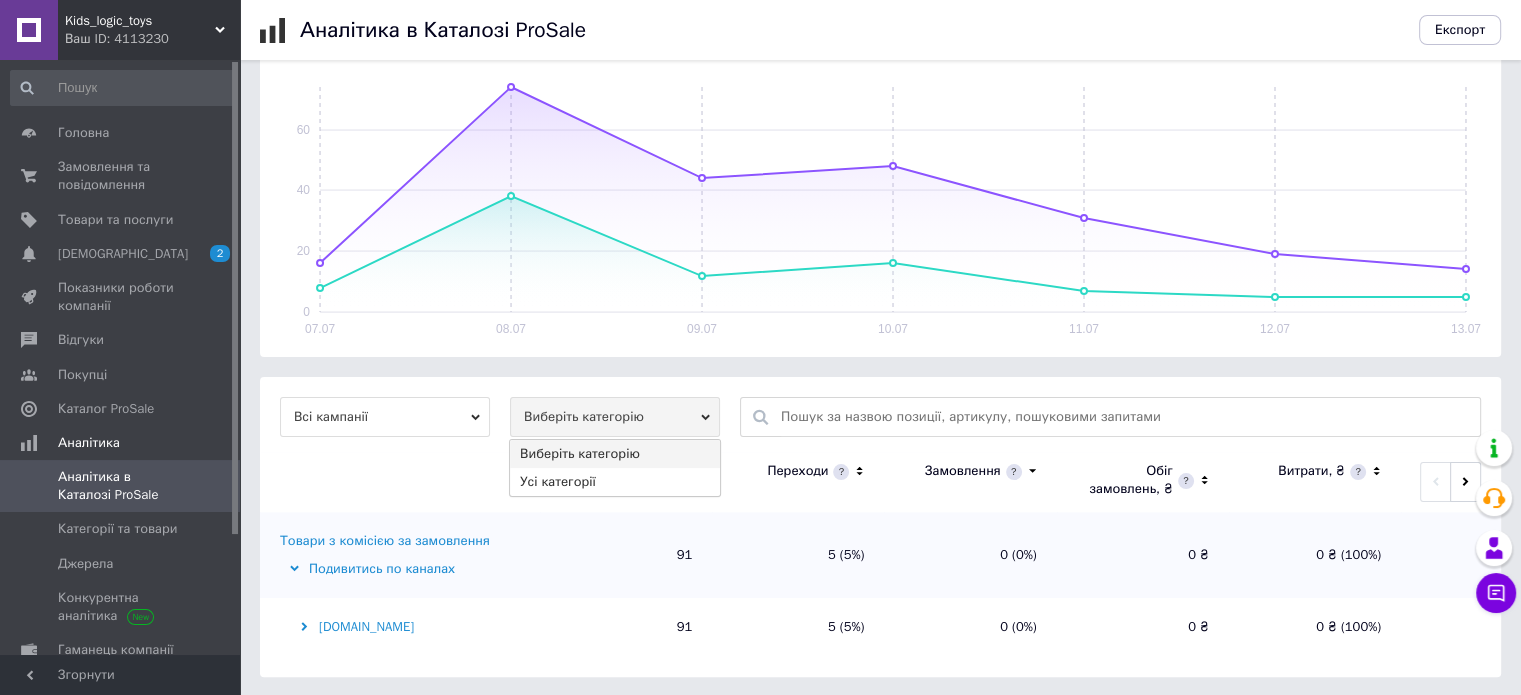 click on "Виберіть категорію" at bounding box center (615, 417) 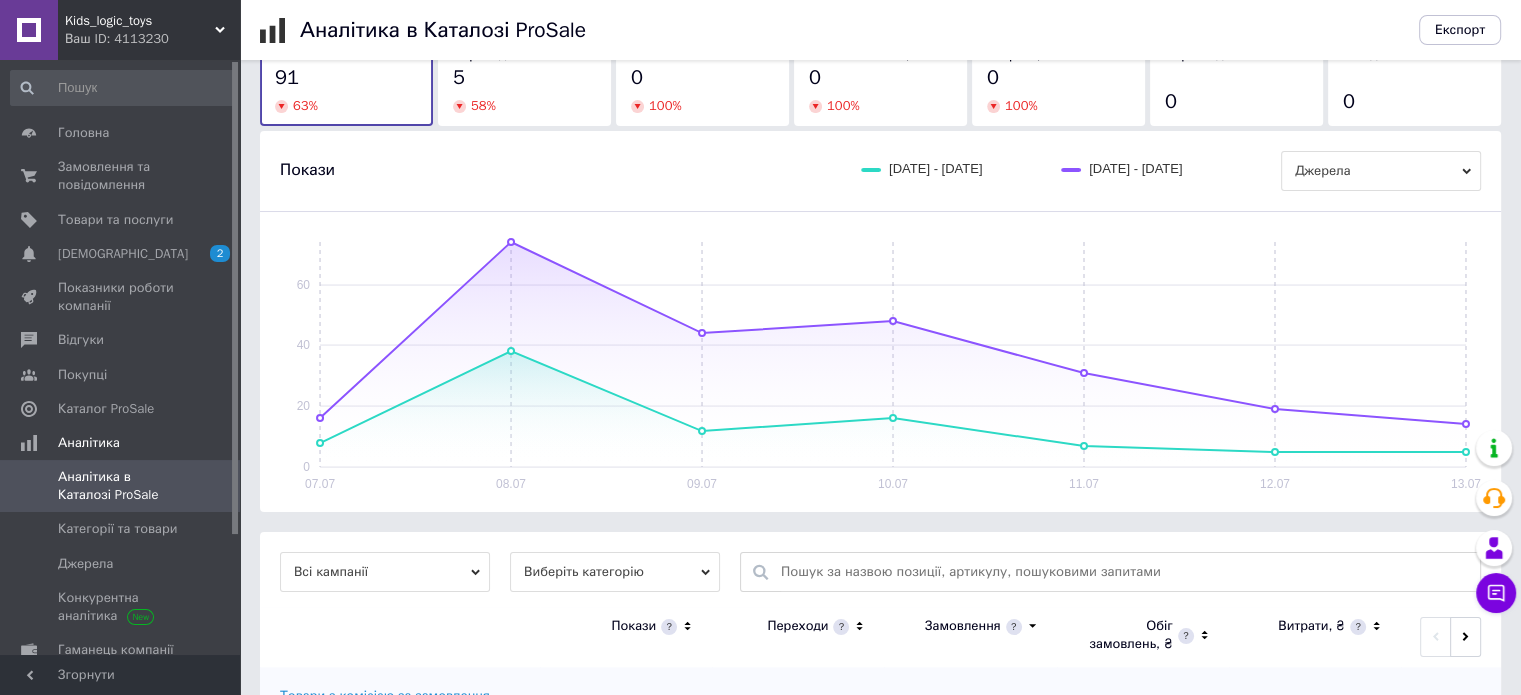scroll, scrollTop: 99, scrollLeft: 0, axis: vertical 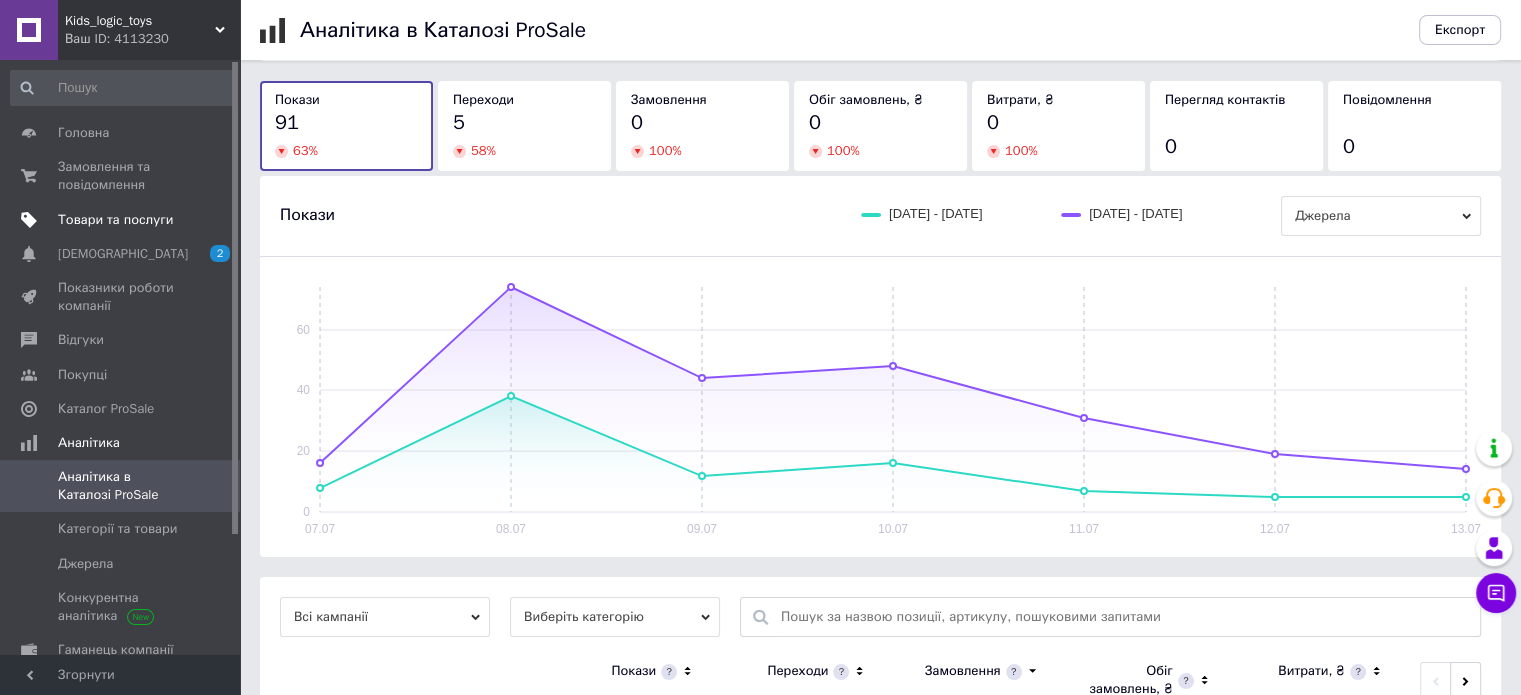 click on "Товари та послуги" at bounding box center [115, 220] 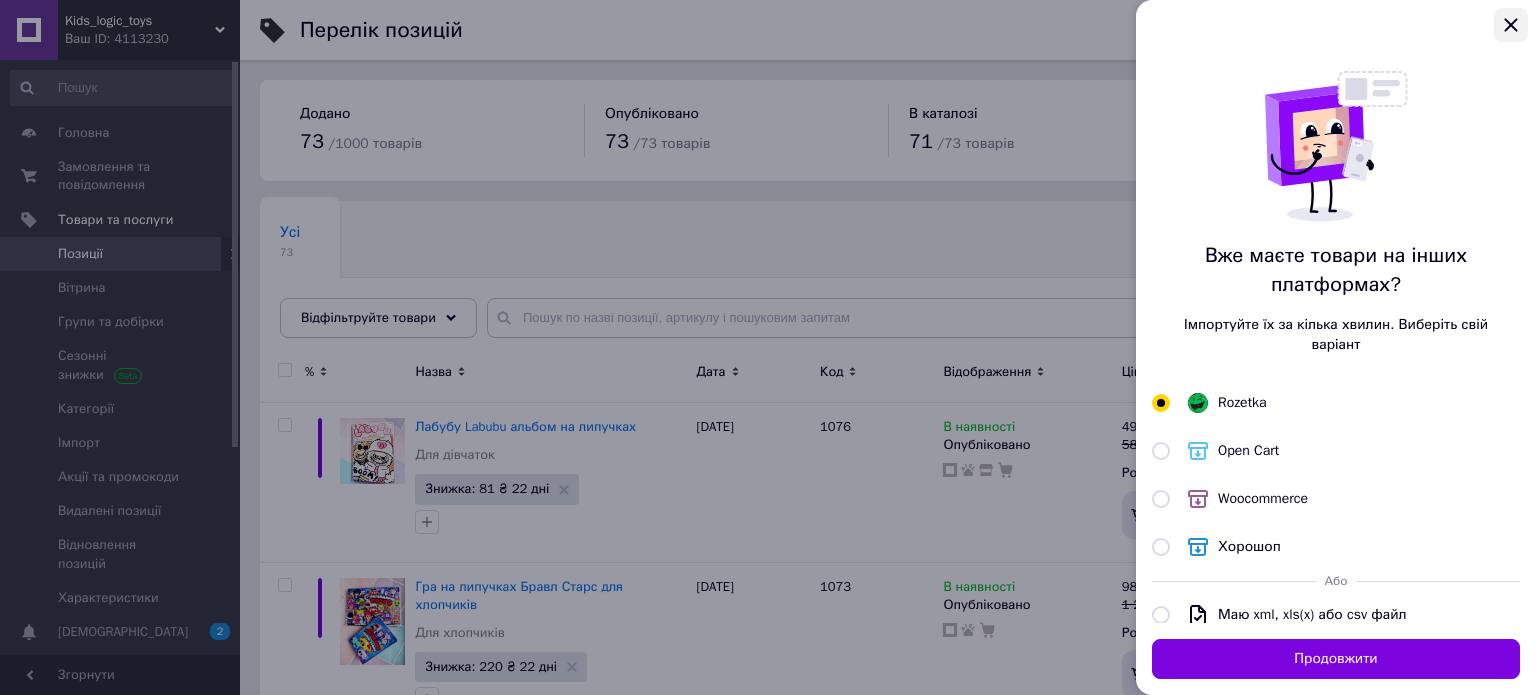 click at bounding box center [1511, 25] 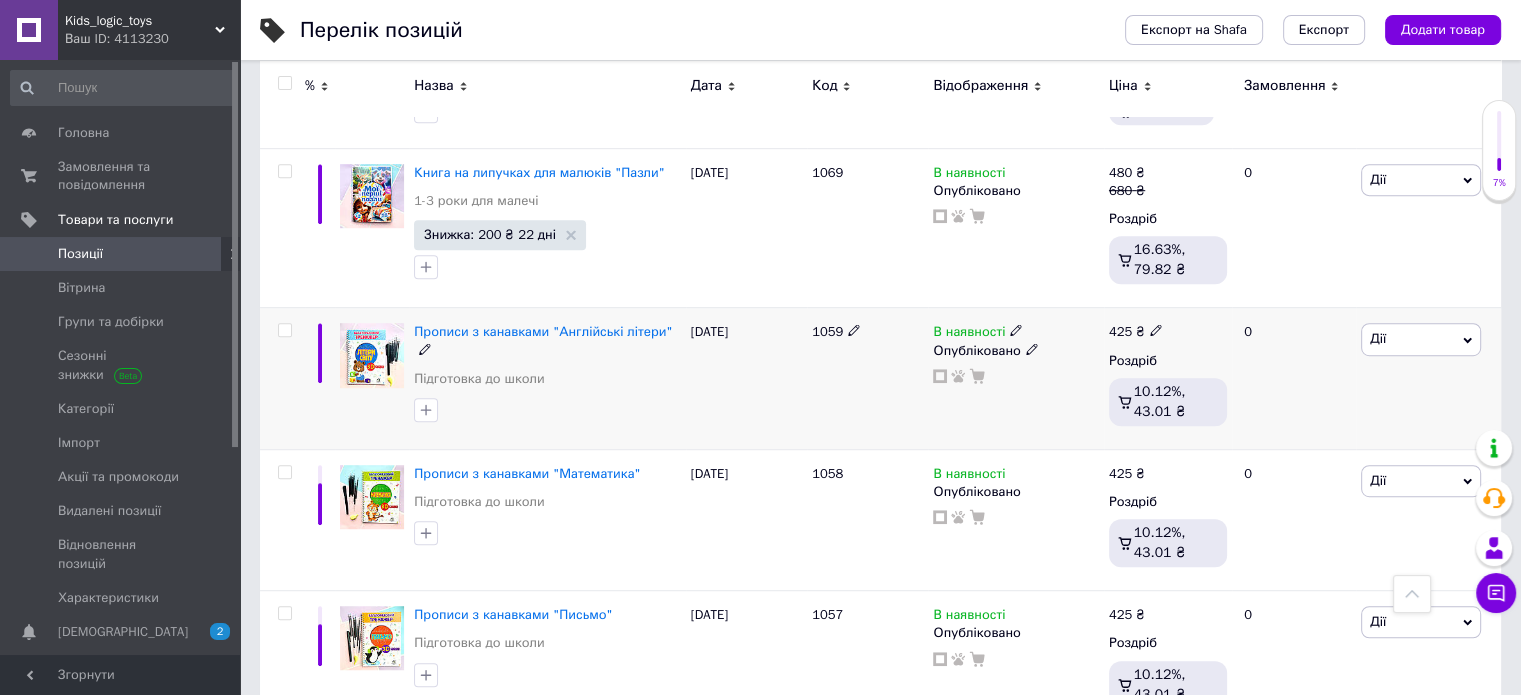 scroll, scrollTop: 1100, scrollLeft: 0, axis: vertical 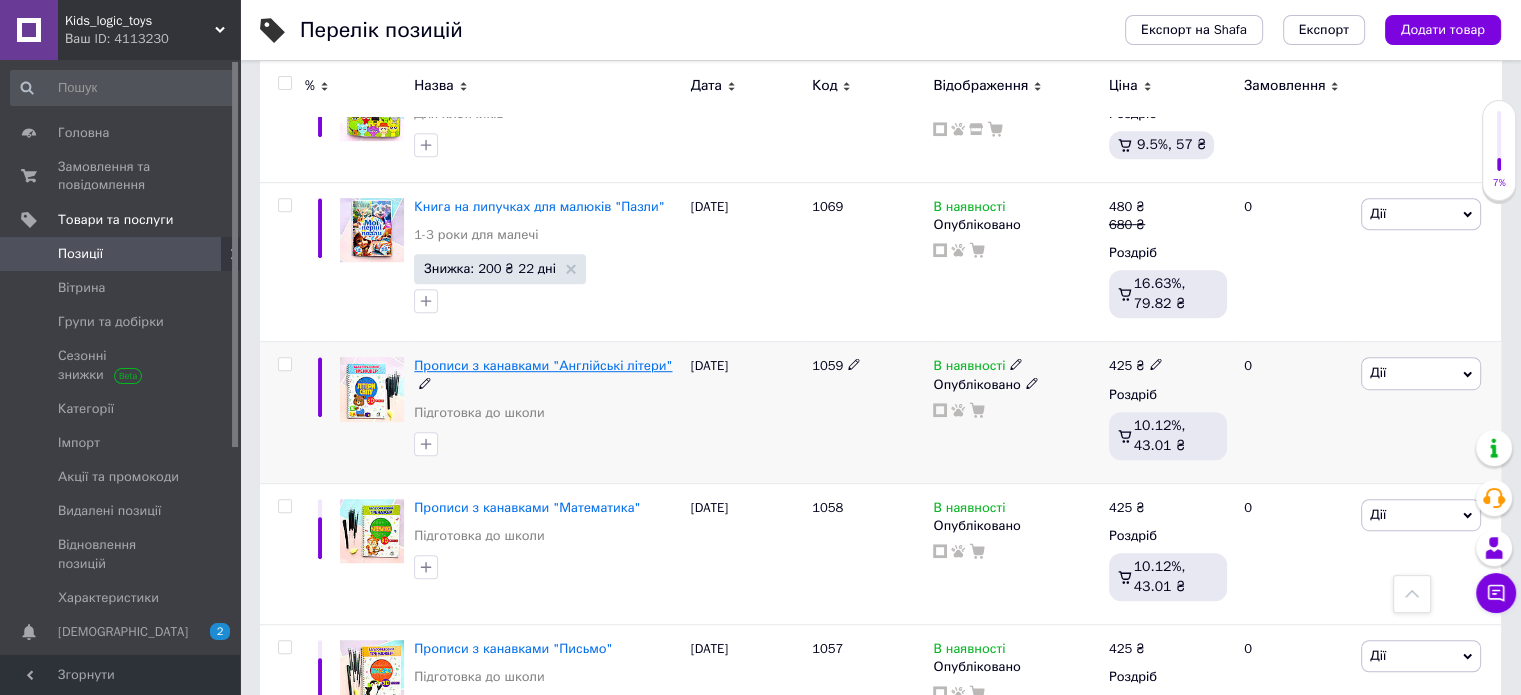 click on "Прописи з канавками "Англійські літери"" at bounding box center (543, 365) 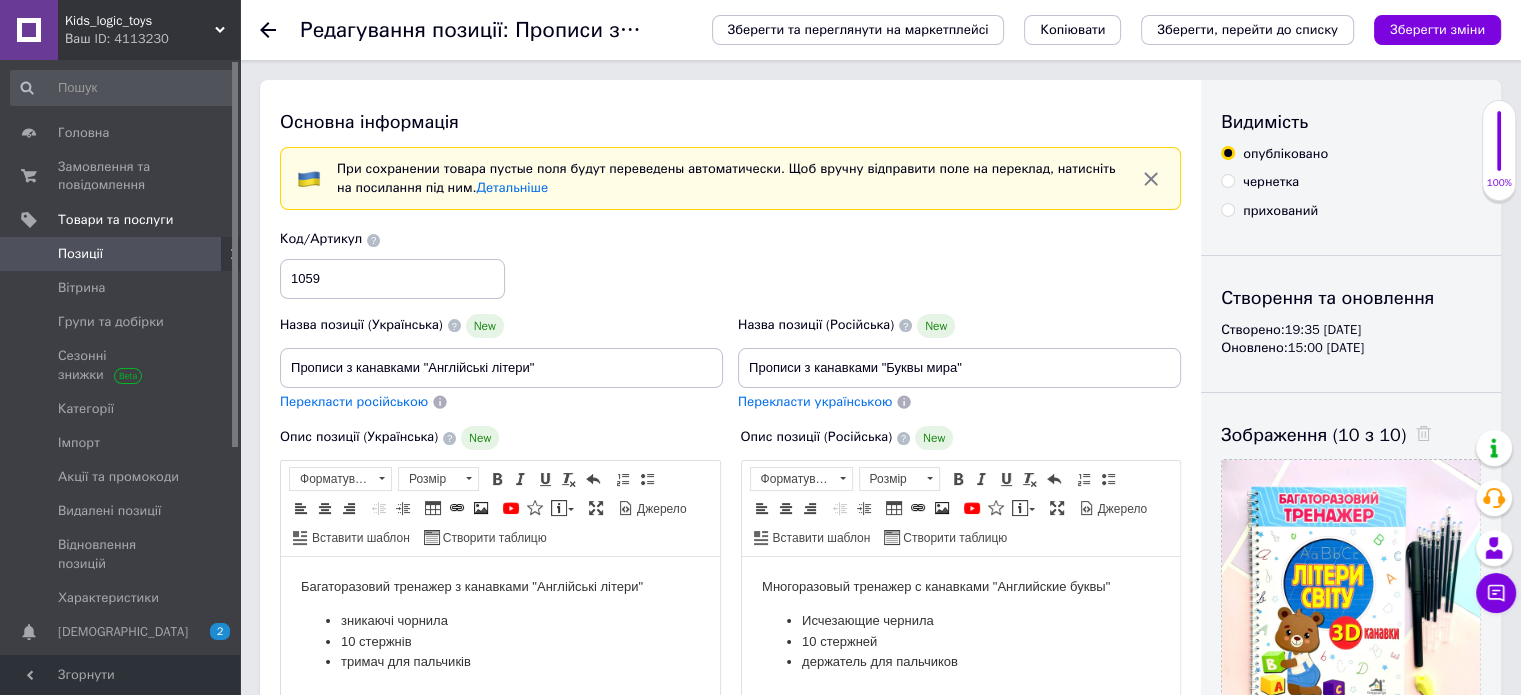 scroll, scrollTop: 0, scrollLeft: 0, axis: both 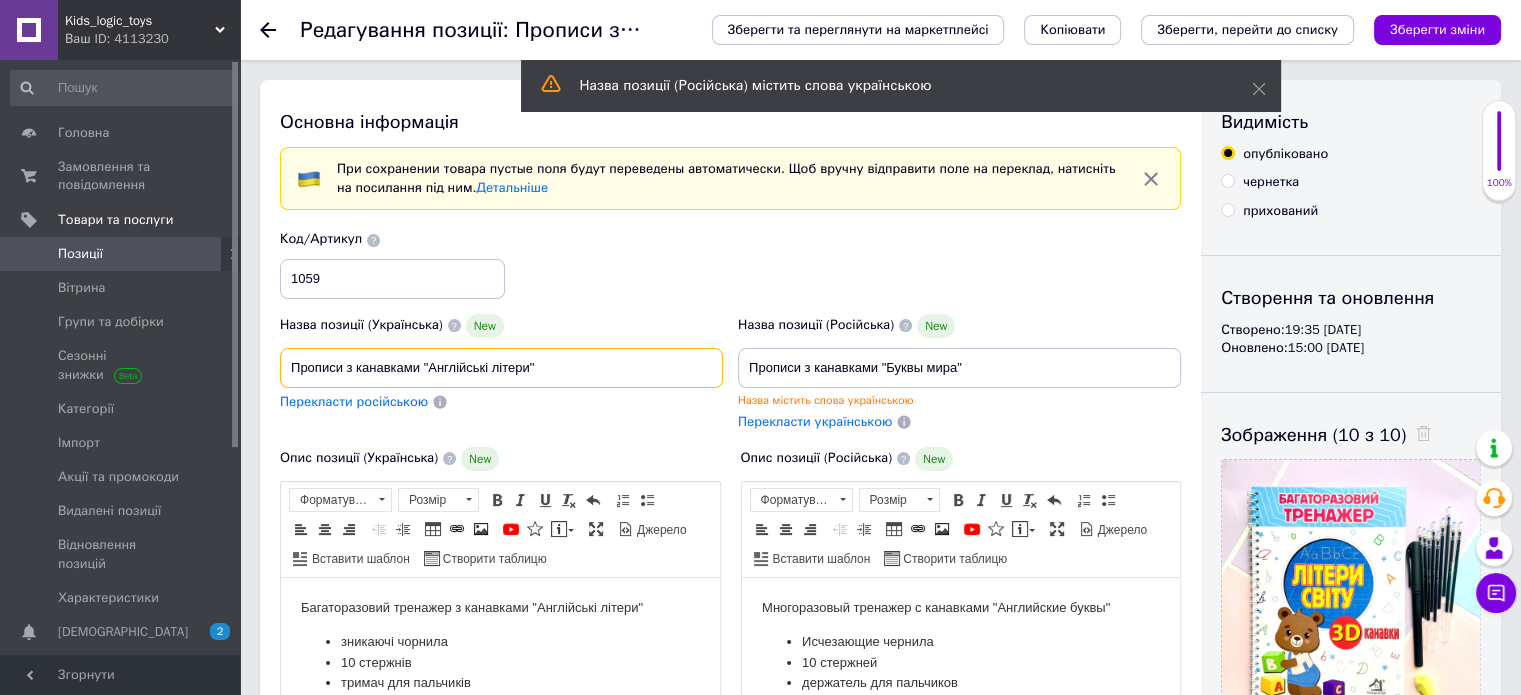 click on "Прописи з канавками "Англійські літери"" at bounding box center (501, 368) 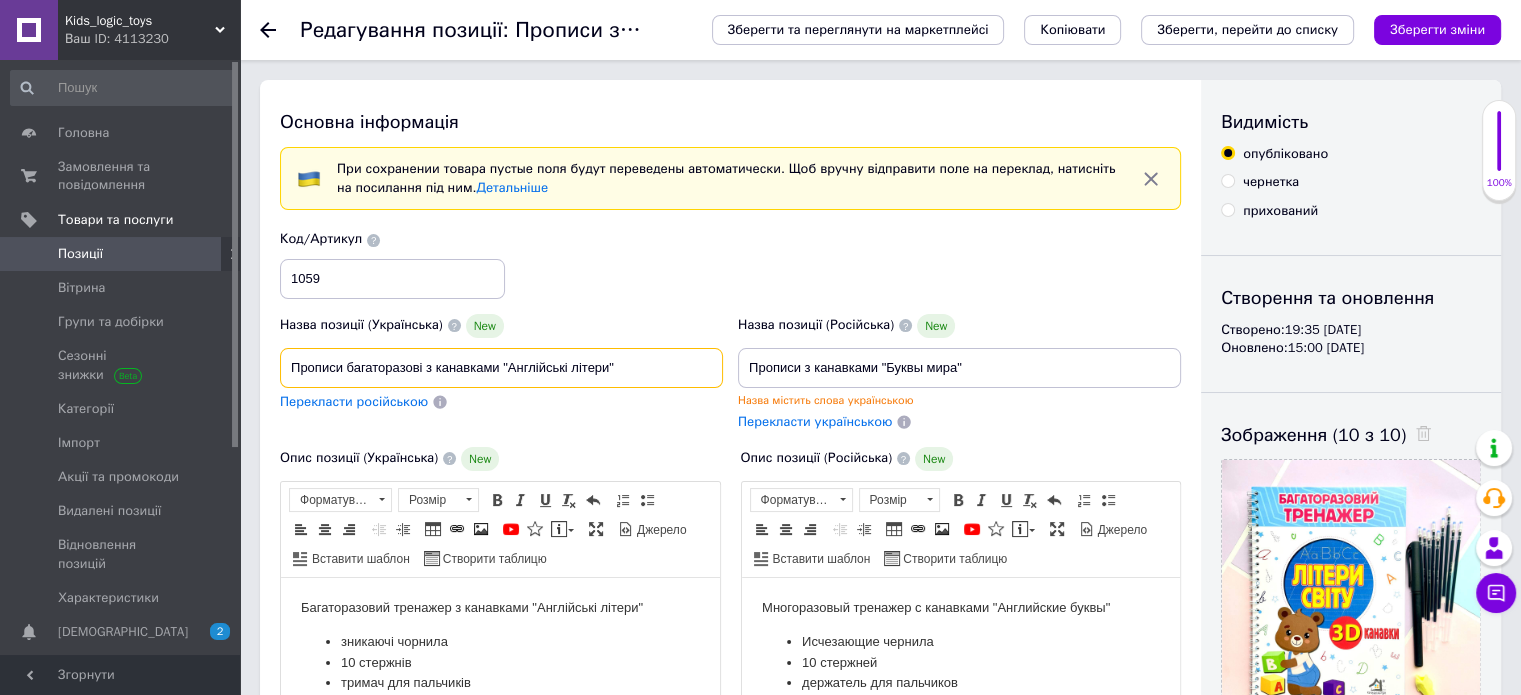 type on "Прописи багаторазові з канавками "Англійські літери"" 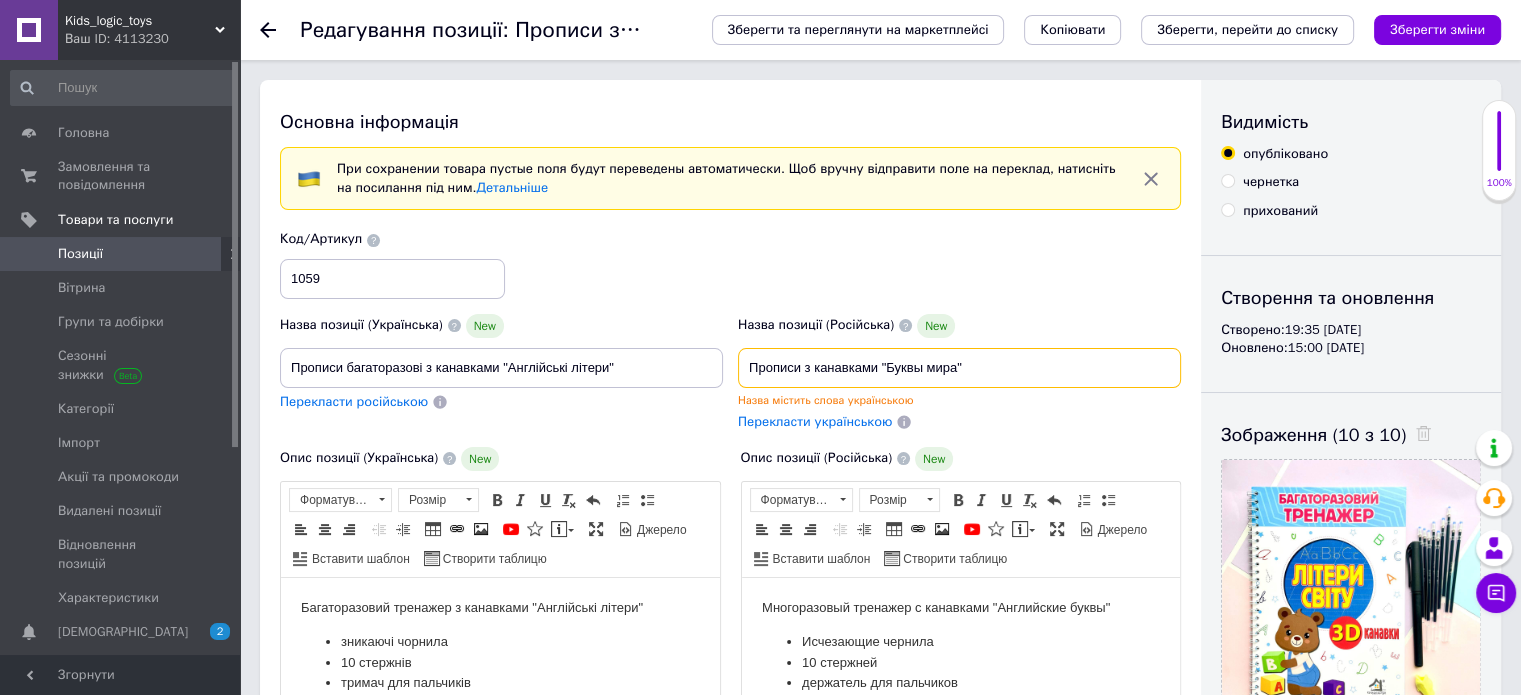 drag, startPoint x: 804, startPoint y: 368, endPoint x: 814, endPoint y: 370, distance: 10.198039 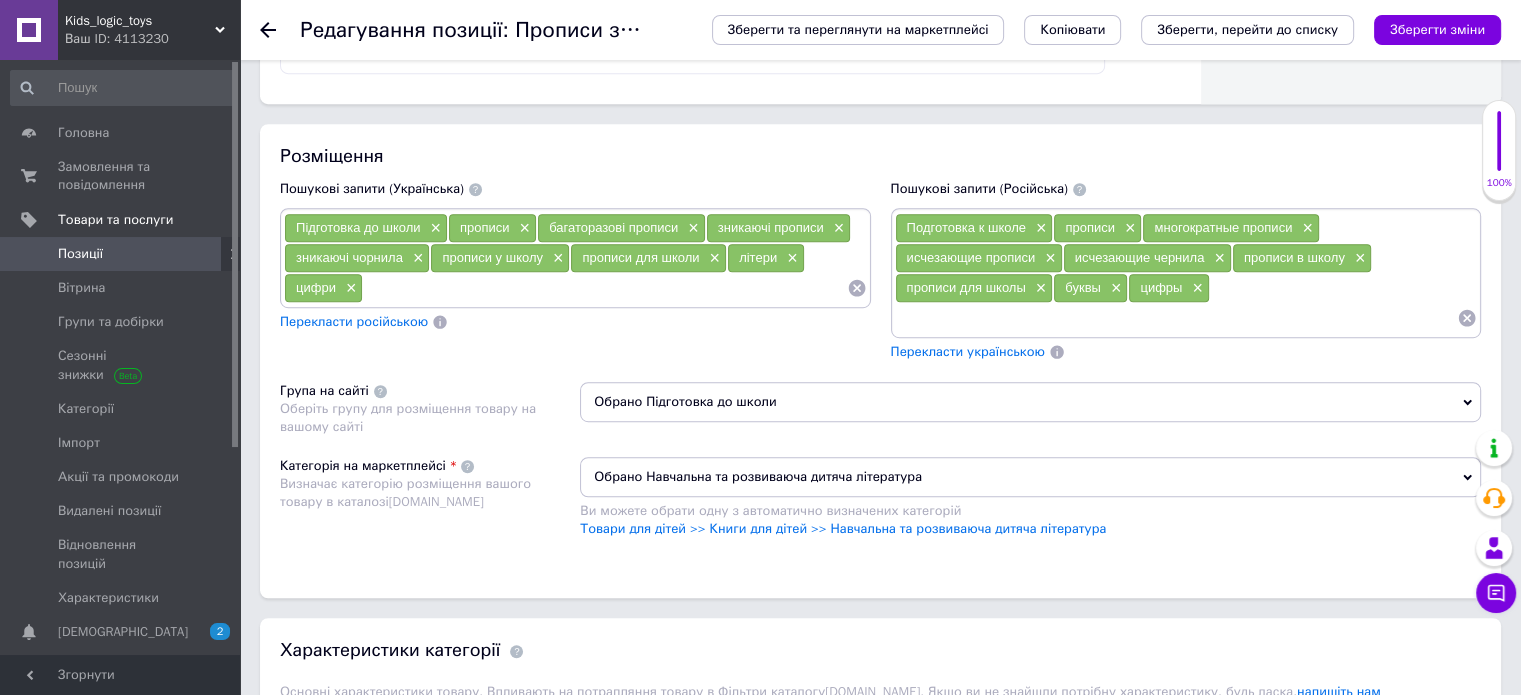 scroll, scrollTop: 1200, scrollLeft: 0, axis: vertical 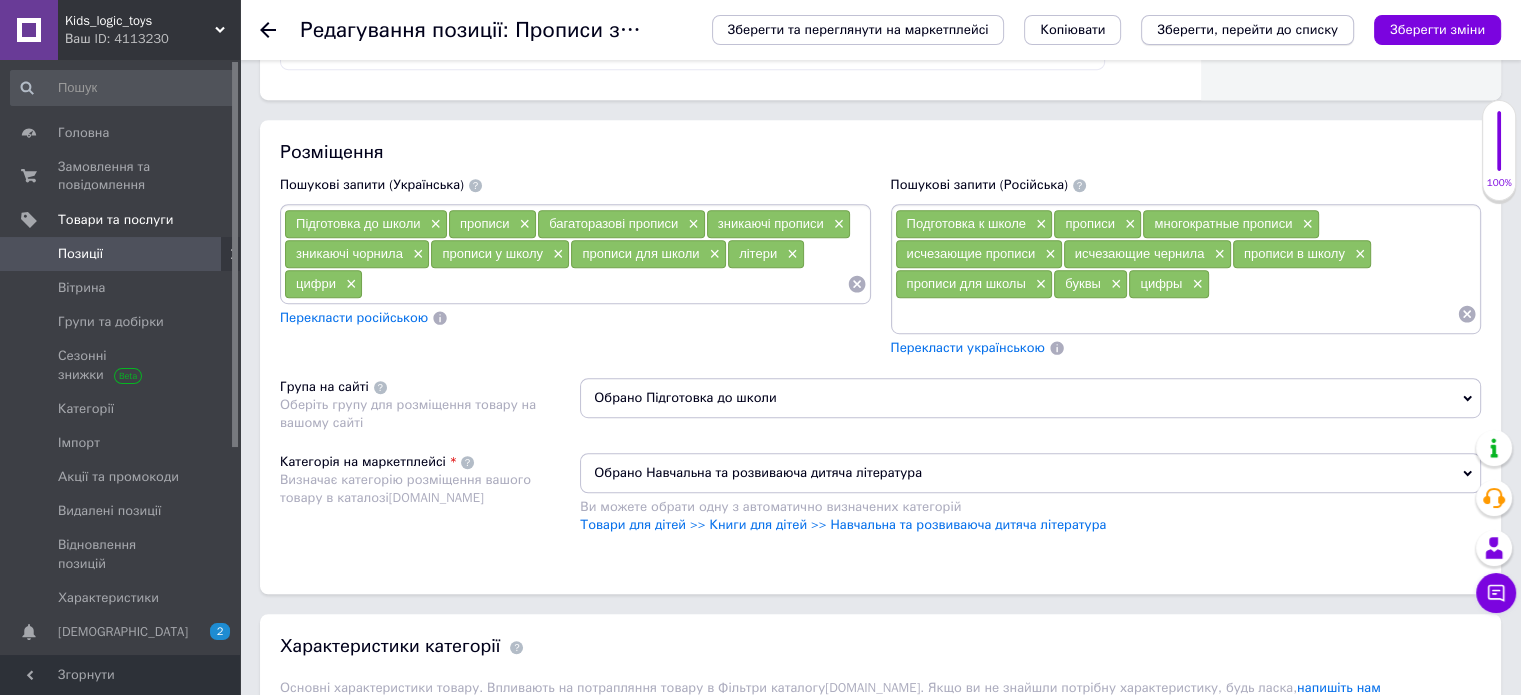 type on "Прописи многоразовые с канавками "Буквы мира"" 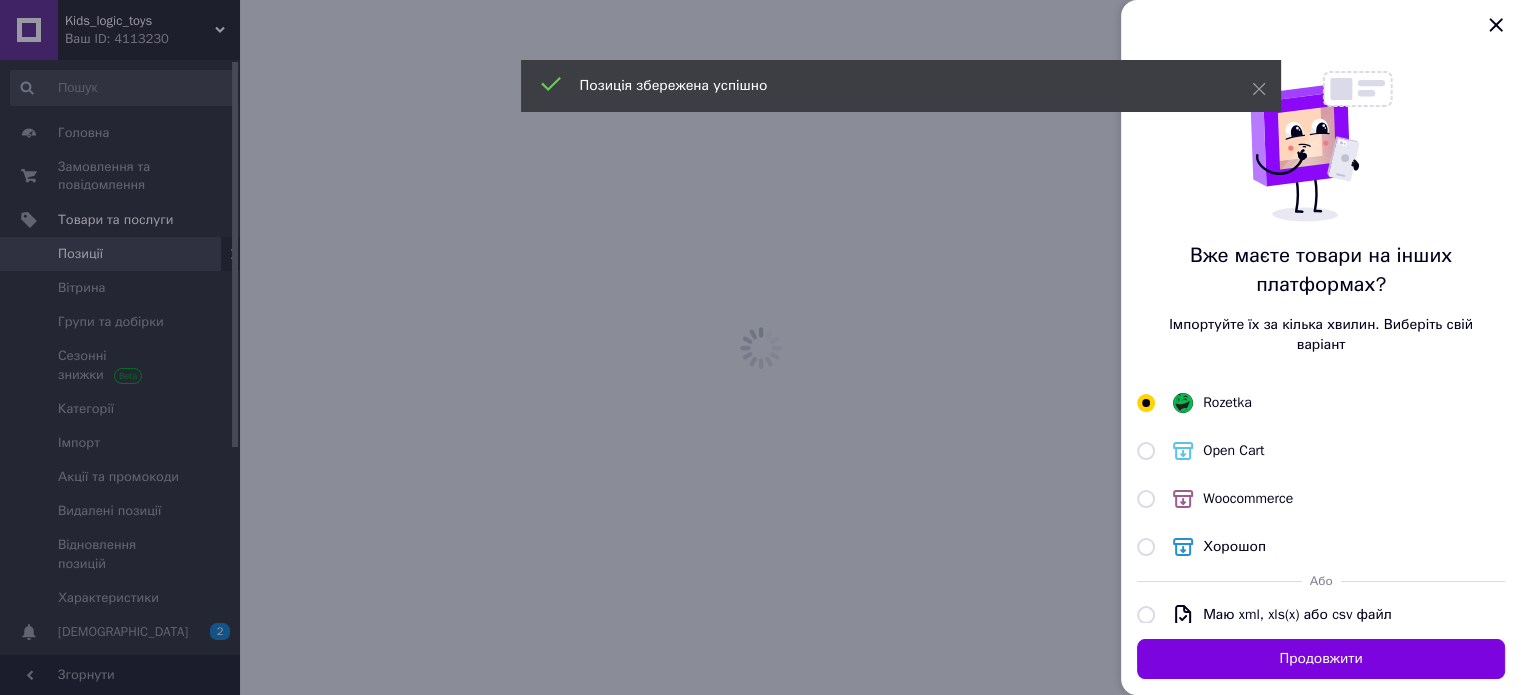scroll, scrollTop: 0, scrollLeft: 0, axis: both 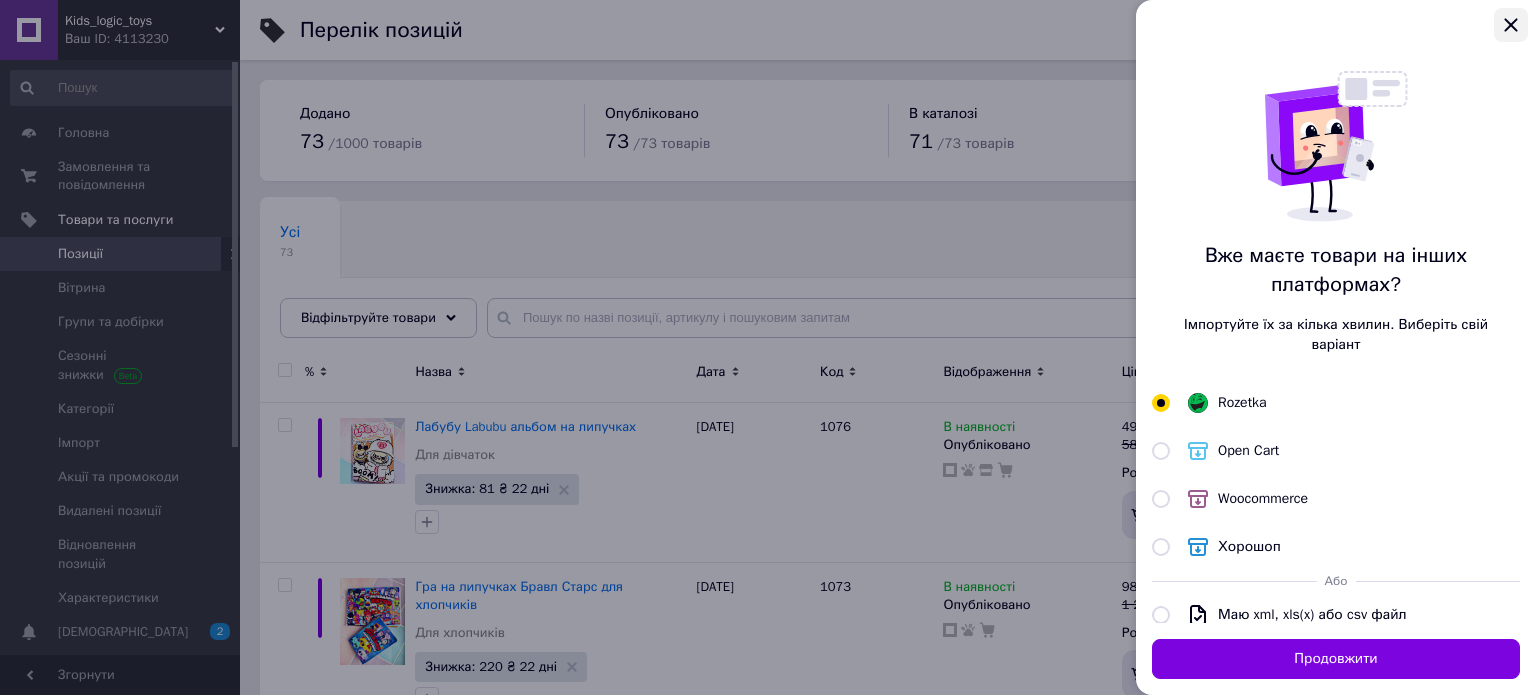 click 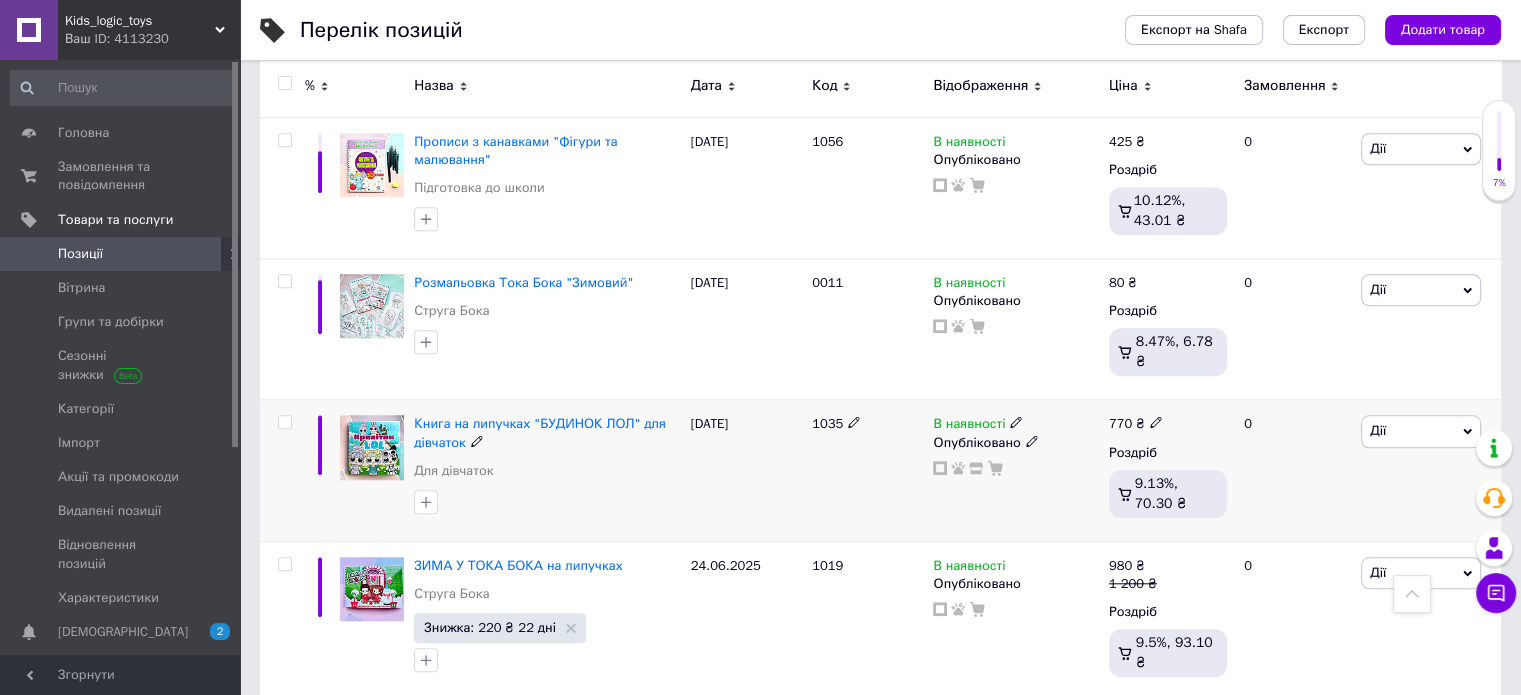 scroll, scrollTop: 1781, scrollLeft: 0, axis: vertical 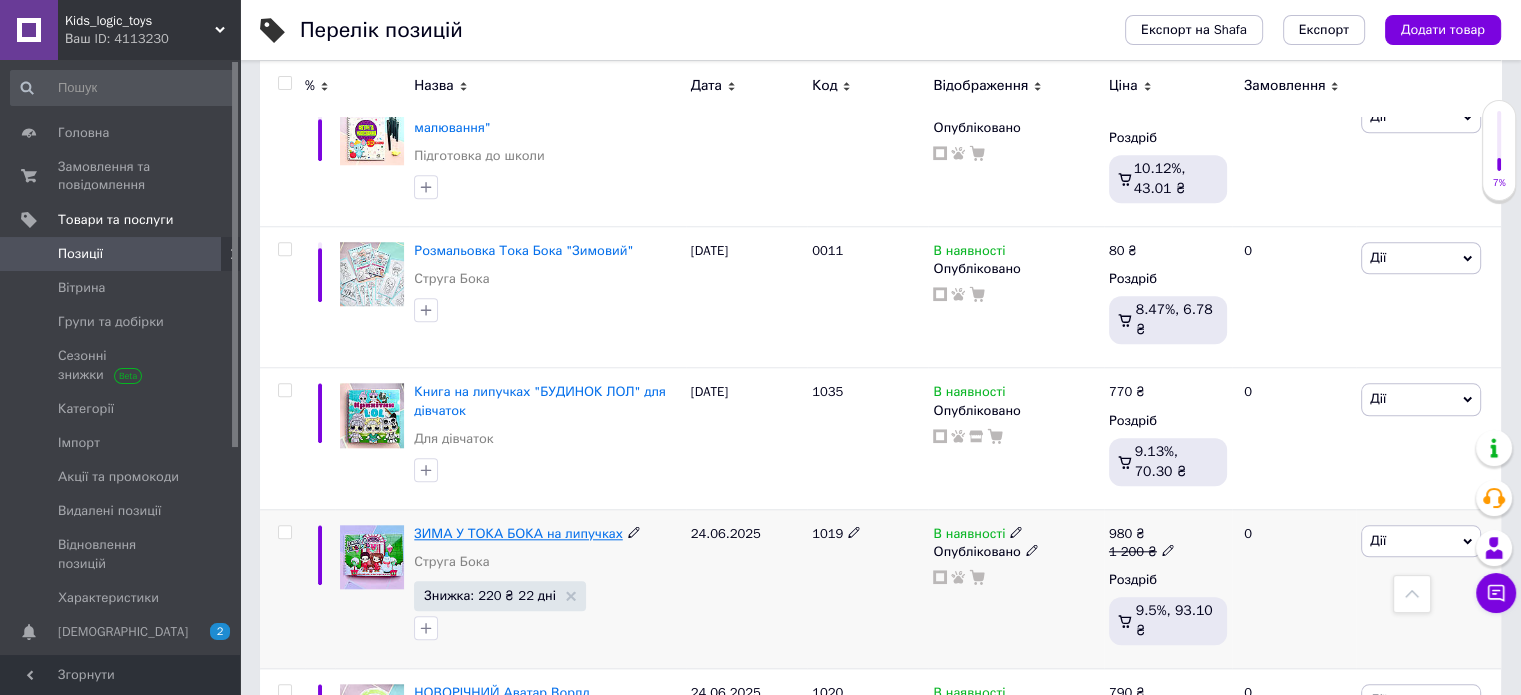 click on "ЗИМА У ТОКА БОКА на липучках" at bounding box center (518, 533) 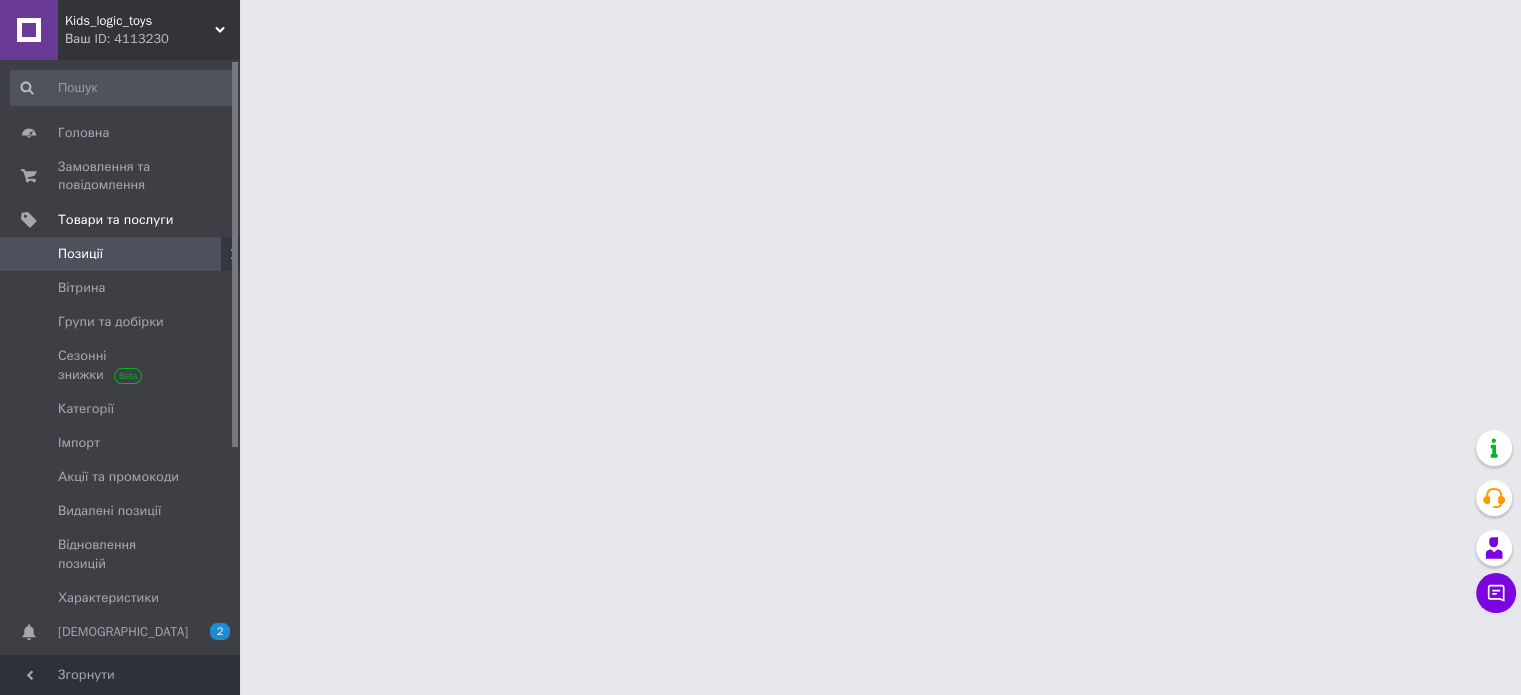 scroll, scrollTop: 0, scrollLeft: 0, axis: both 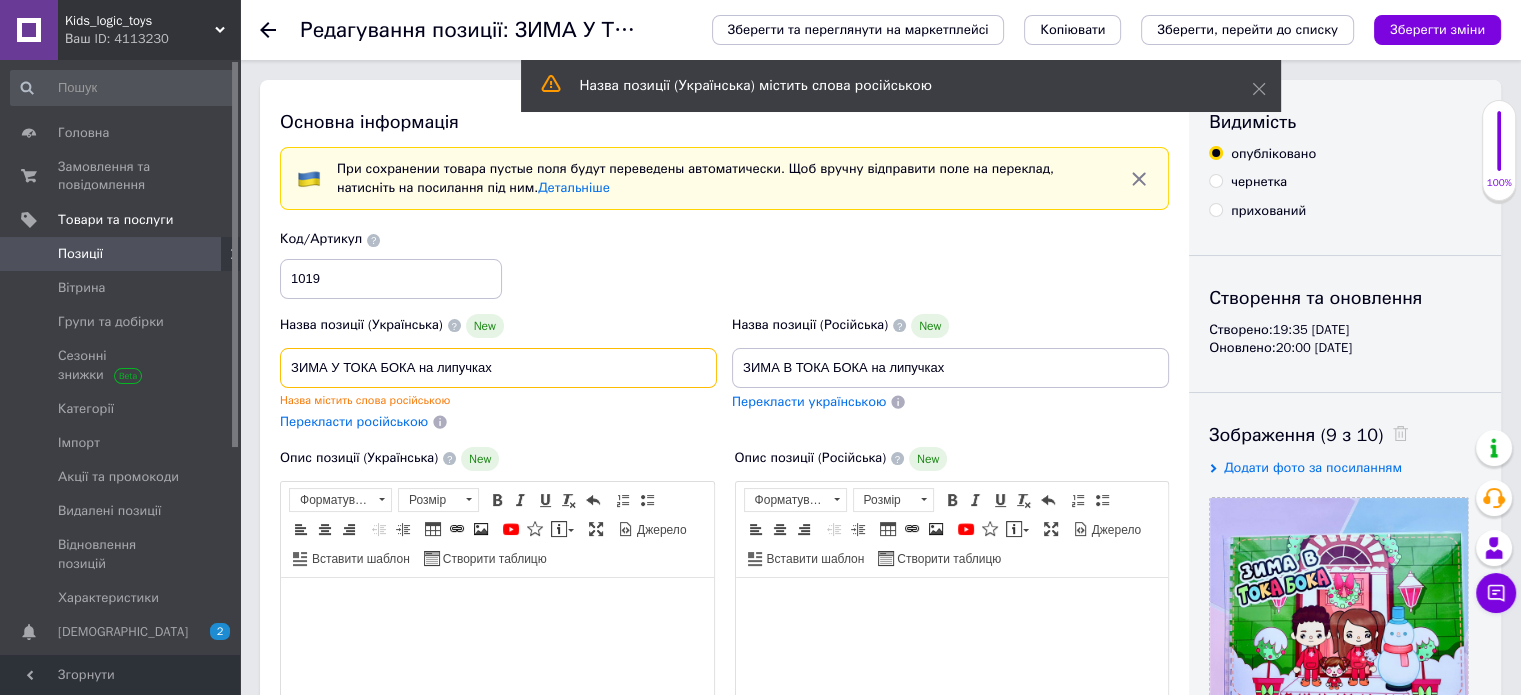 click on "ЗИМА У ТОКА БОКА на липучках" at bounding box center (498, 368) 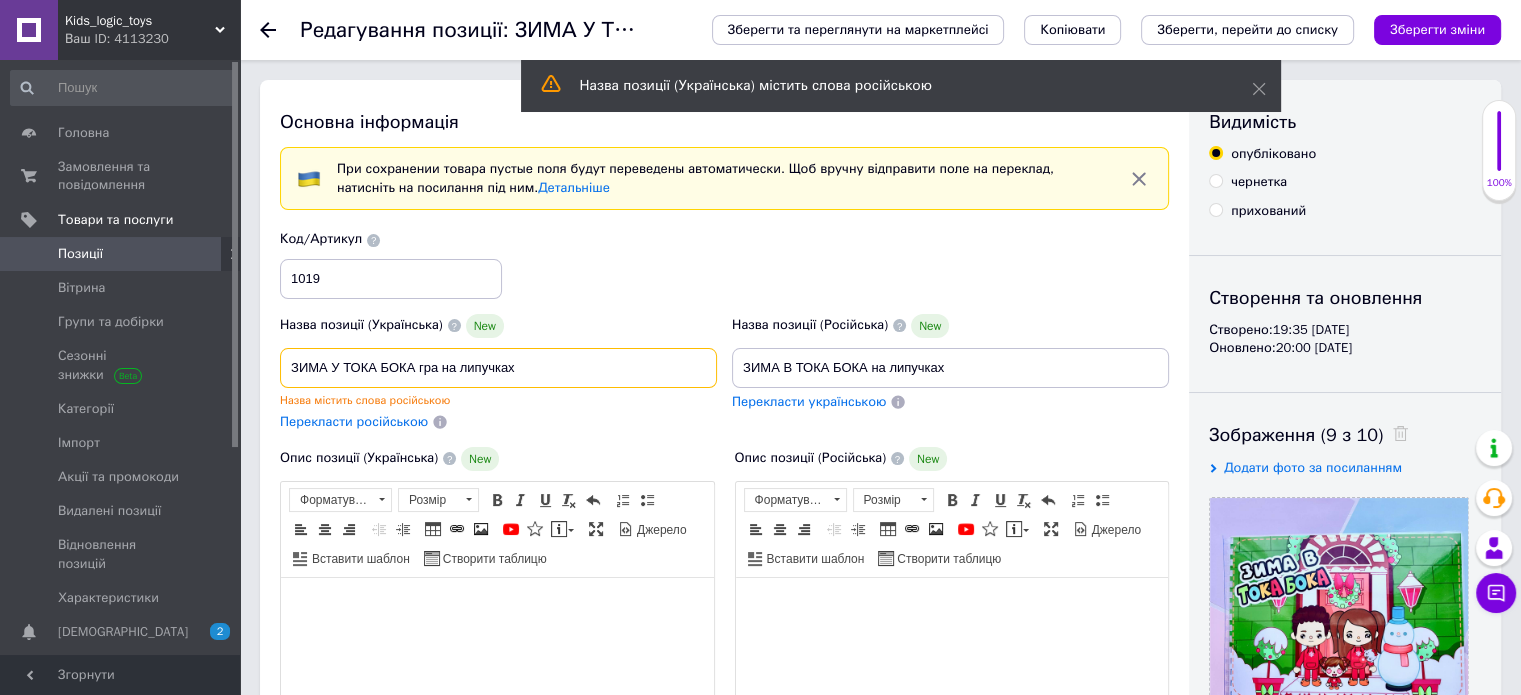 type on "ЗИМА У ТОКА БОКА гра на липучках" 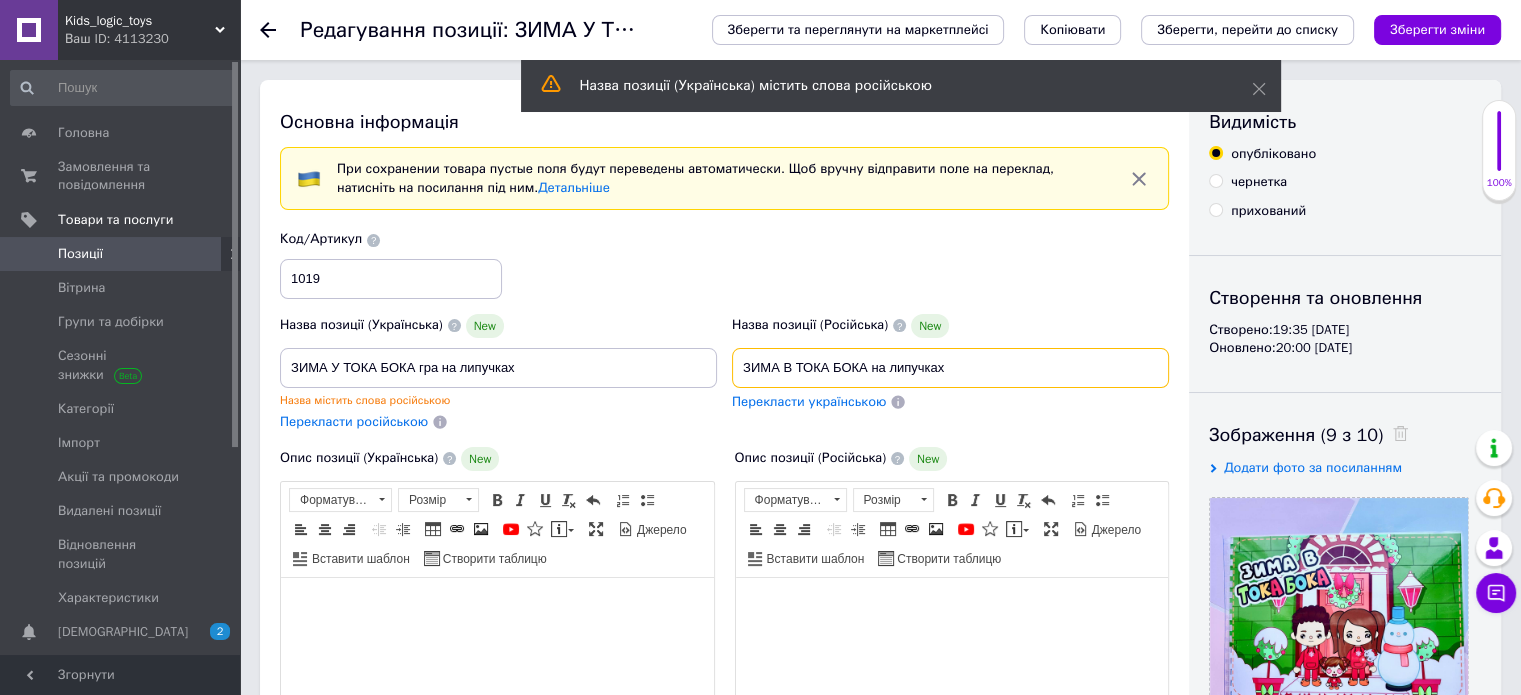 click on "ЗИМА В ТОКА БОКА на липучках" at bounding box center (950, 368) 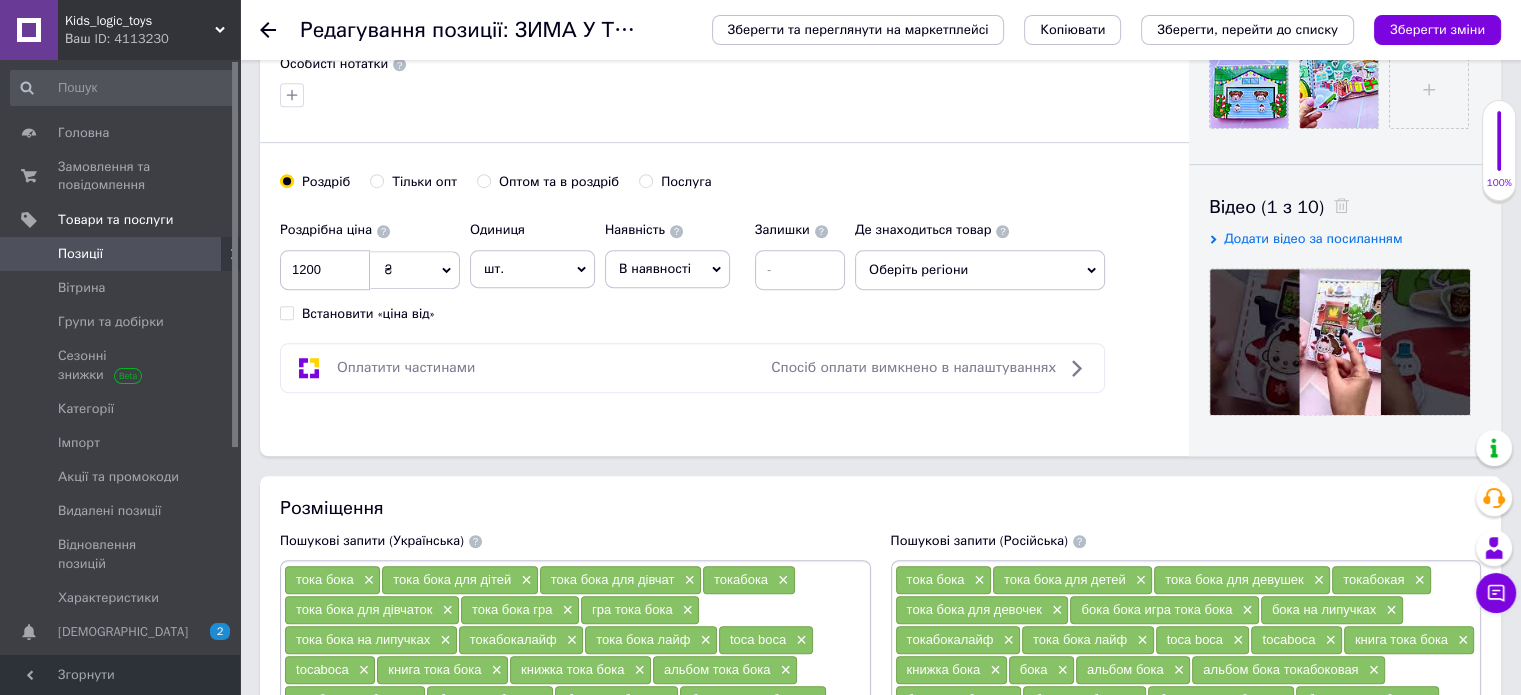 scroll, scrollTop: 900, scrollLeft: 0, axis: vertical 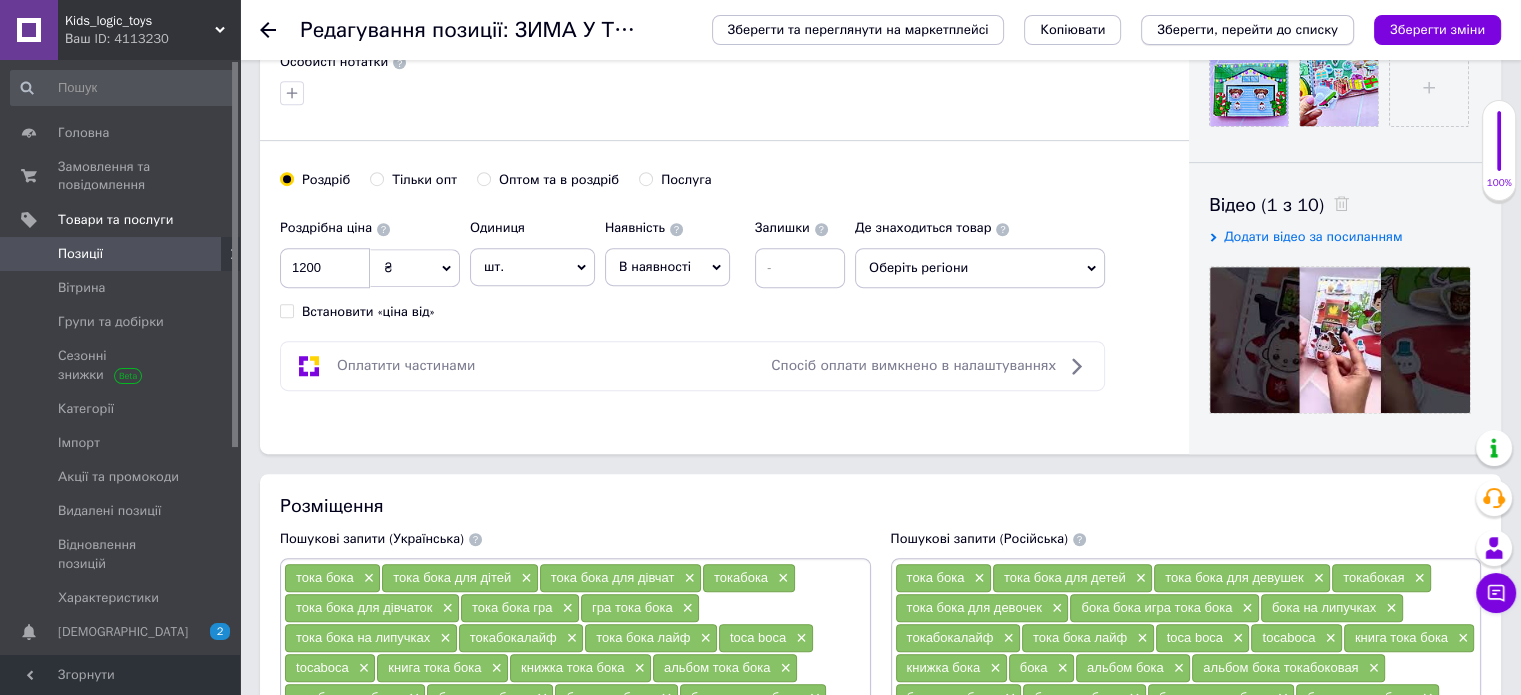 type on "ЗИМА В ТОКА БОКА игра на липучках" 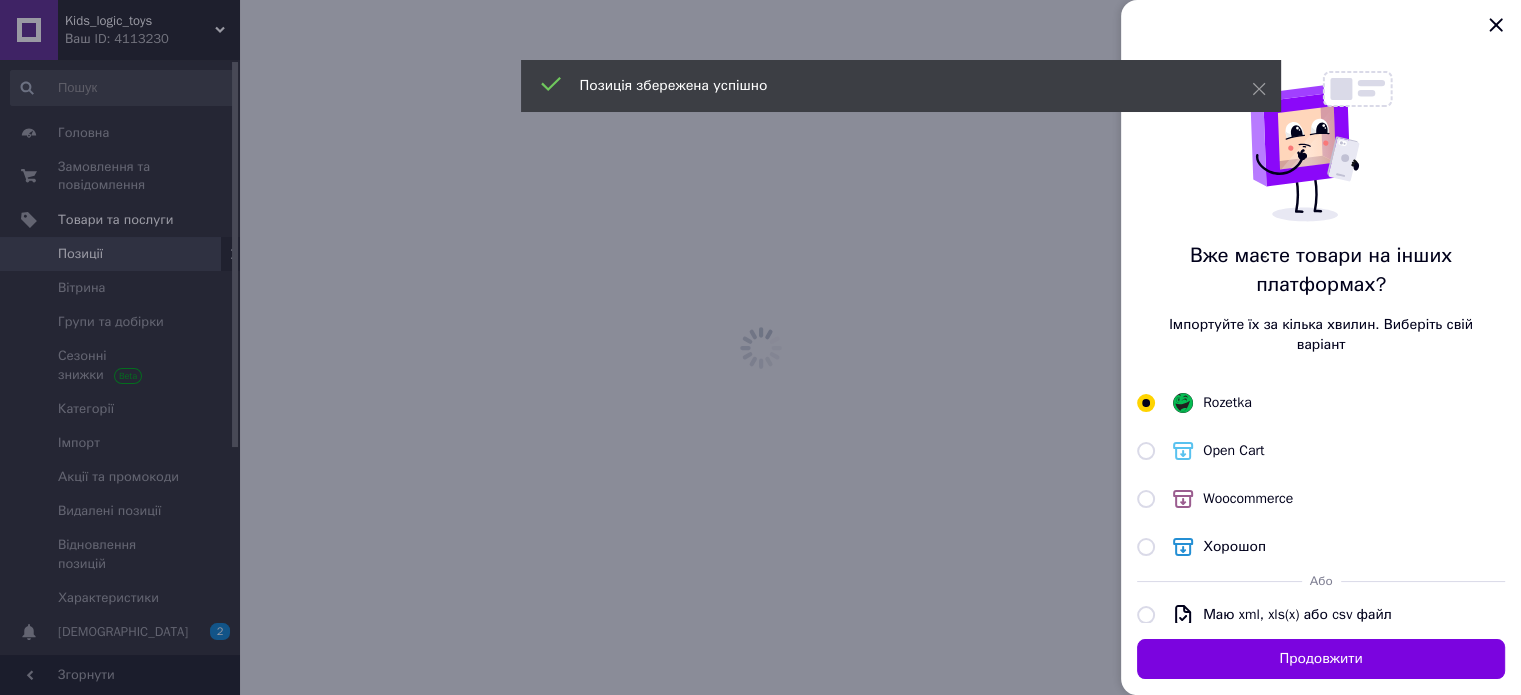 scroll, scrollTop: 0, scrollLeft: 0, axis: both 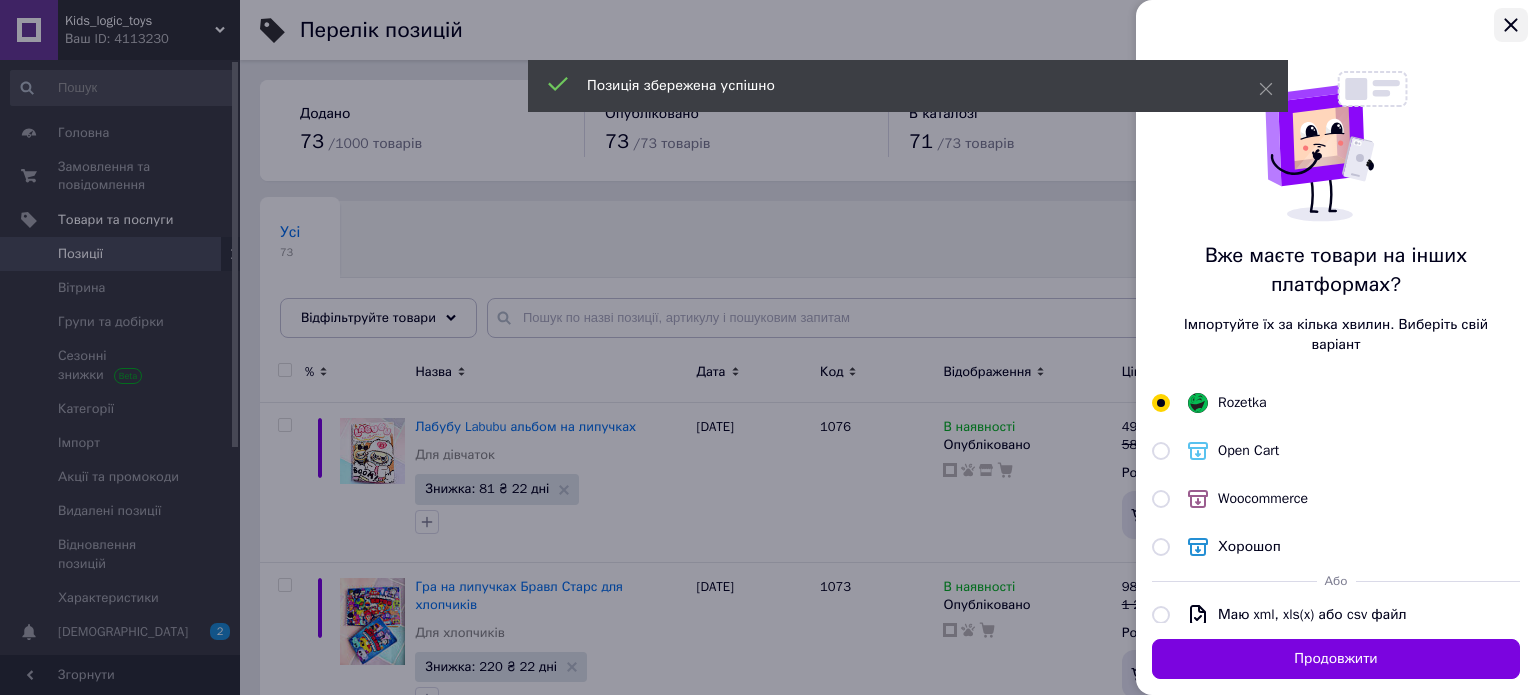 click 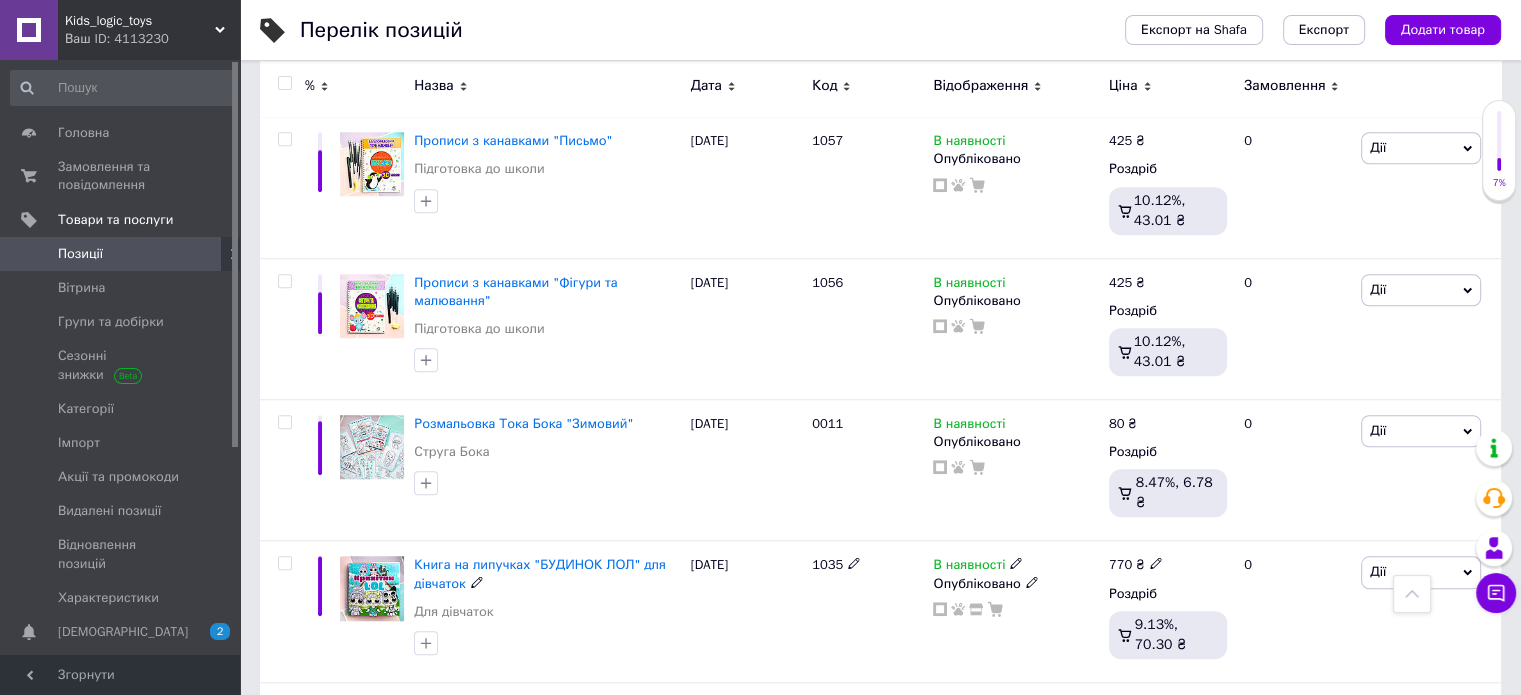 scroll, scrollTop: 1881, scrollLeft: 0, axis: vertical 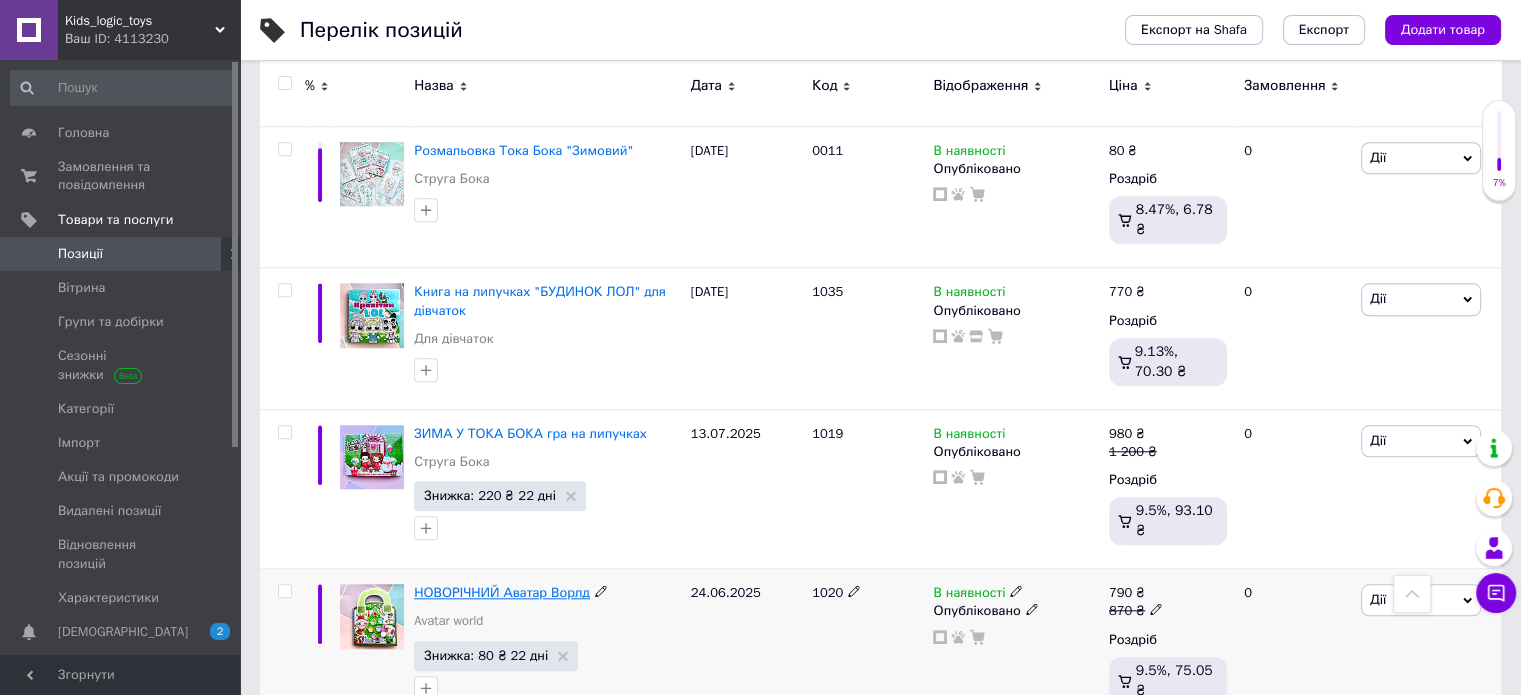 click on "НОВОРІЧНИЙ Аватар Ворлд" at bounding box center [501, 592] 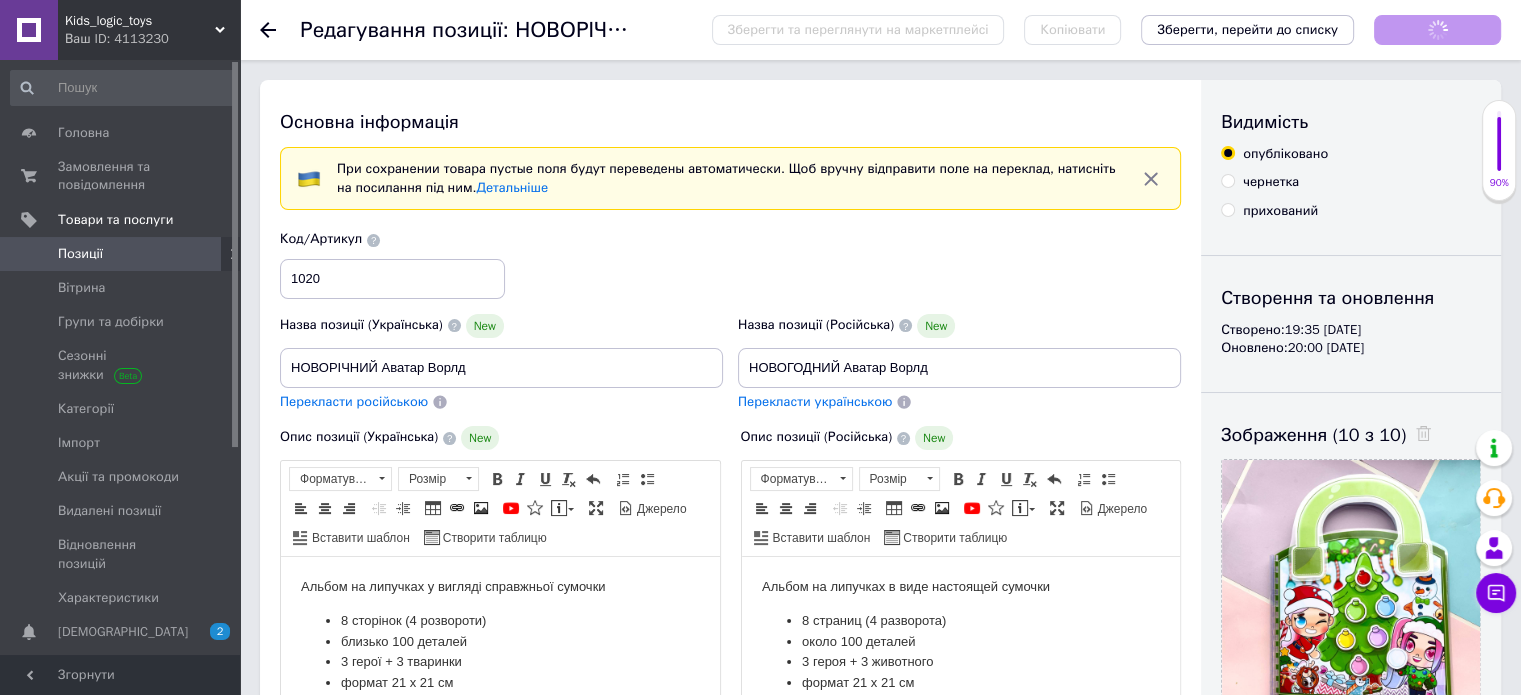 scroll, scrollTop: 0, scrollLeft: 0, axis: both 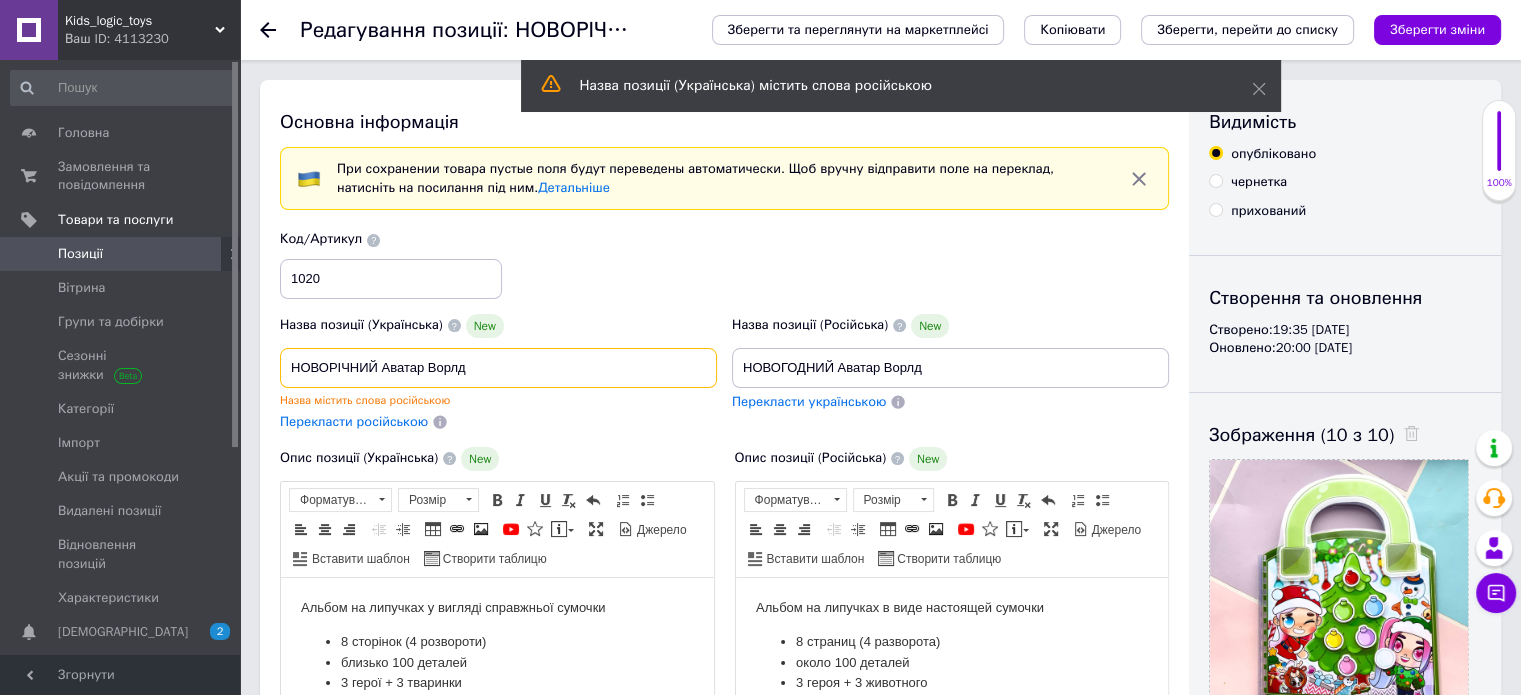 click on "НОВОРІЧНИЙ Аватар Ворлд" at bounding box center [498, 368] 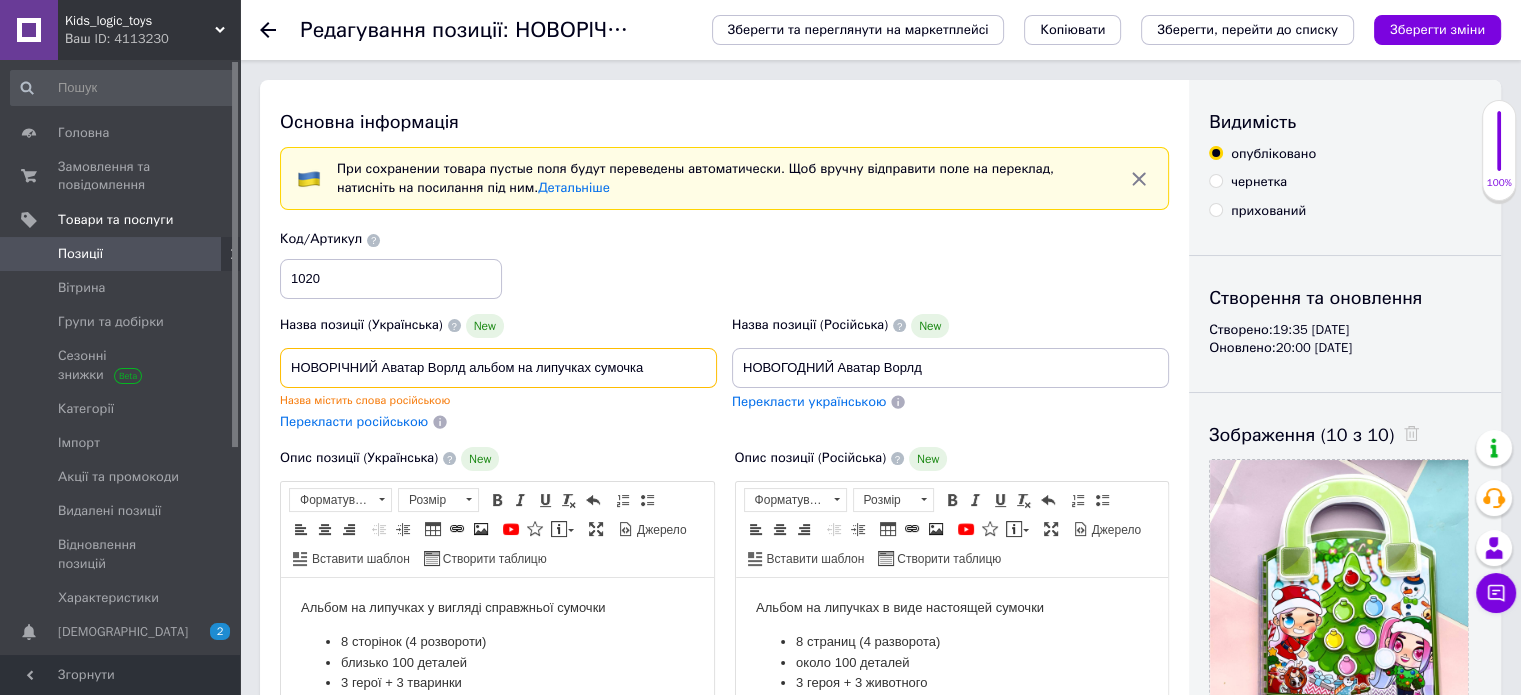 type on "НОВОРІЧНИЙ Аватар Ворлд альбом на липучках сумочка" 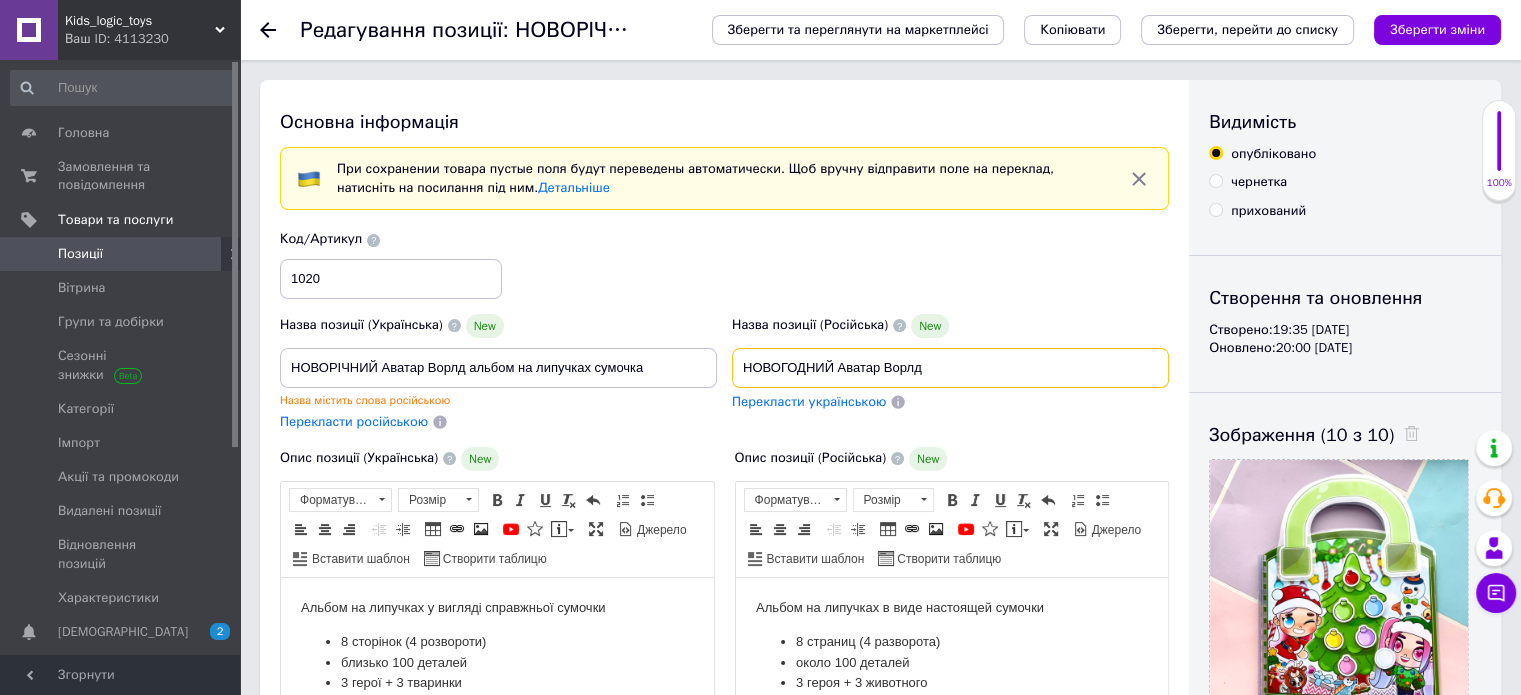 click on "НОВОГОДНИЙ Аватар Ворлд" at bounding box center [950, 368] 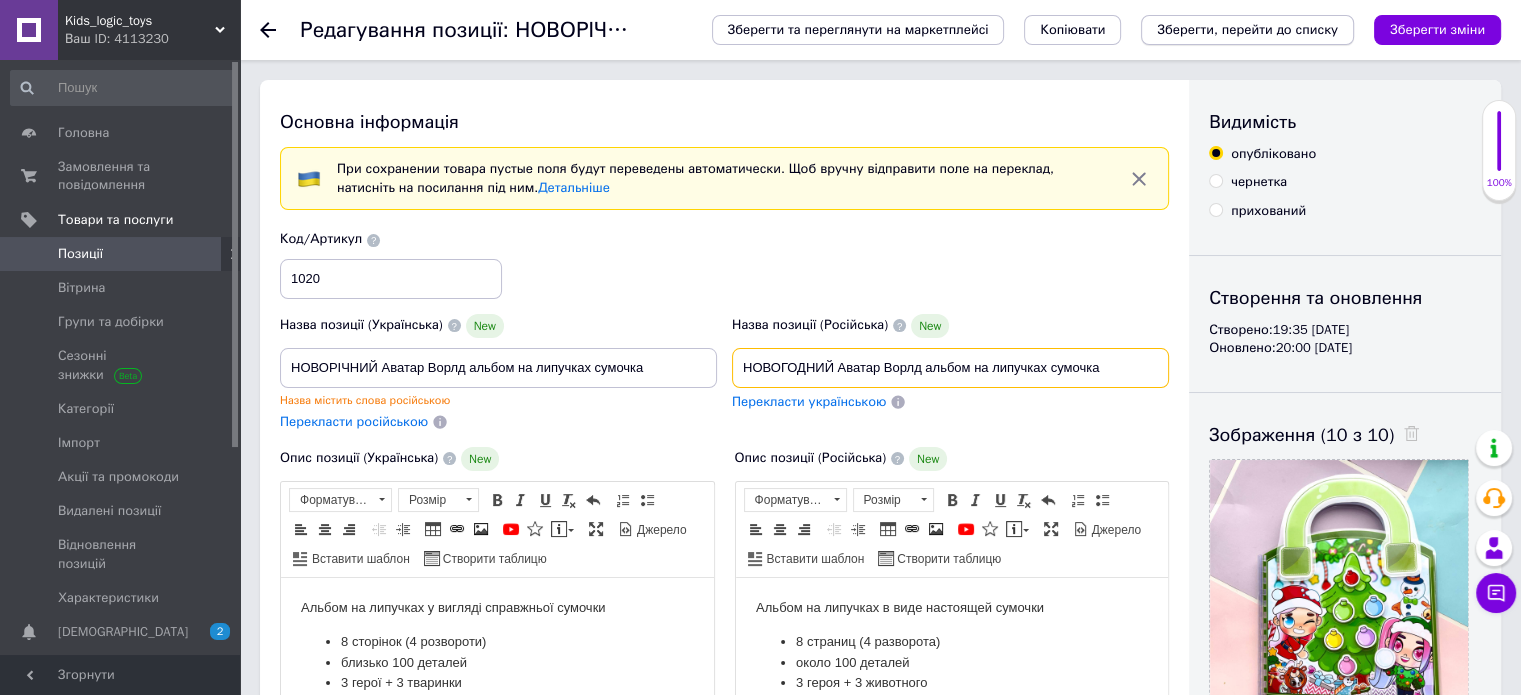 type on "НОВОГОДНИЙ Аватар Ворлд альбом на липучках сумочка" 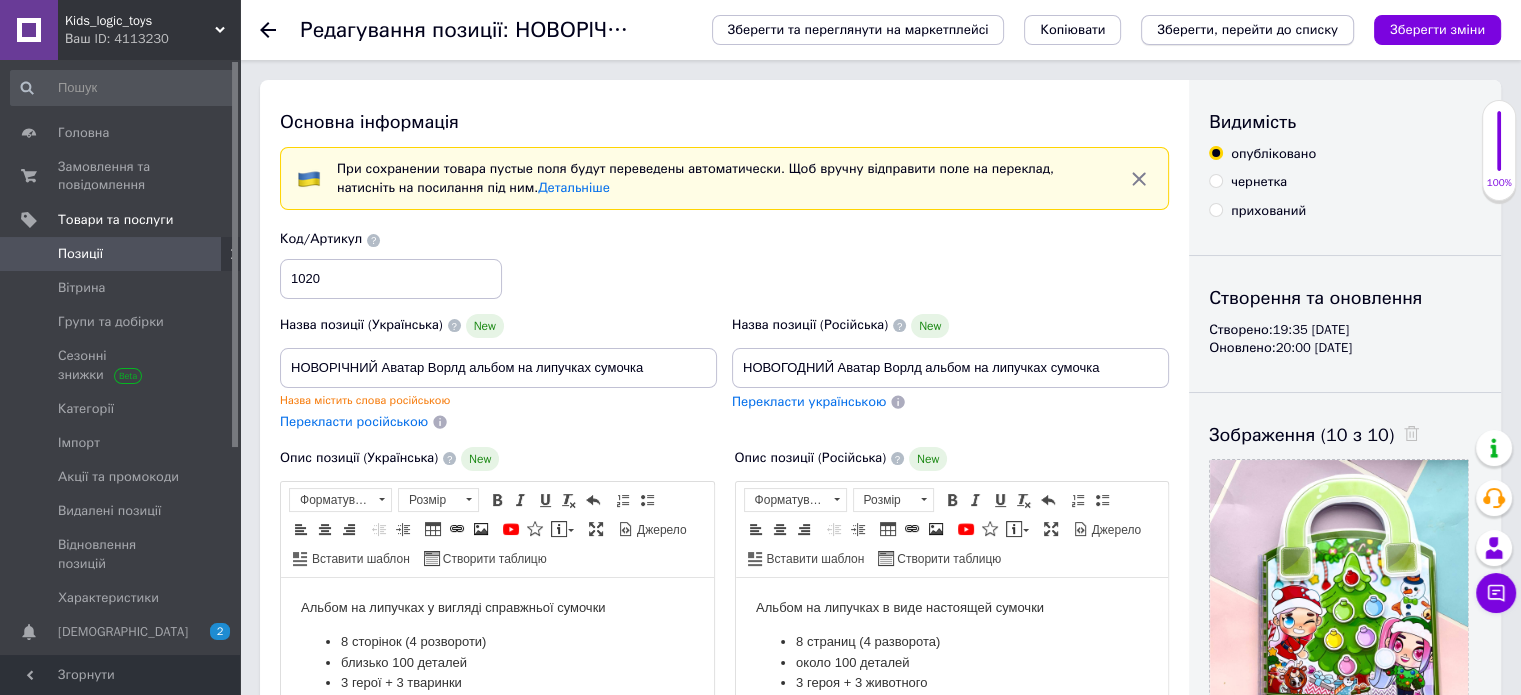 click on "Зберегти, перейти до списку" at bounding box center (1247, 29) 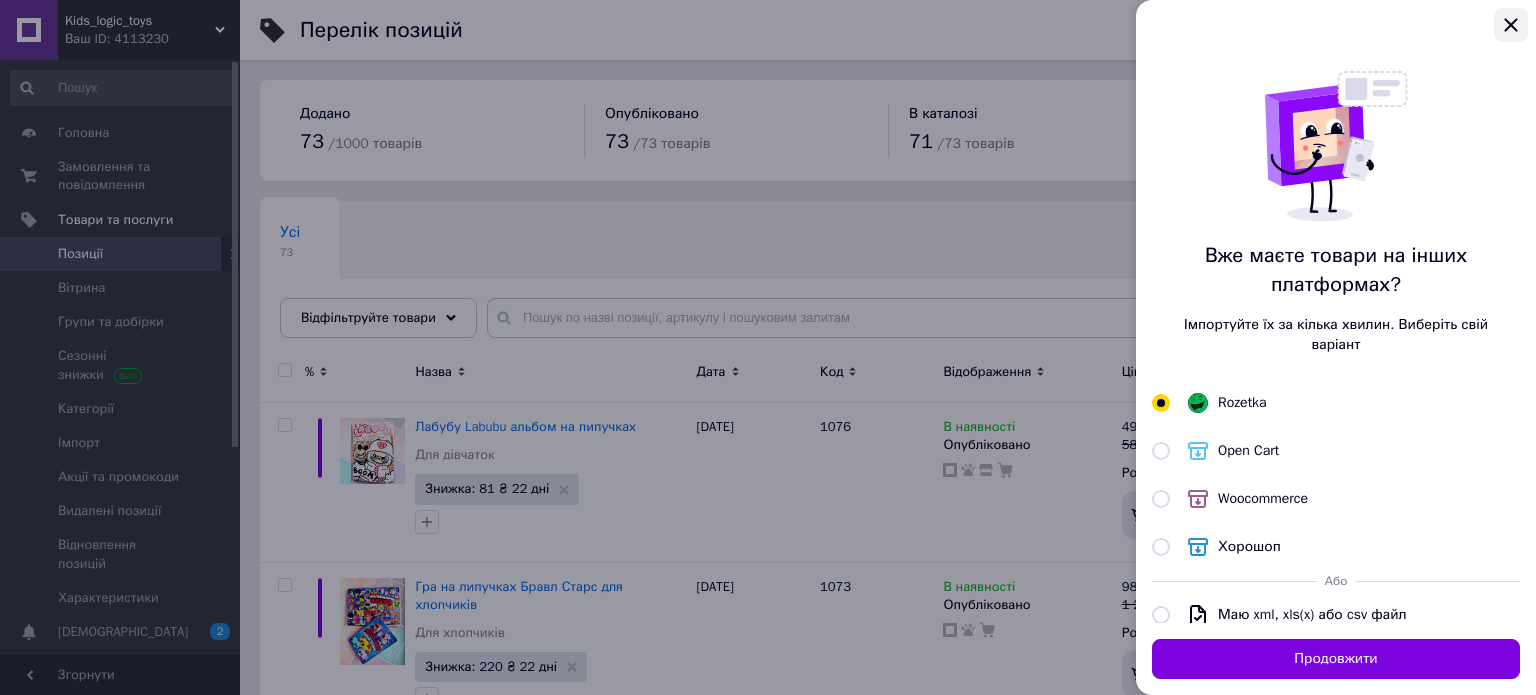 click 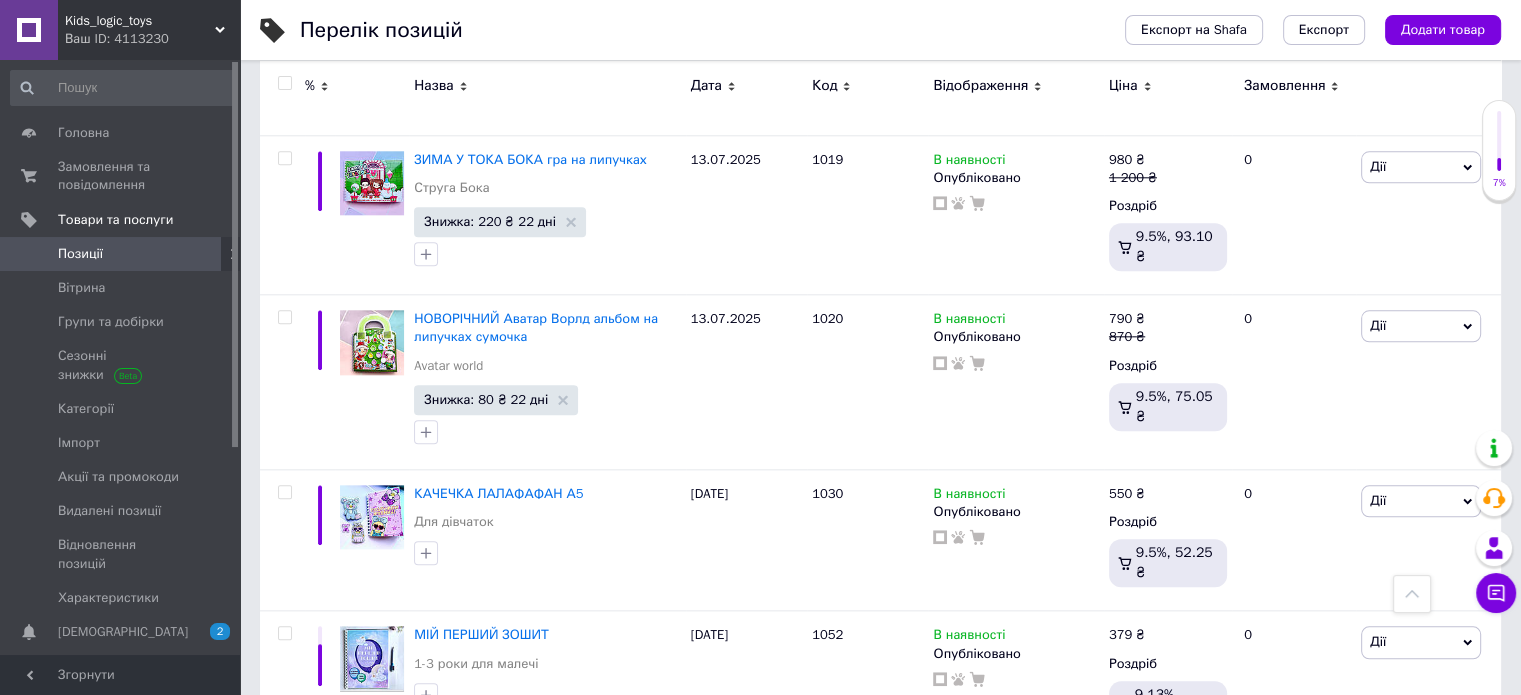 scroll, scrollTop: 2281, scrollLeft: 0, axis: vertical 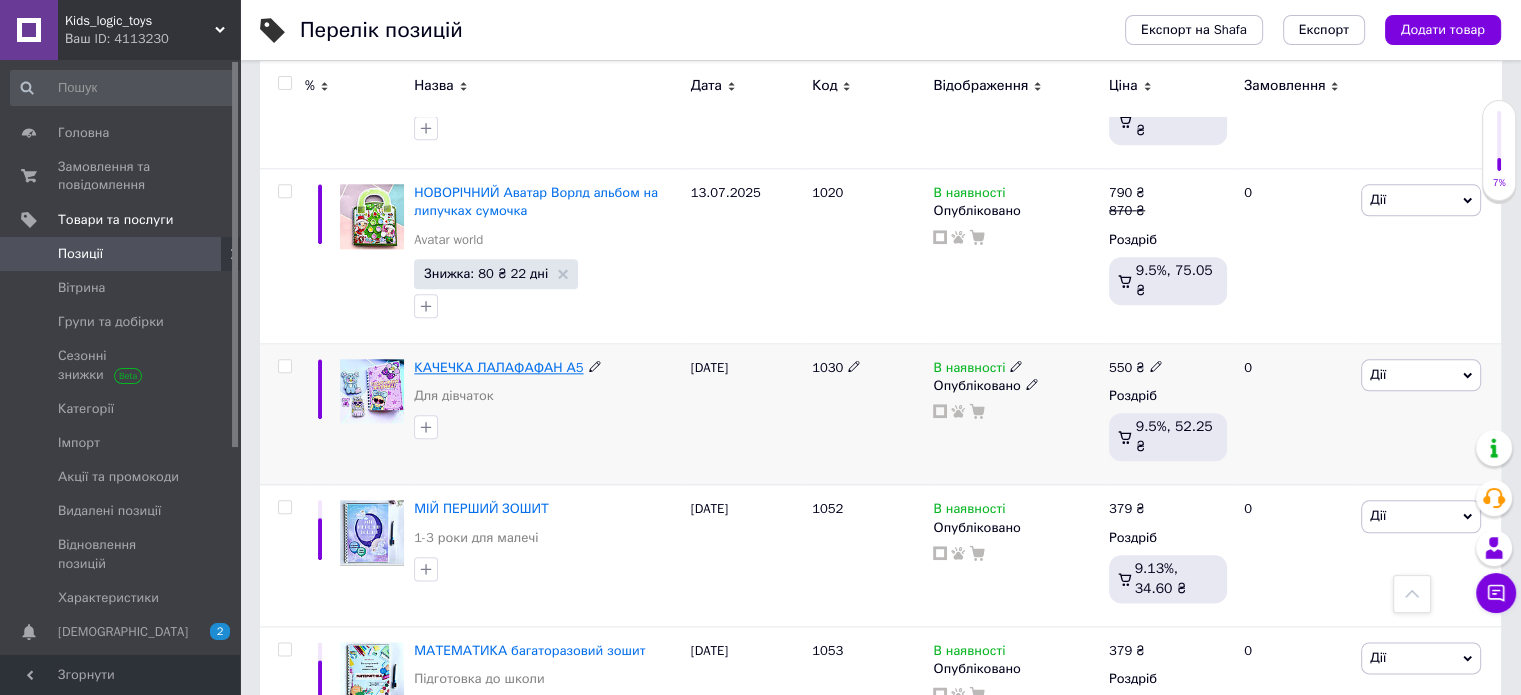 click on "КАЧЕЧКА ЛАЛАФАФАН А5" at bounding box center (498, 367) 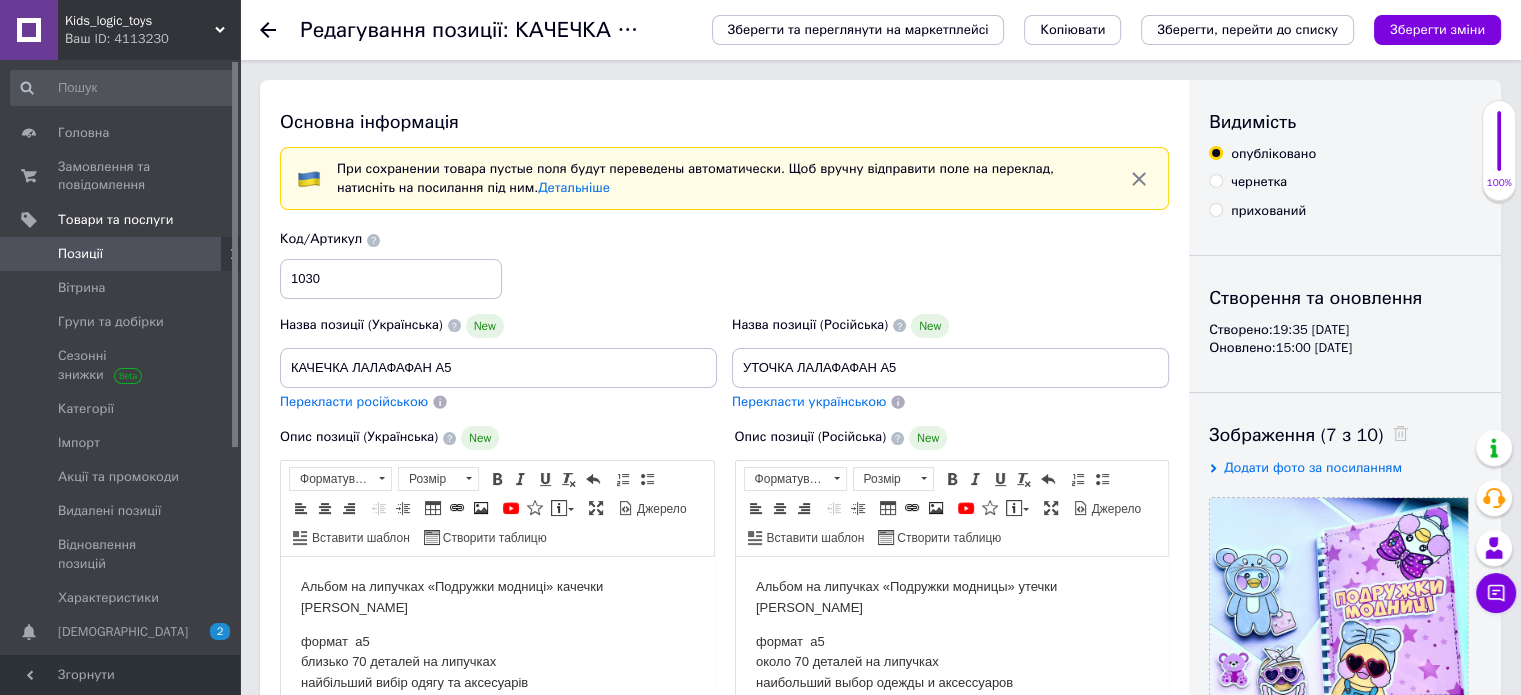 scroll, scrollTop: 0, scrollLeft: 0, axis: both 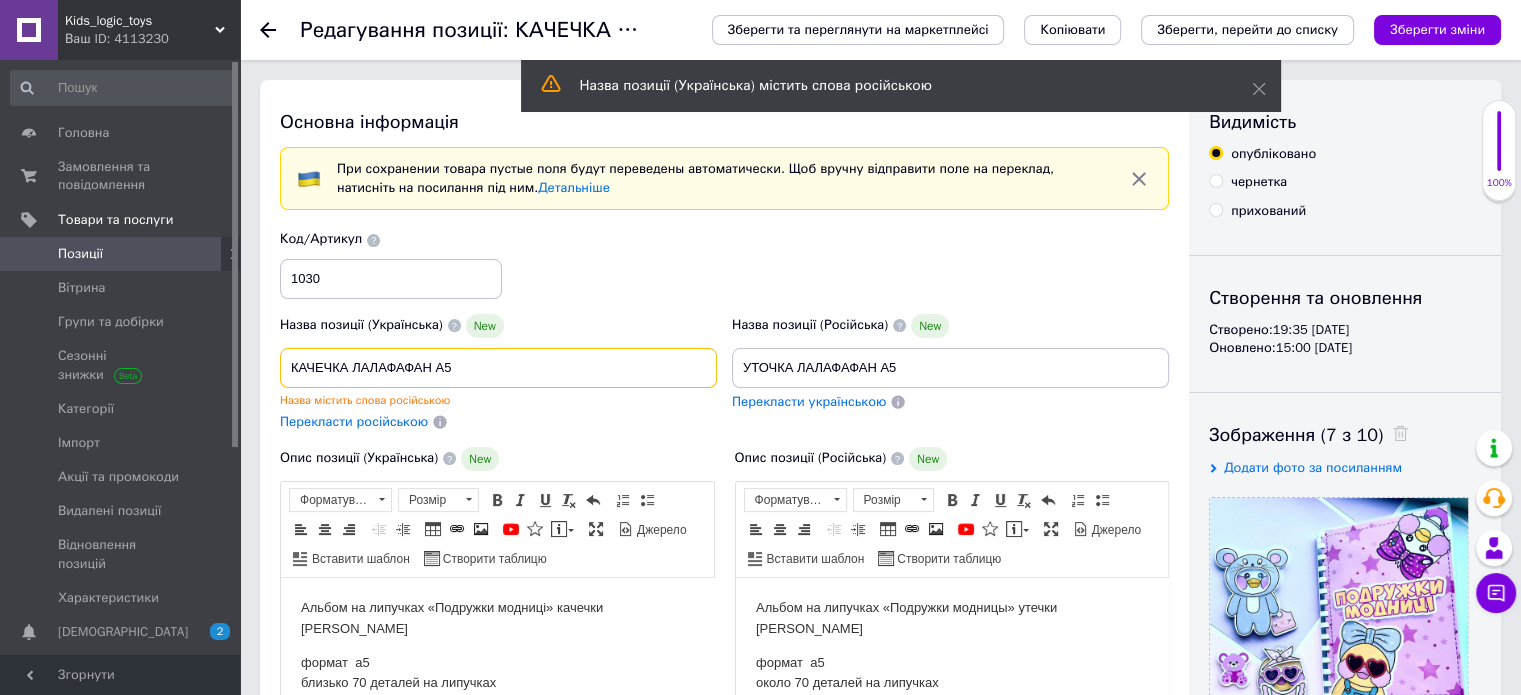click on "КАЧЕЧКА ЛАЛАФАФАН А5" at bounding box center (498, 368) 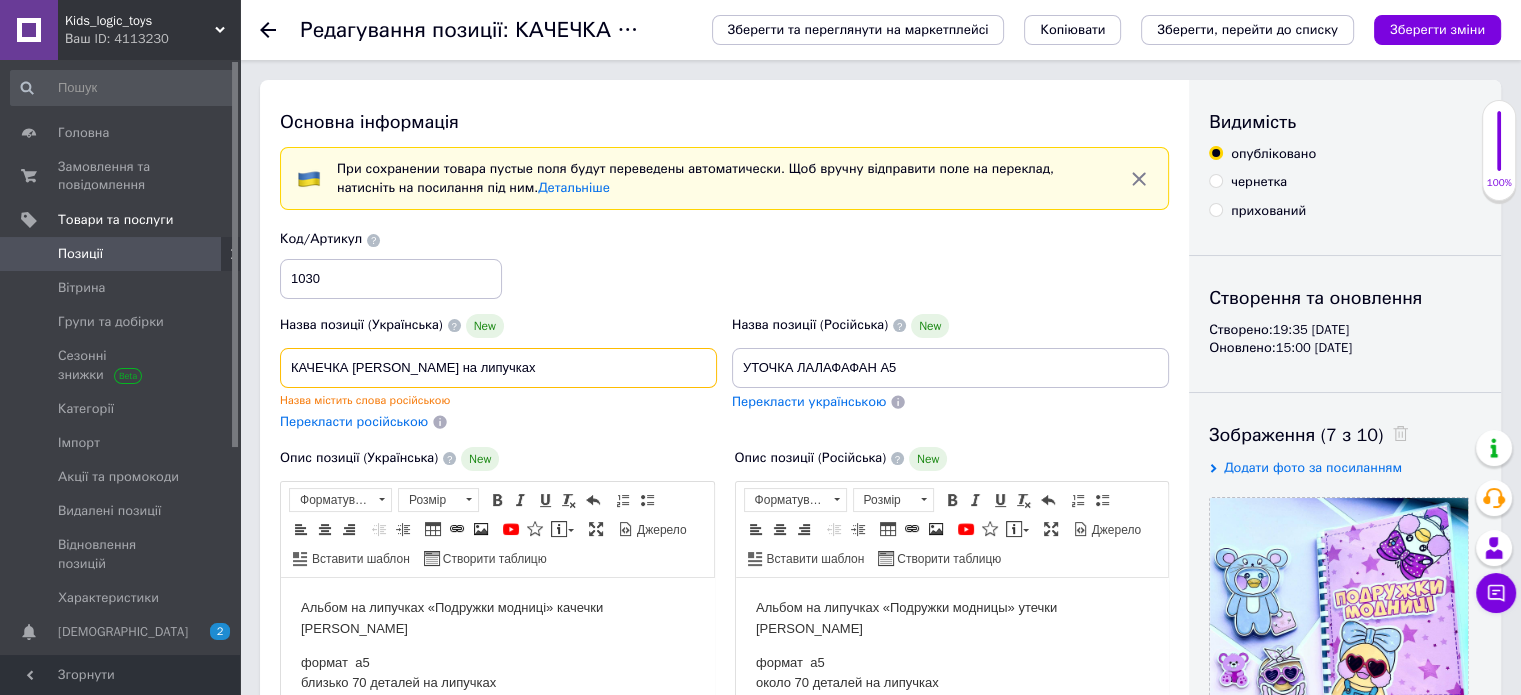 type on "КАЧЕЧКА [PERSON_NAME] на липучках" 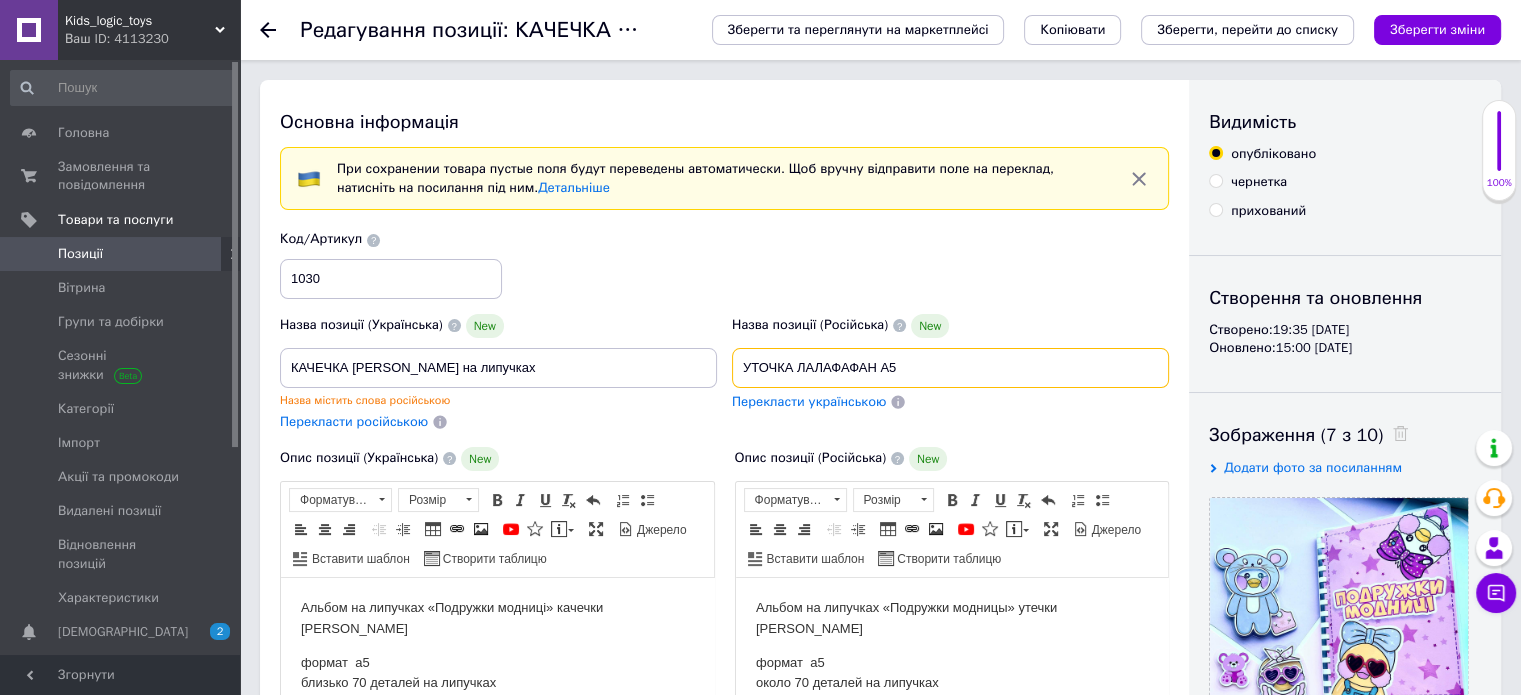 click on "УТОЧКА ЛАЛАФАФАН А5" at bounding box center [950, 368] 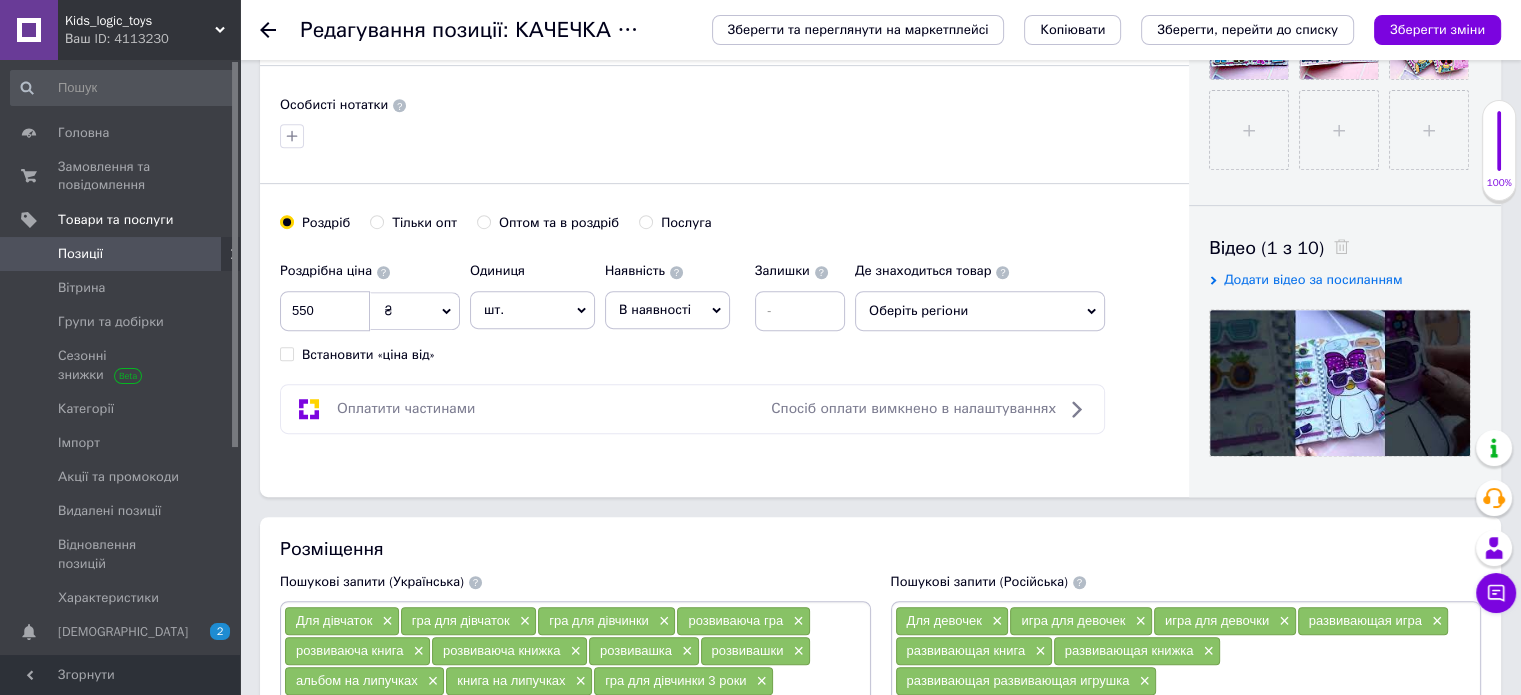 scroll, scrollTop: 1000, scrollLeft: 0, axis: vertical 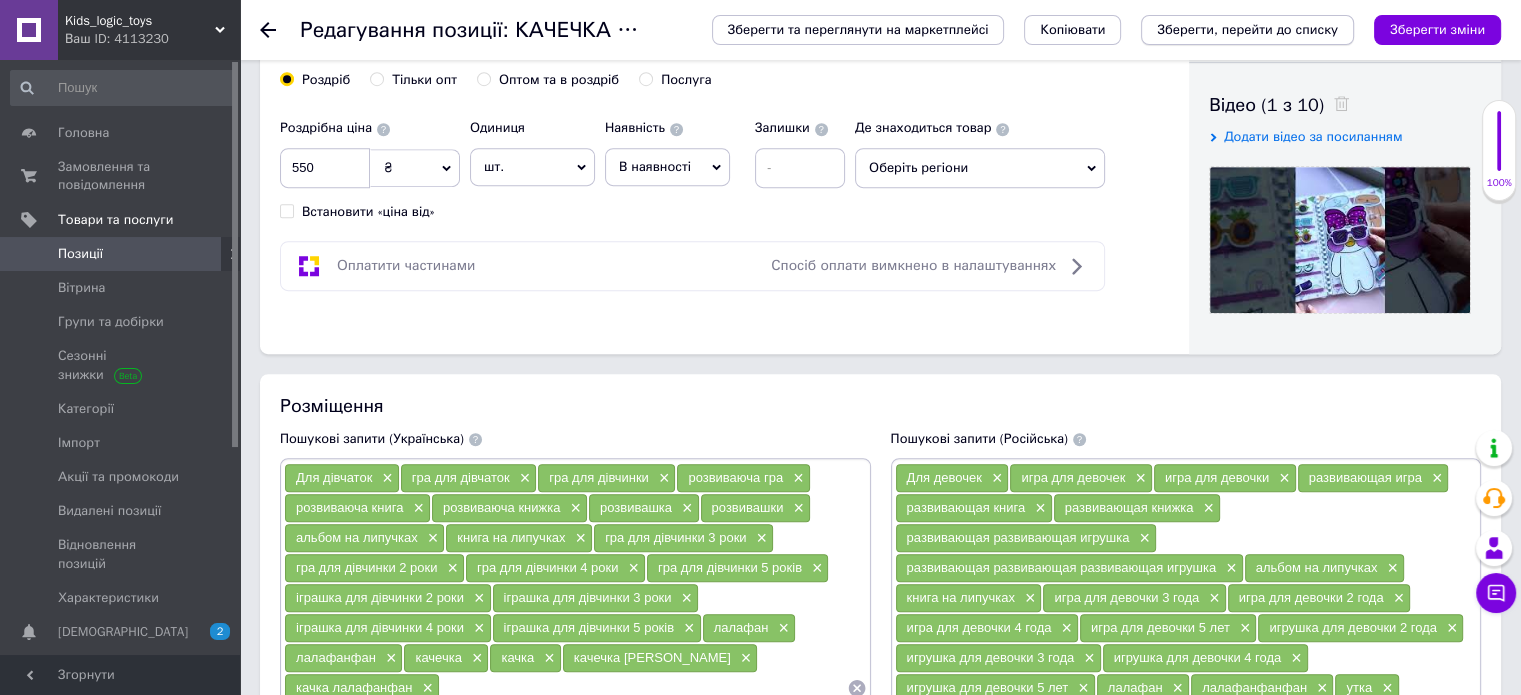 type on "УТОЧКА ЛАЛАФАФАН книга на липучках" 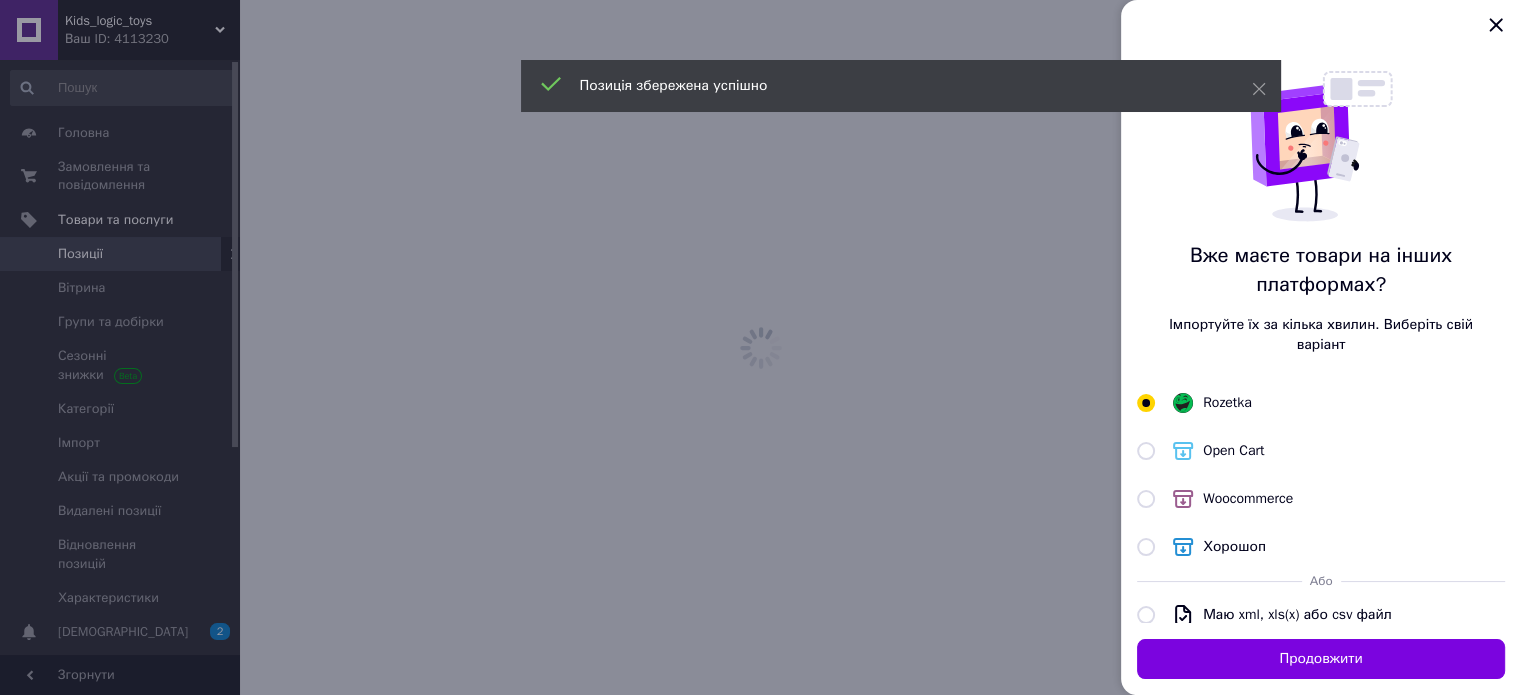 scroll, scrollTop: 0, scrollLeft: 0, axis: both 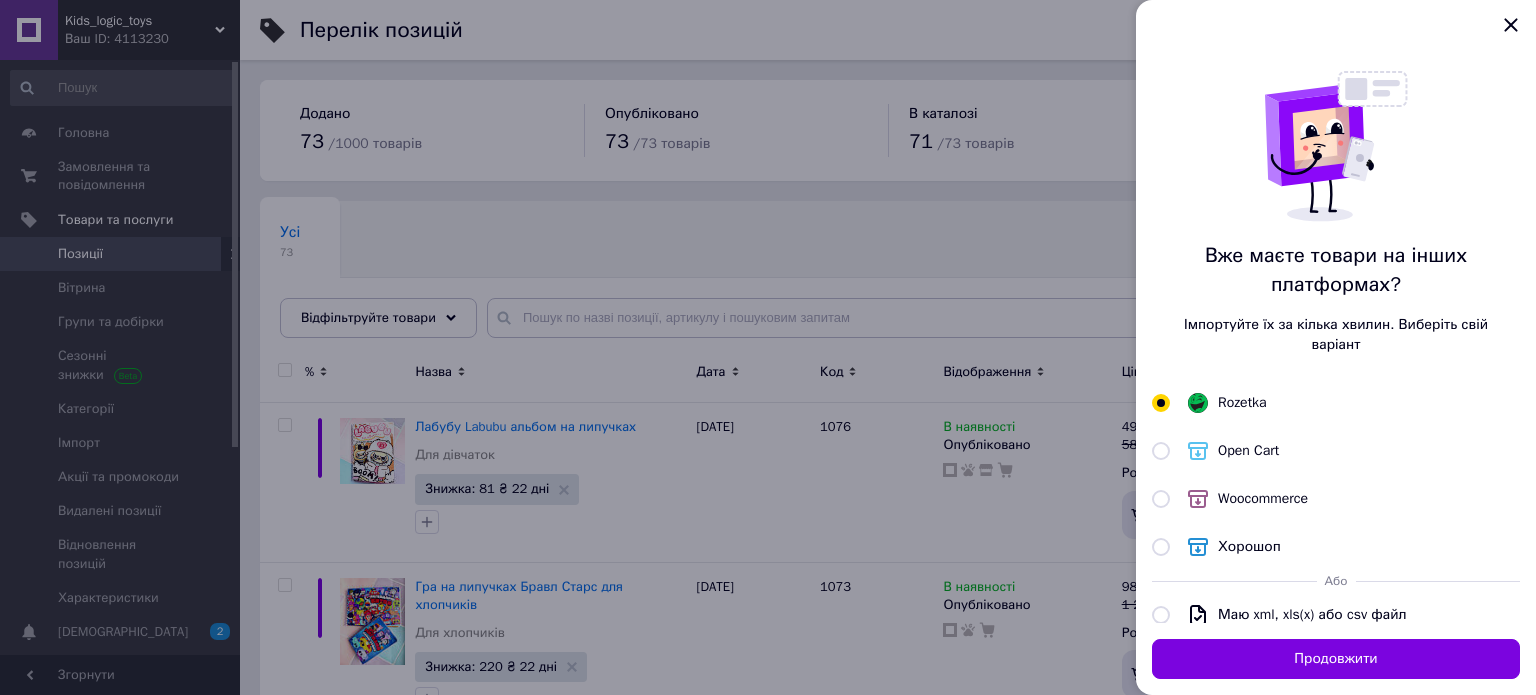 click at bounding box center [768, 347] 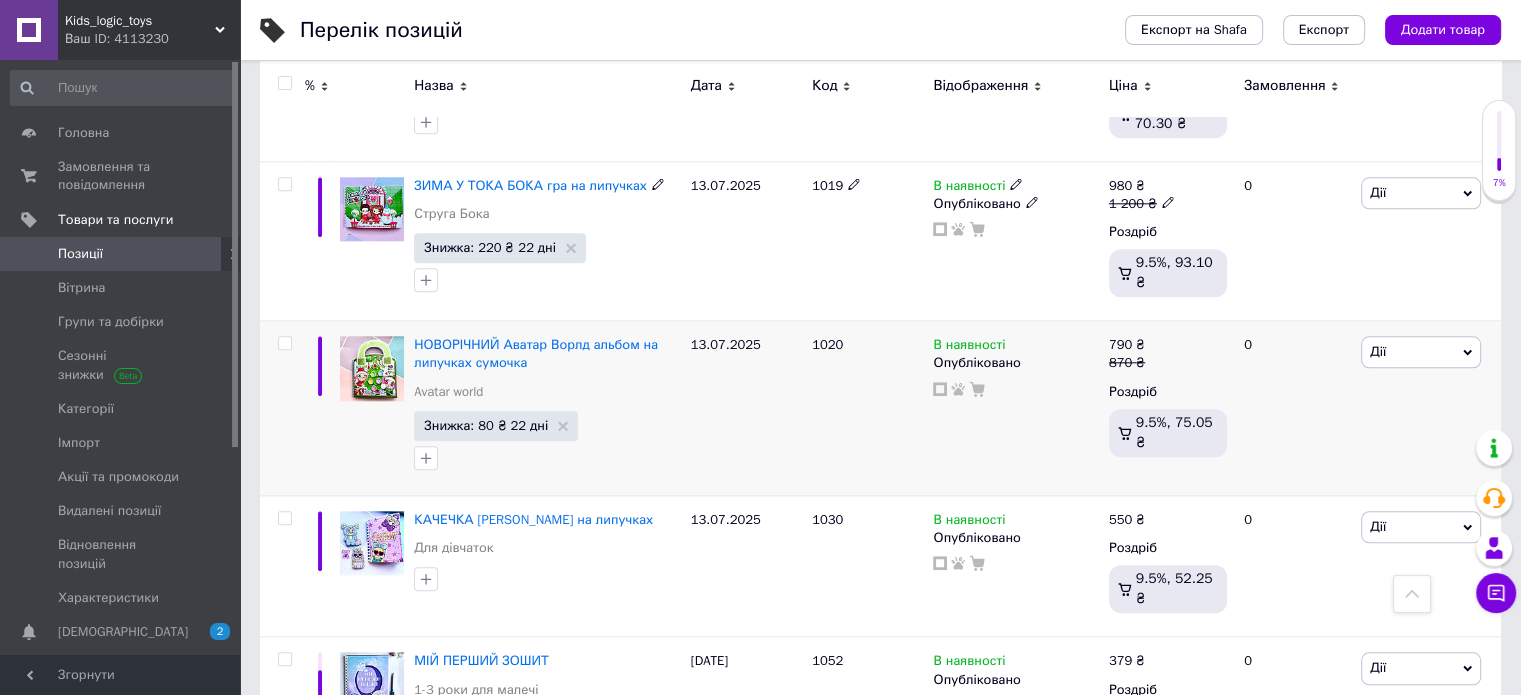 scroll, scrollTop: 2281, scrollLeft: 0, axis: vertical 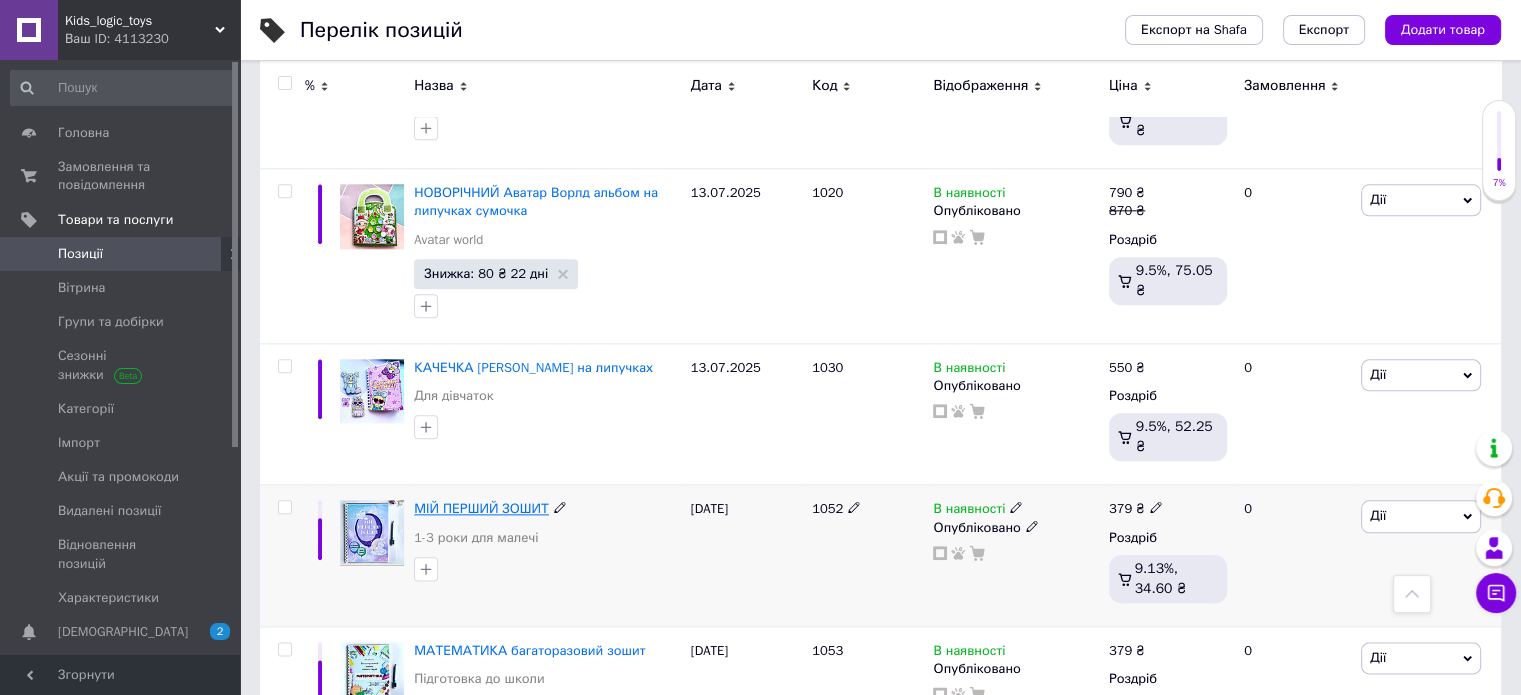 click on "МІЙ ПЕРШИЙ ЗОШИТ" at bounding box center (481, 508) 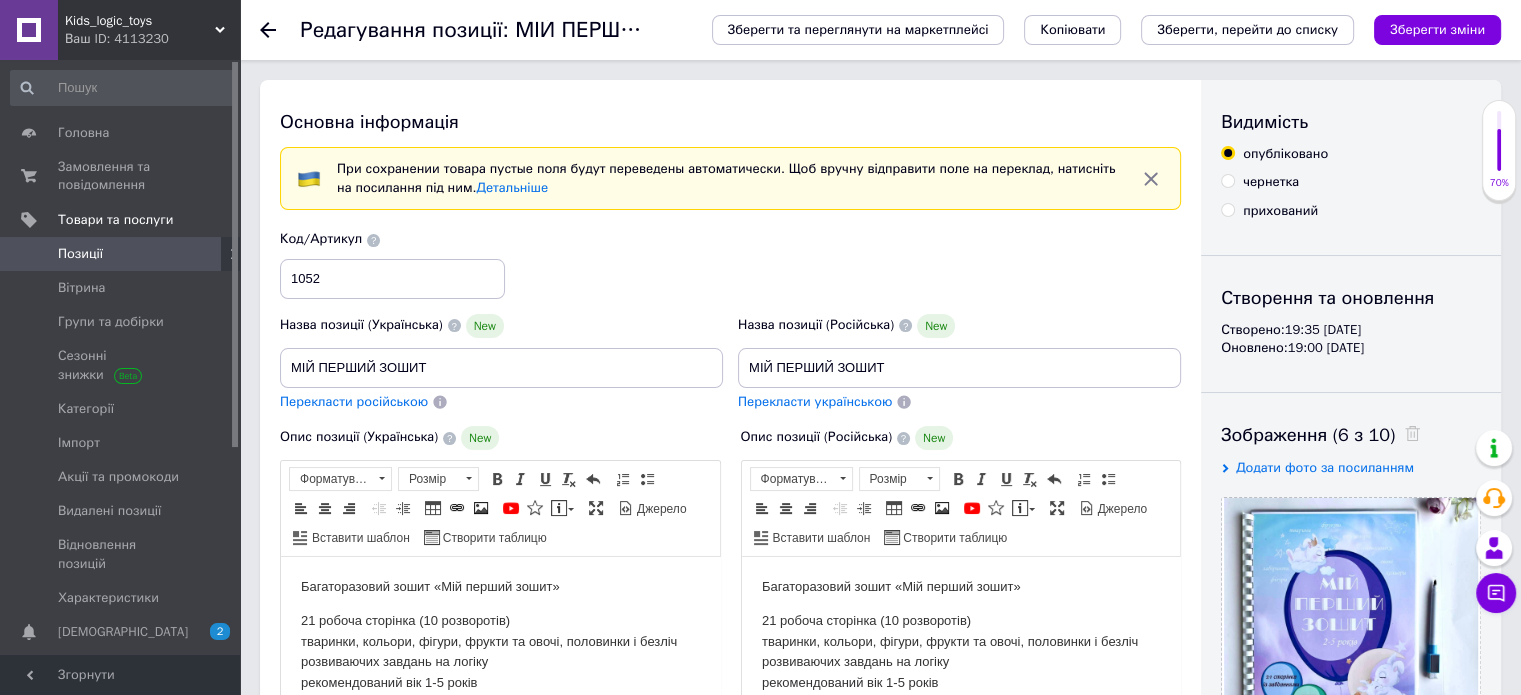 scroll, scrollTop: 0, scrollLeft: 0, axis: both 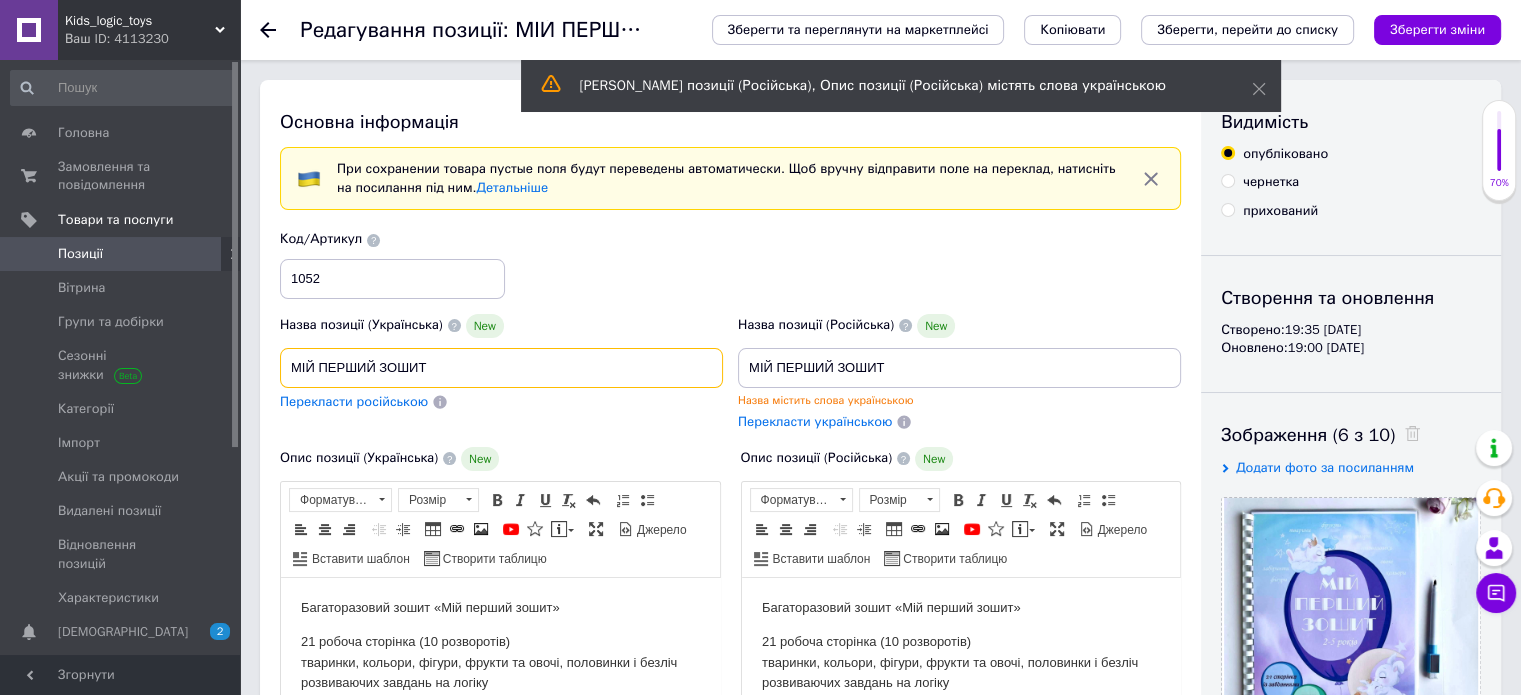 drag, startPoint x: 455, startPoint y: 364, endPoint x: 265, endPoint y: 365, distance: 190.00262 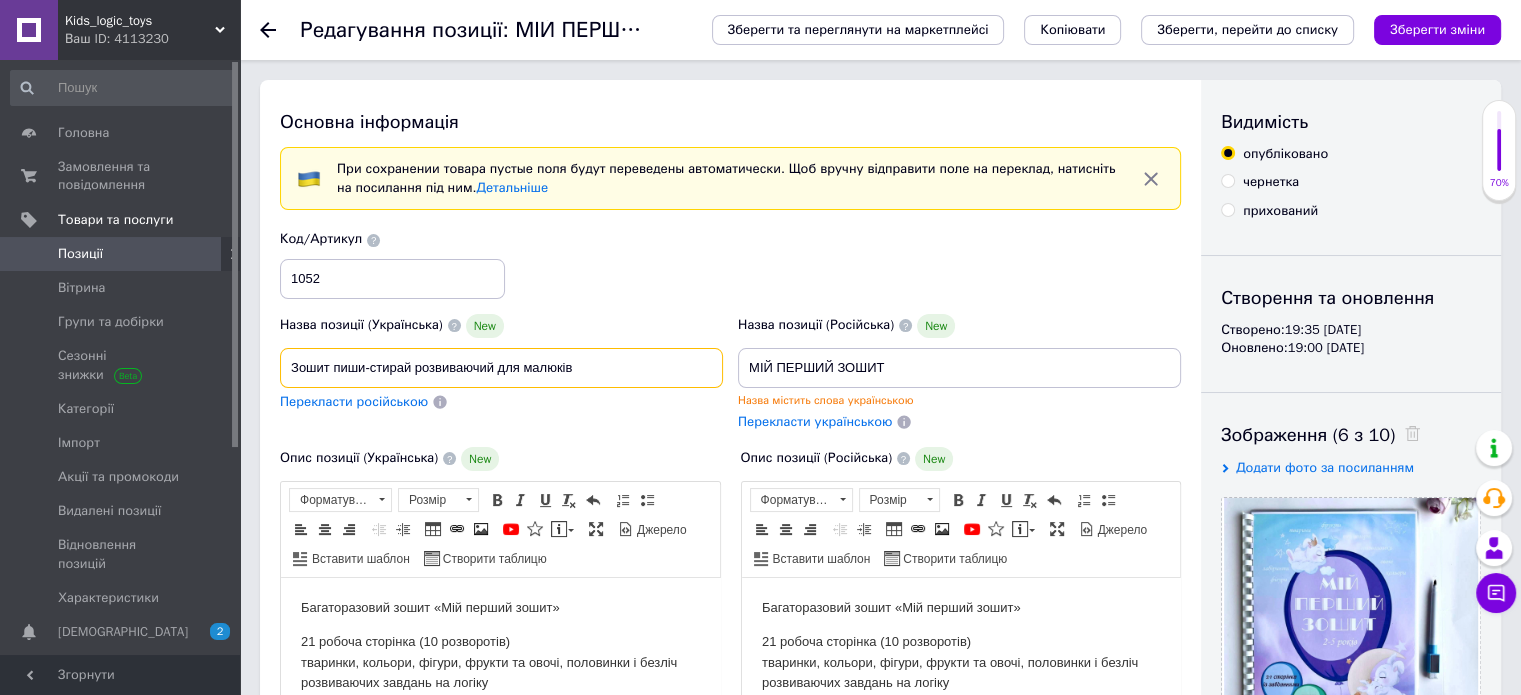 type on "Зошит пиши-стирай розвиваючий для малюків" 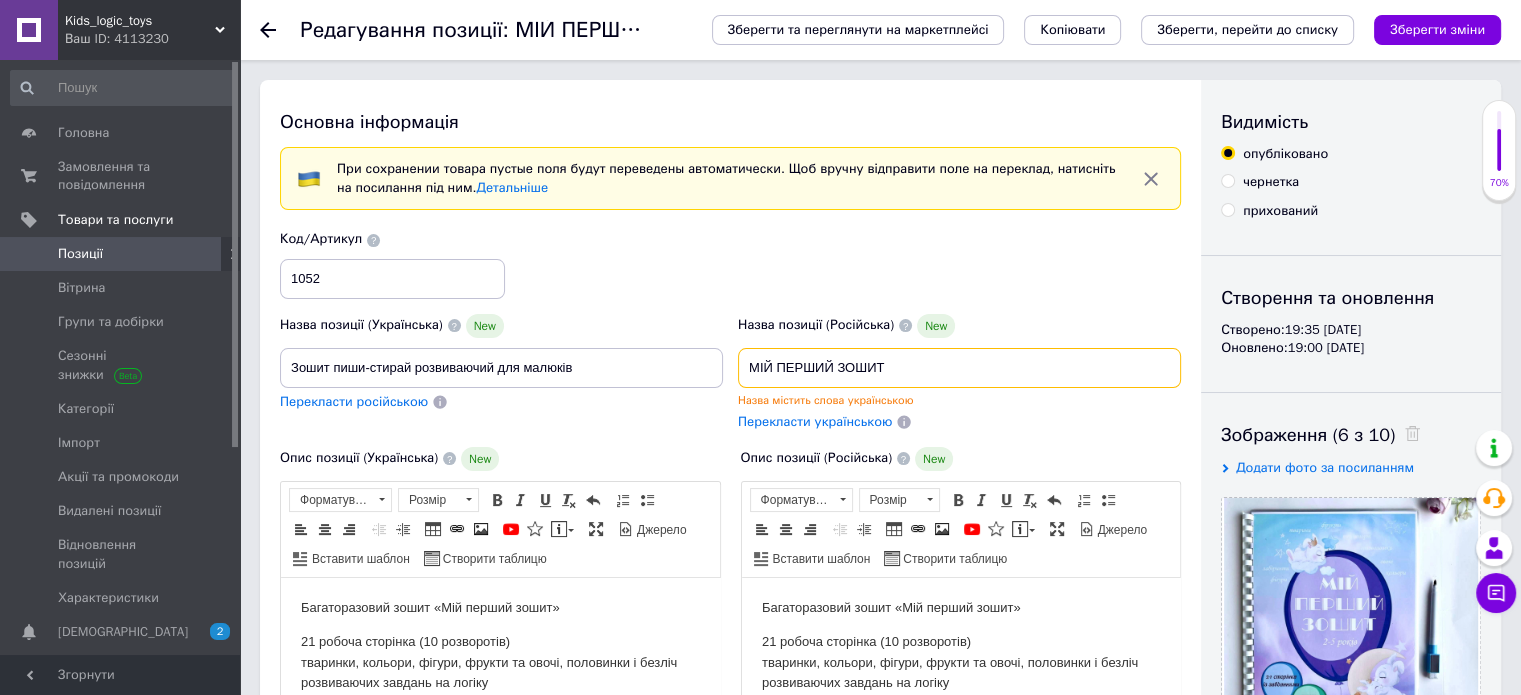drag, startPoint x: 896, startPoint y: 362, endPoint x: 700, endPoint y: 361, distance: 196.00255 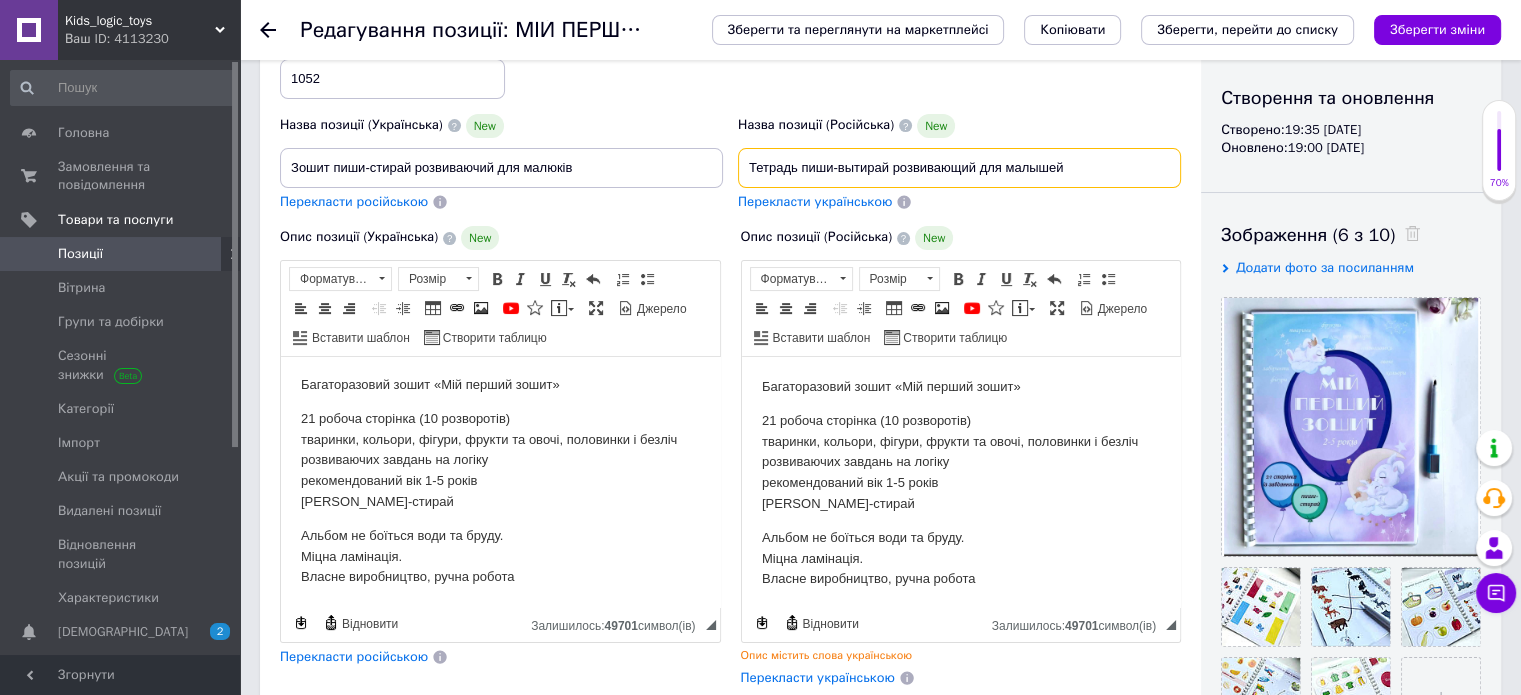 scroll, scrollTop: 3, scrollLeft: 0, axis: vertical 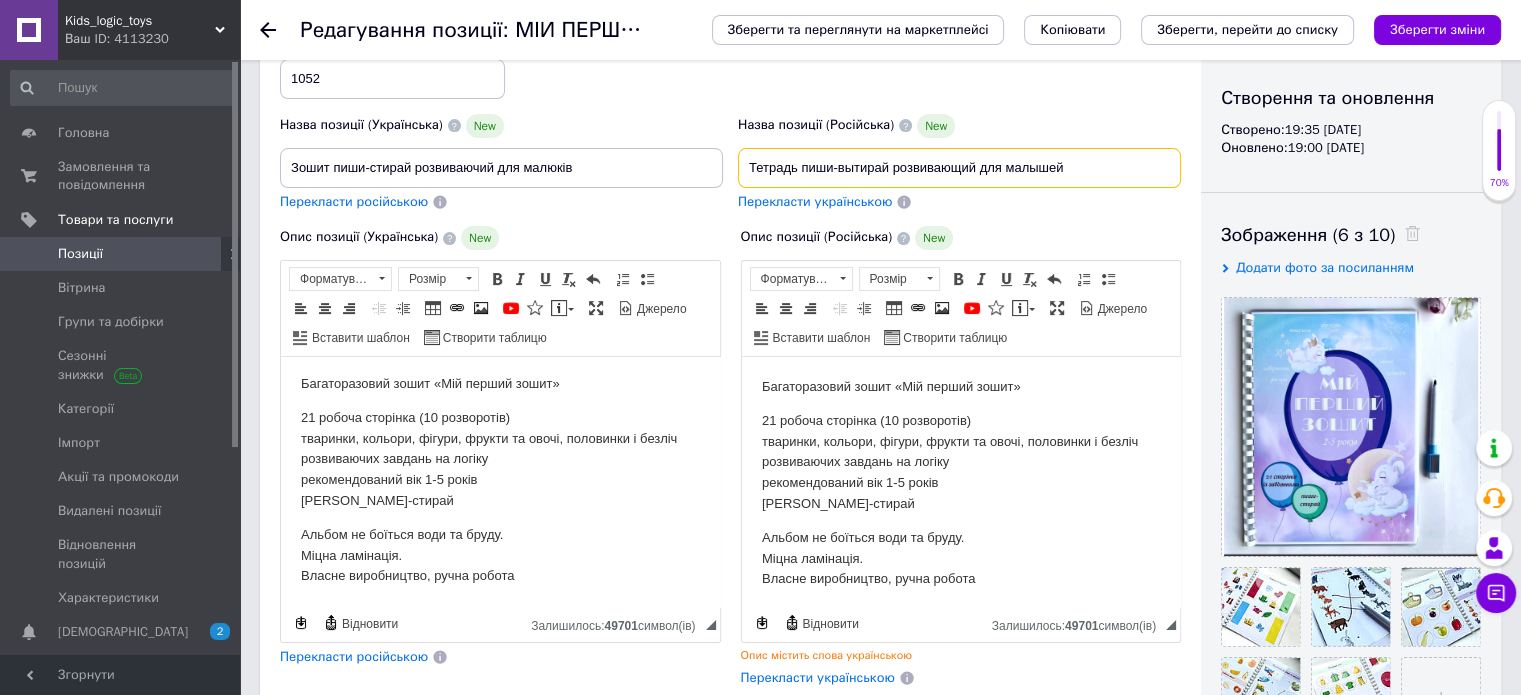 type on "Тетрадь пиши-вытирай розвивающий для малышей" 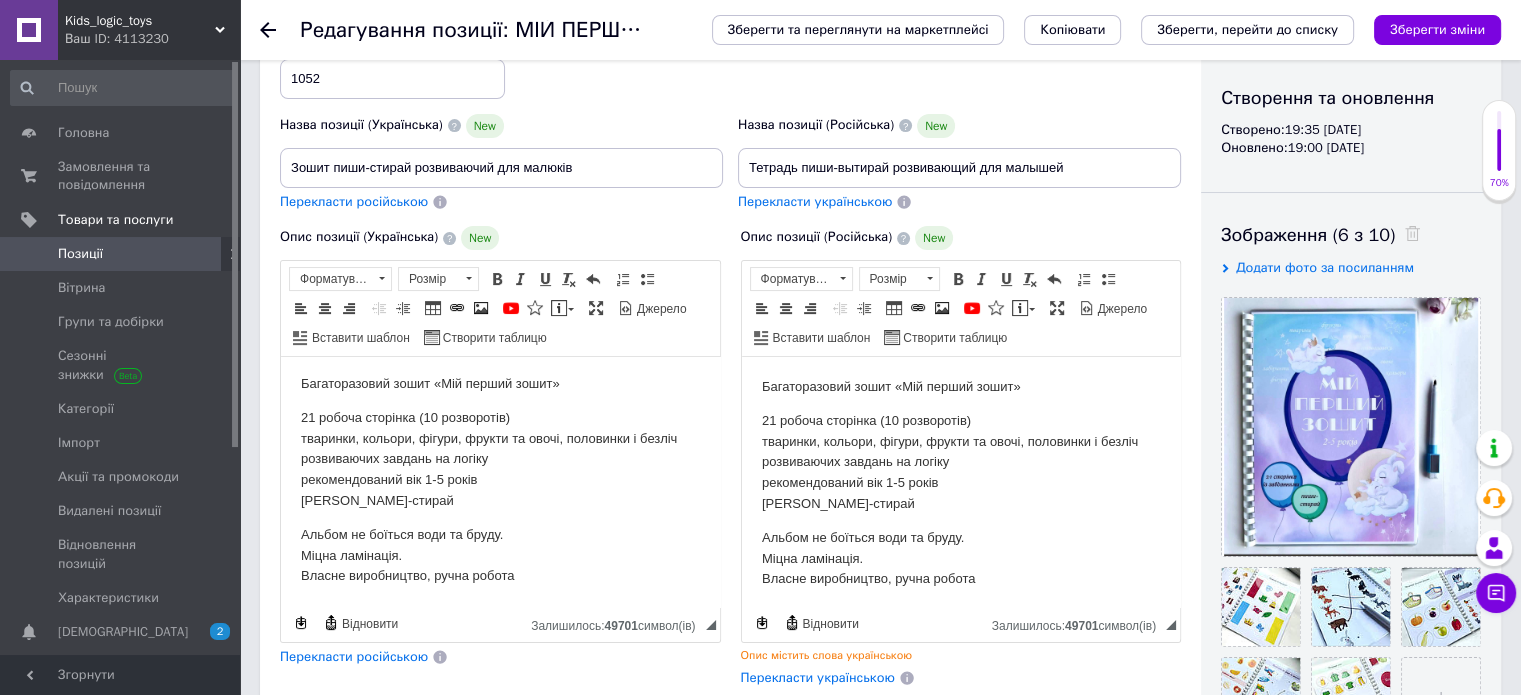 click on "Перекласти російською" at bounding box center (354, 656) 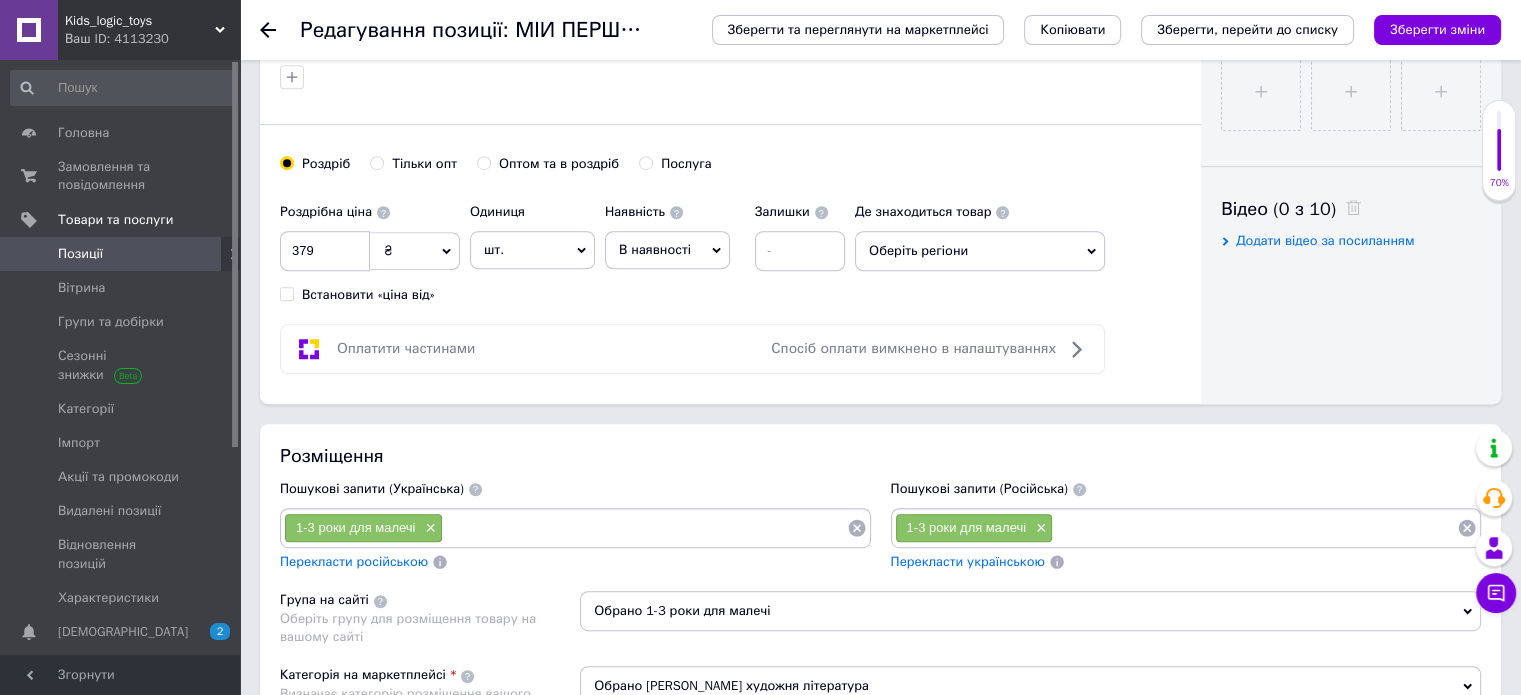 scroll, scrollTop: 900, scrollLeft: 0, axis: vertical 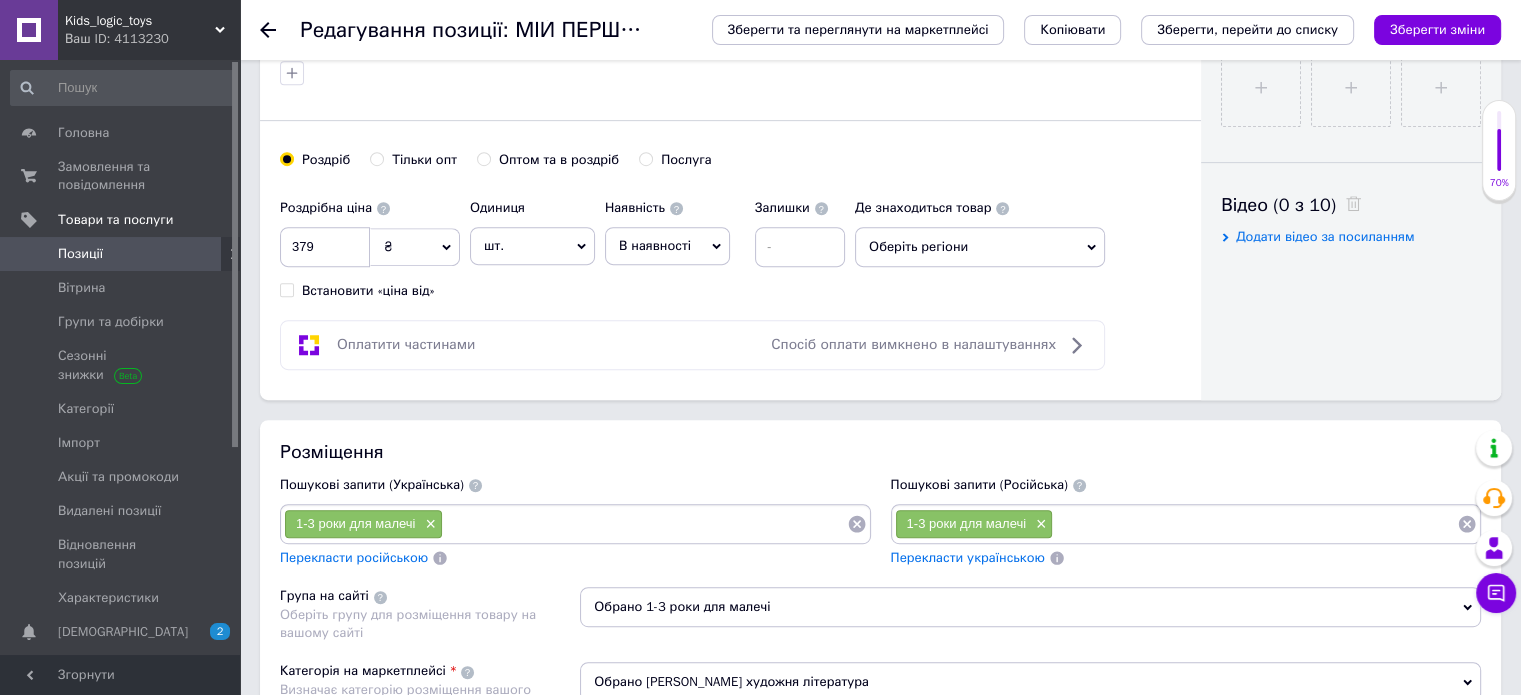 click at bounding box center [645, 524] 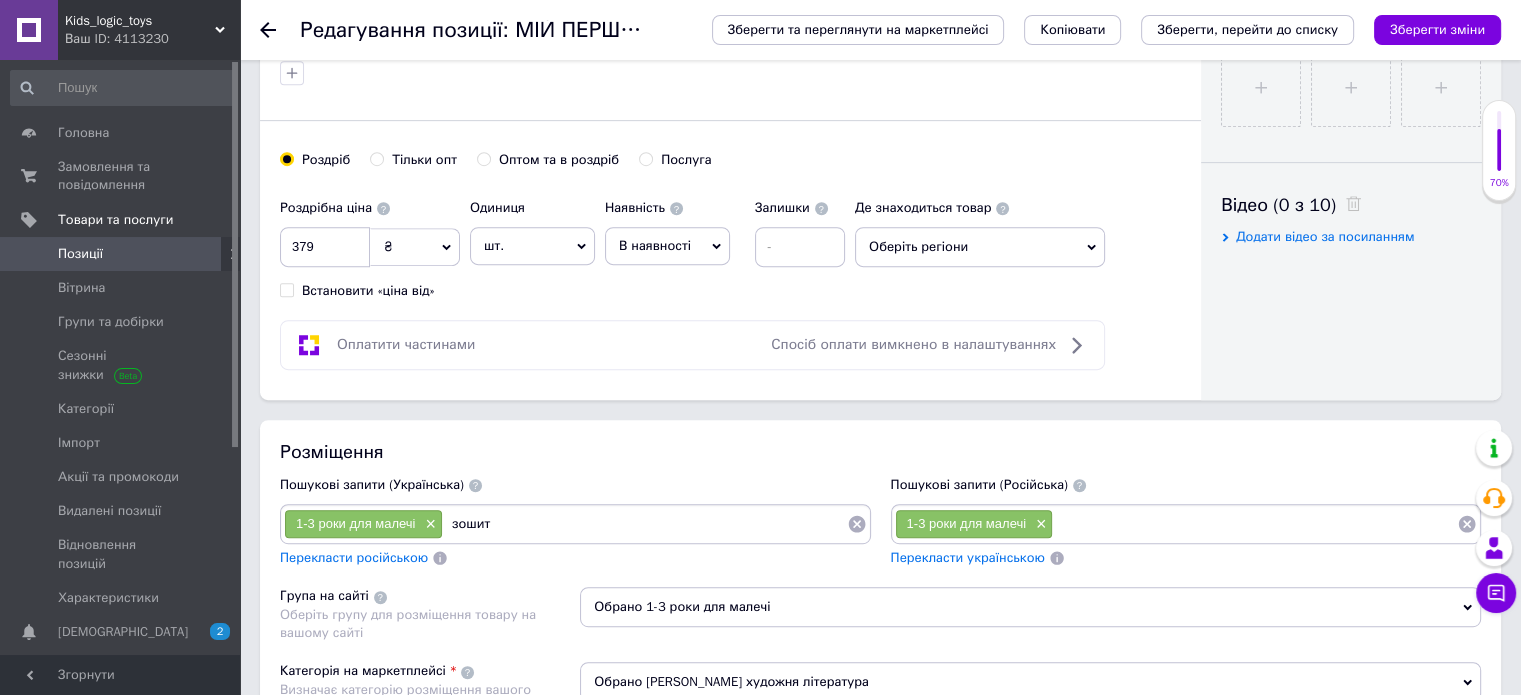 type on "зошит" 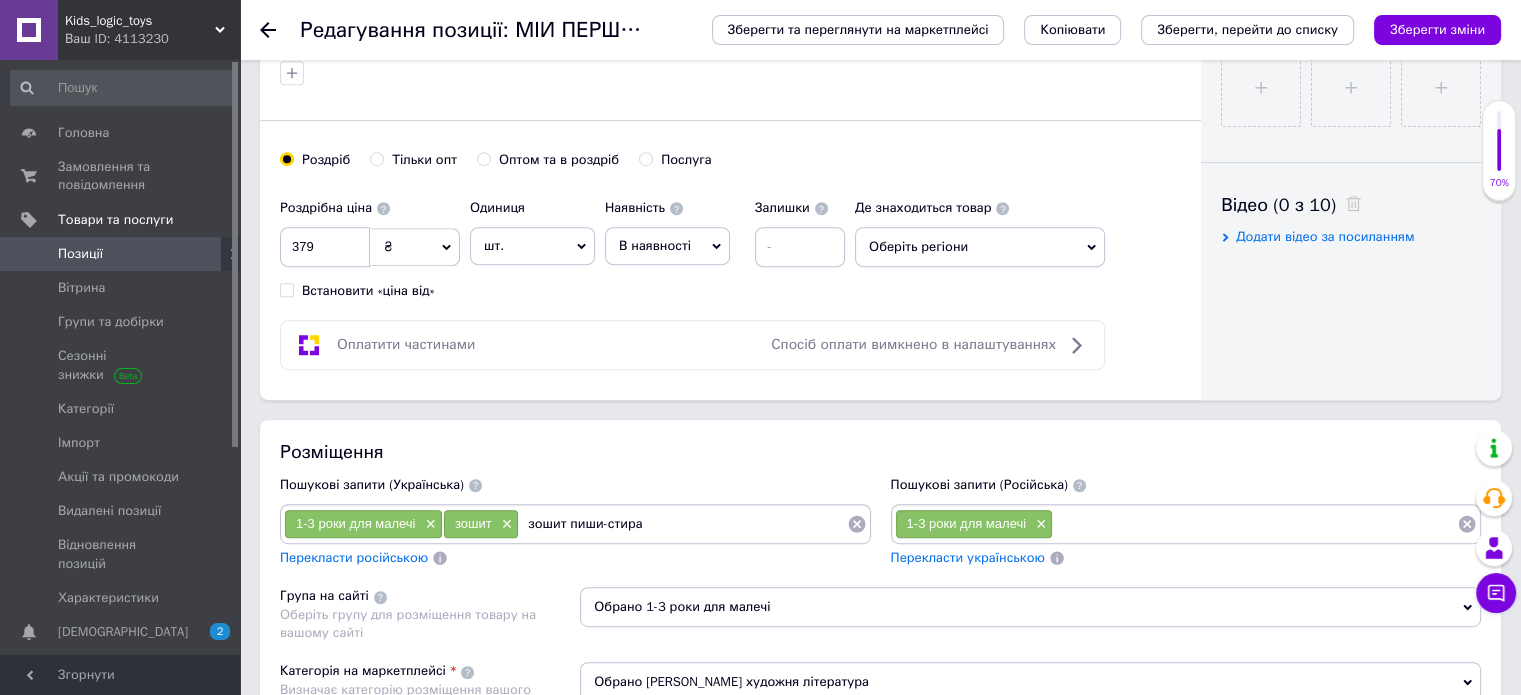 type on "зошит пиши-стирай" 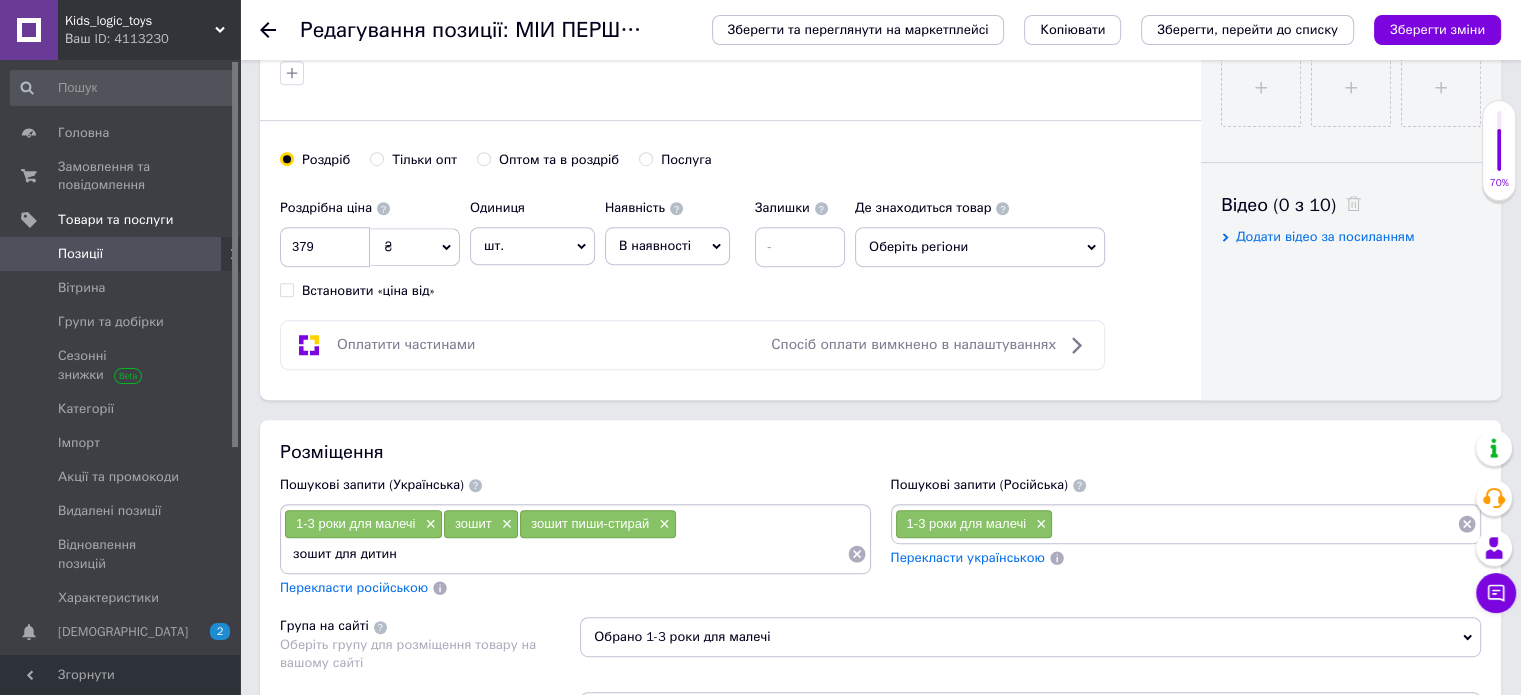 type on "зошит для дитини" 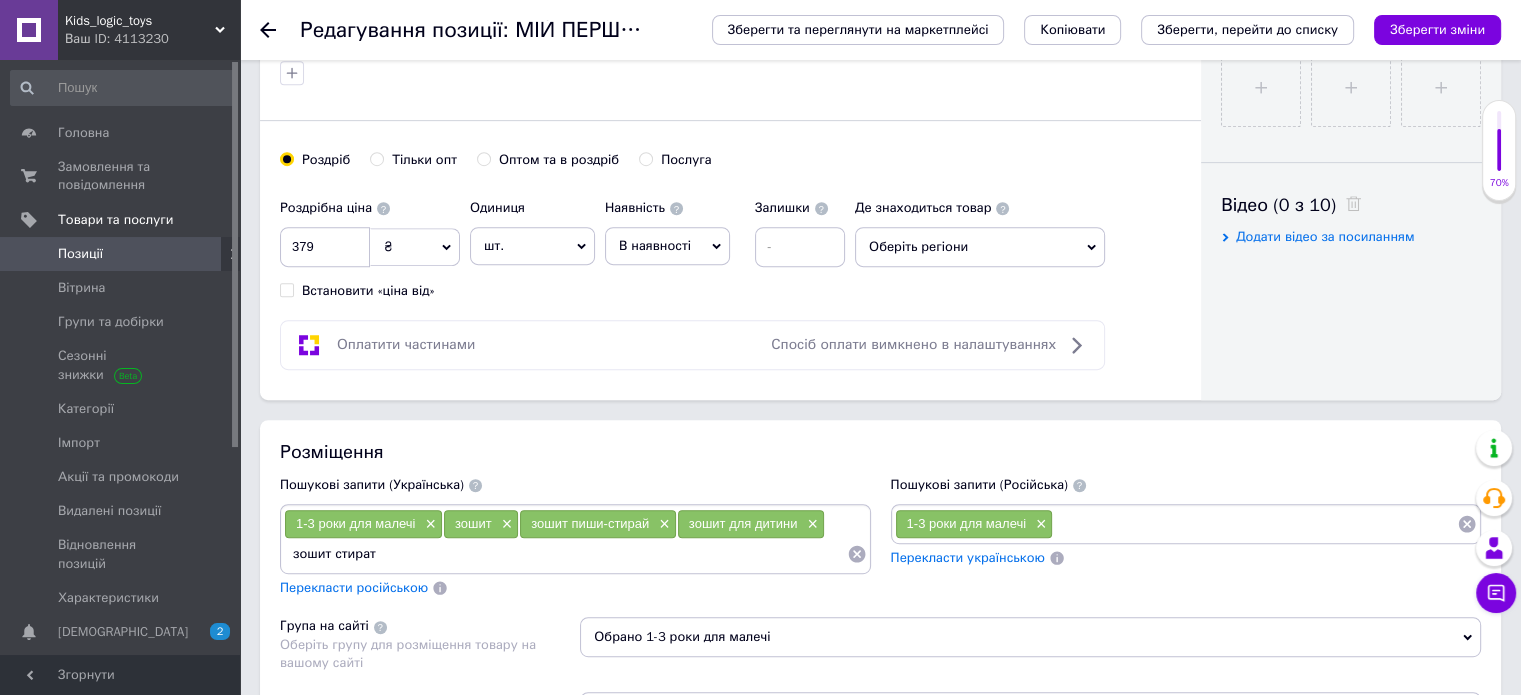 type on "зошит стирати" 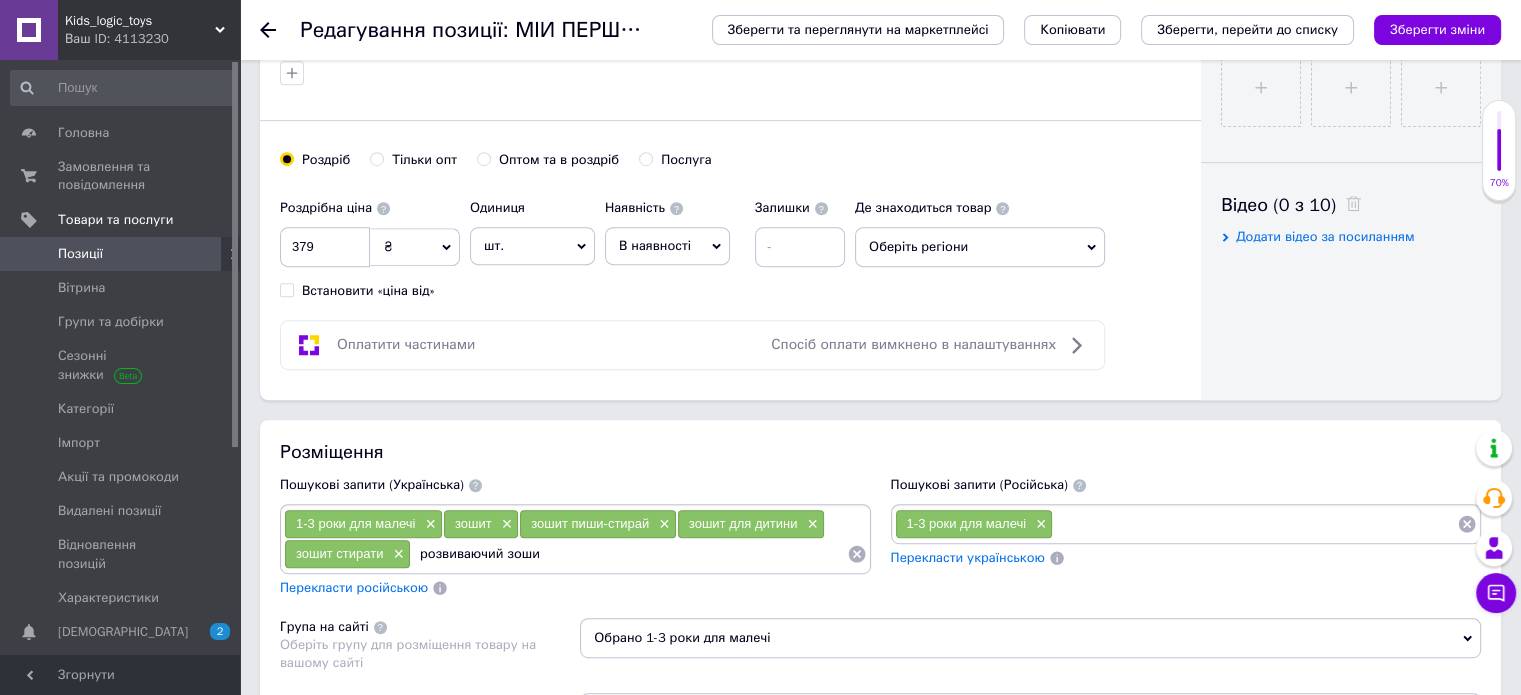 type on "розвиваючий зошит" 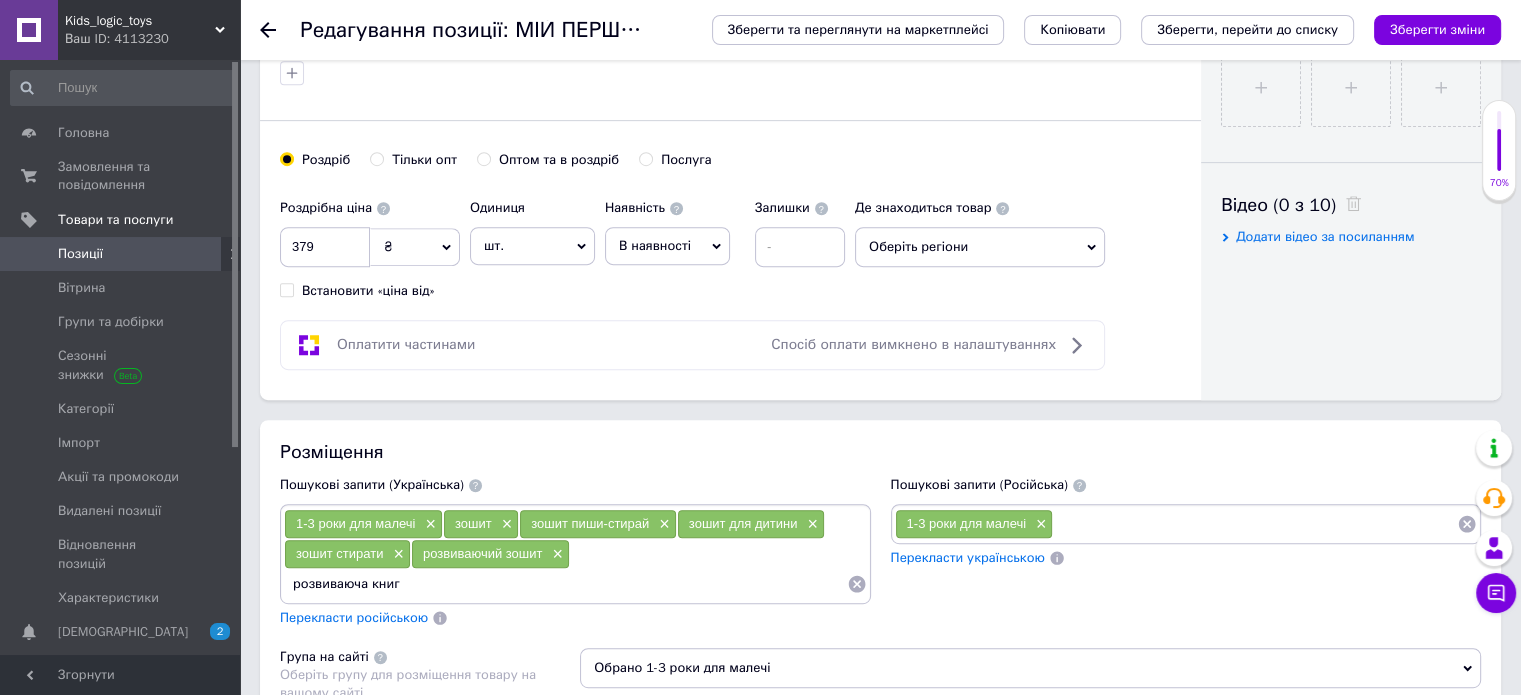 type on "розвиваюча книга" 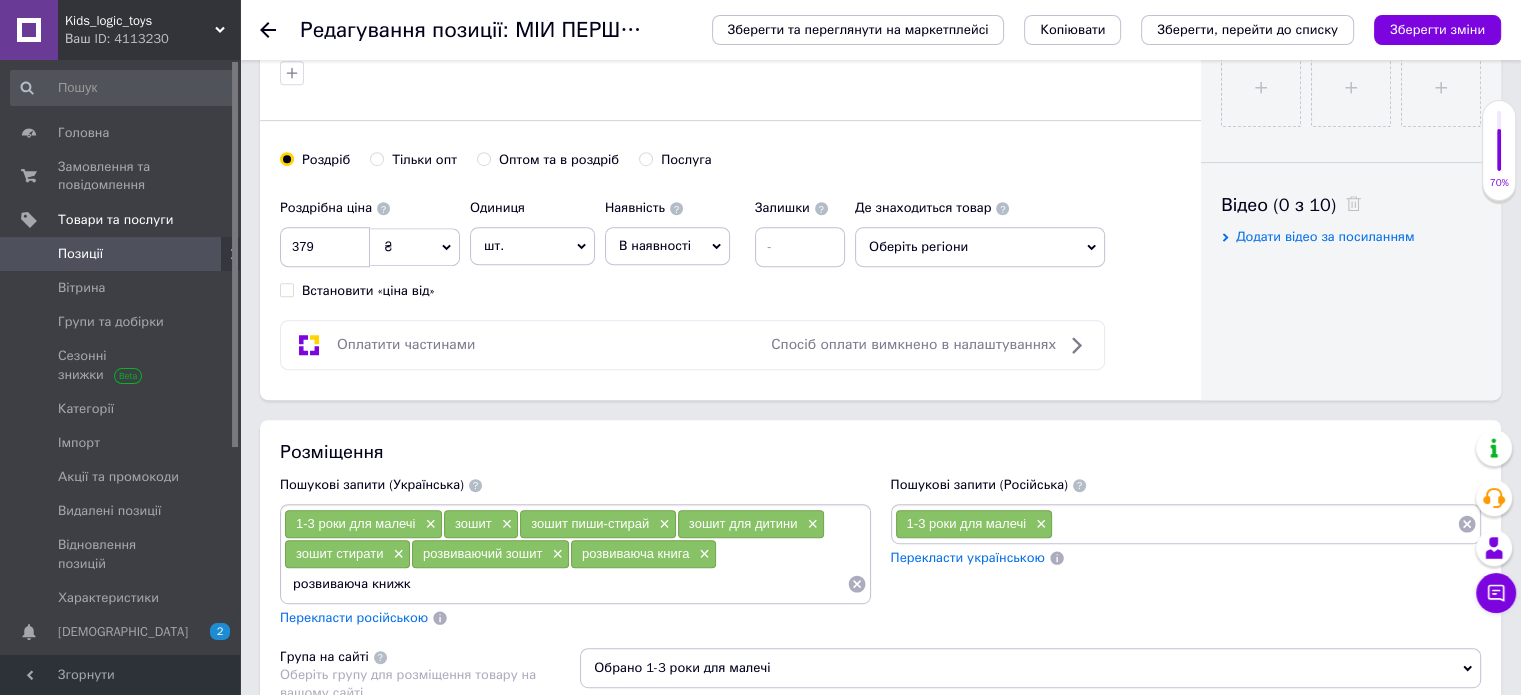 type on "розвиваюча книжка" 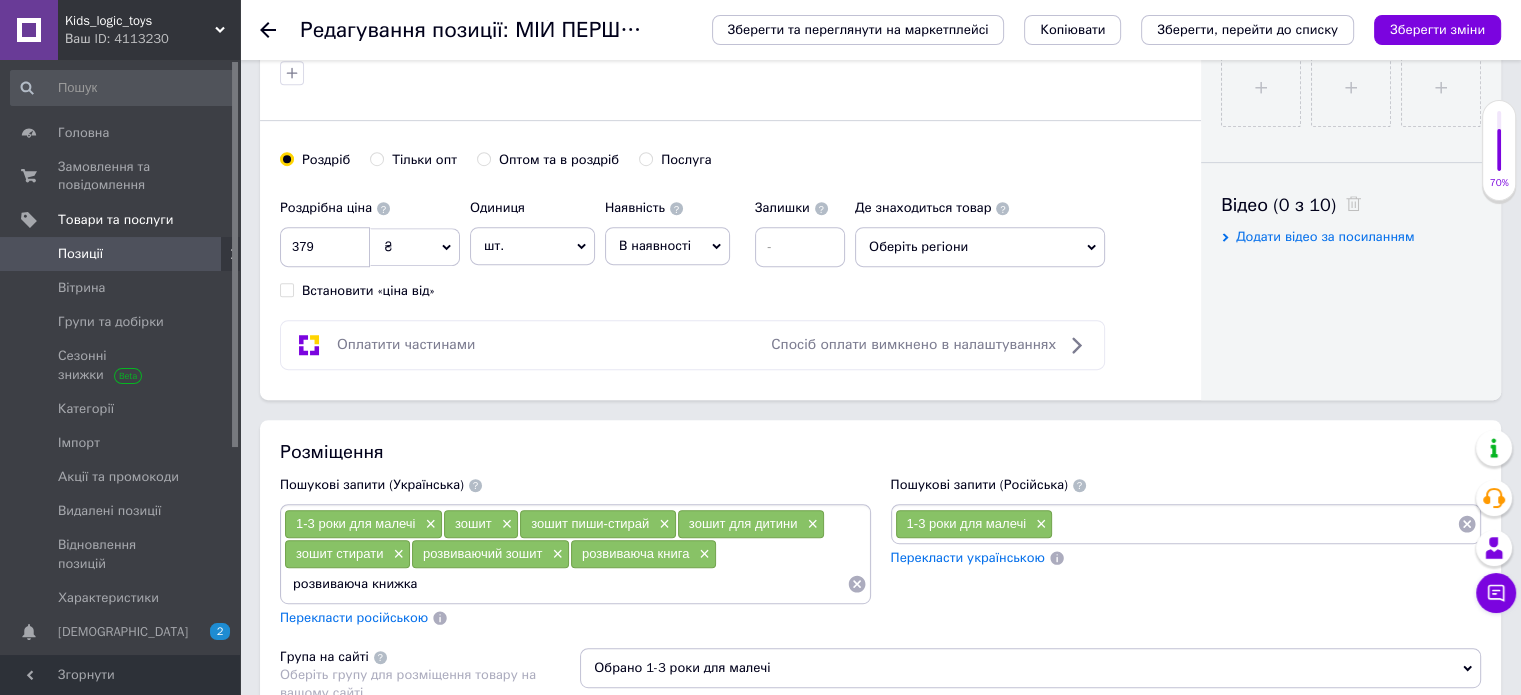 type 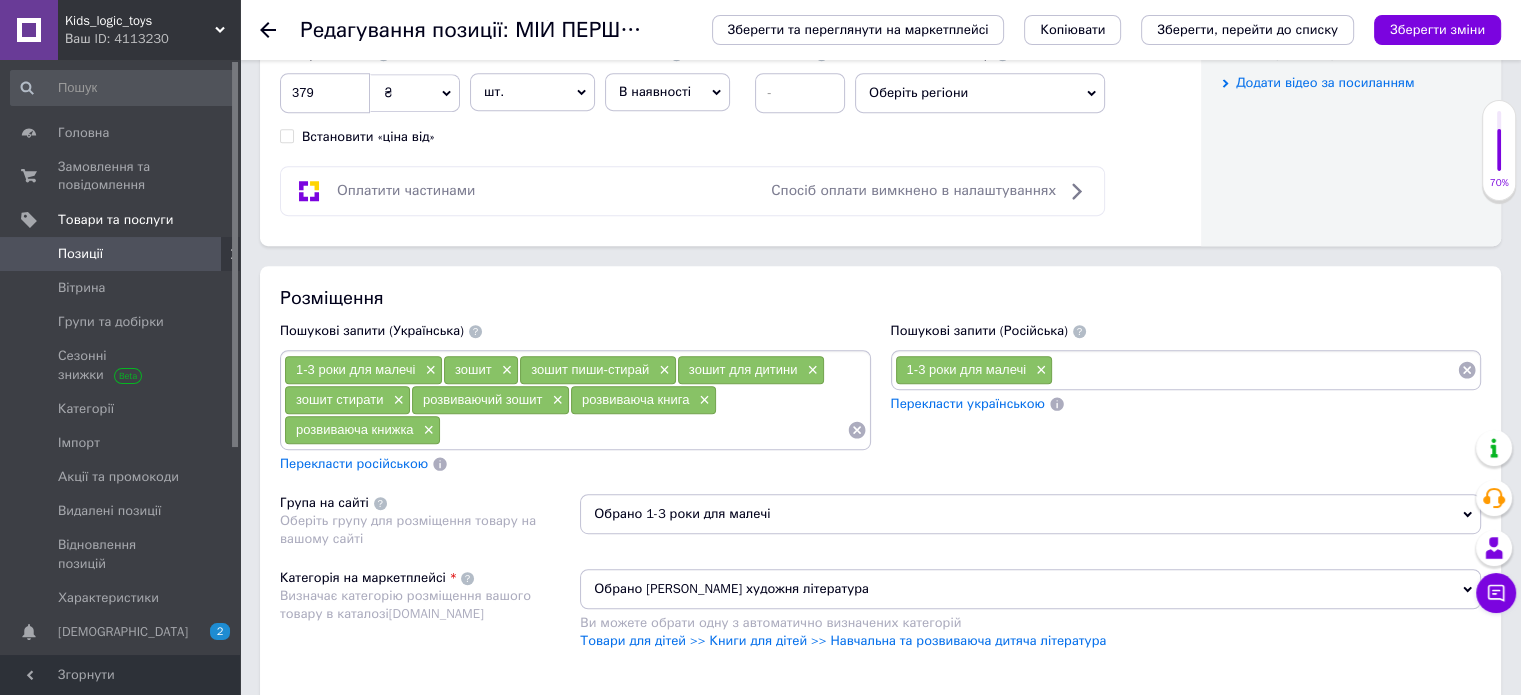 scroll, scrollTop: 1100, scrollLeft: 0, axis: vertical 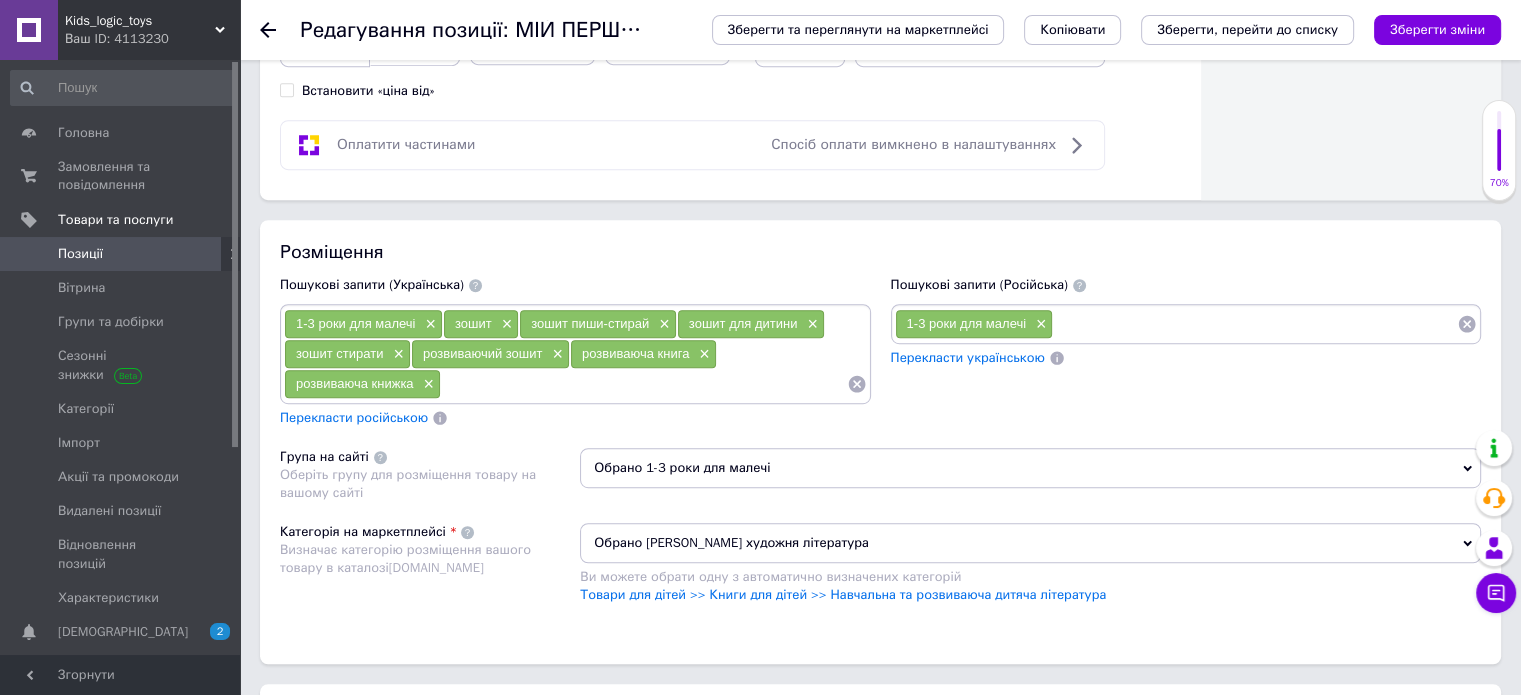 click on "Перекласти російською" at bounding box center (354, 417) 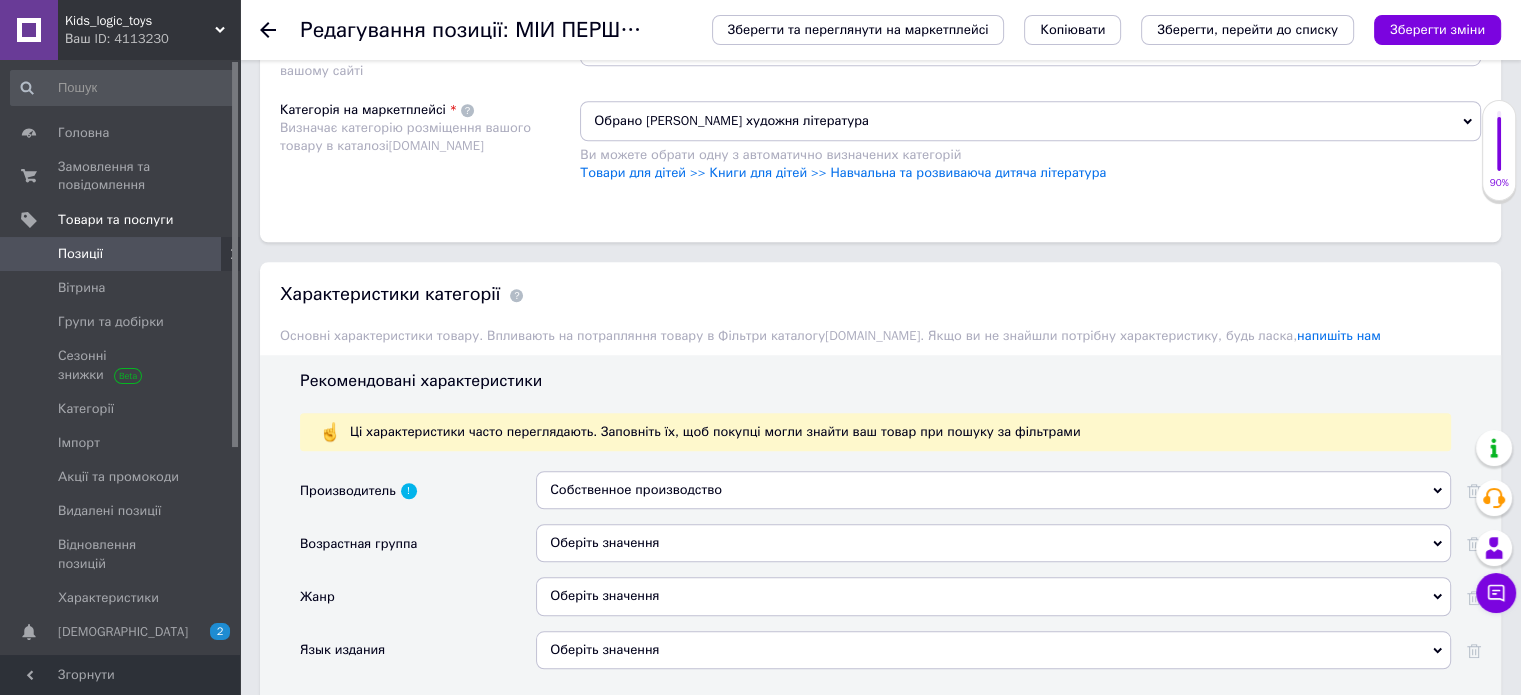 scroll, scrollTop: 1600, scrollLeft: 0, axis: vertical 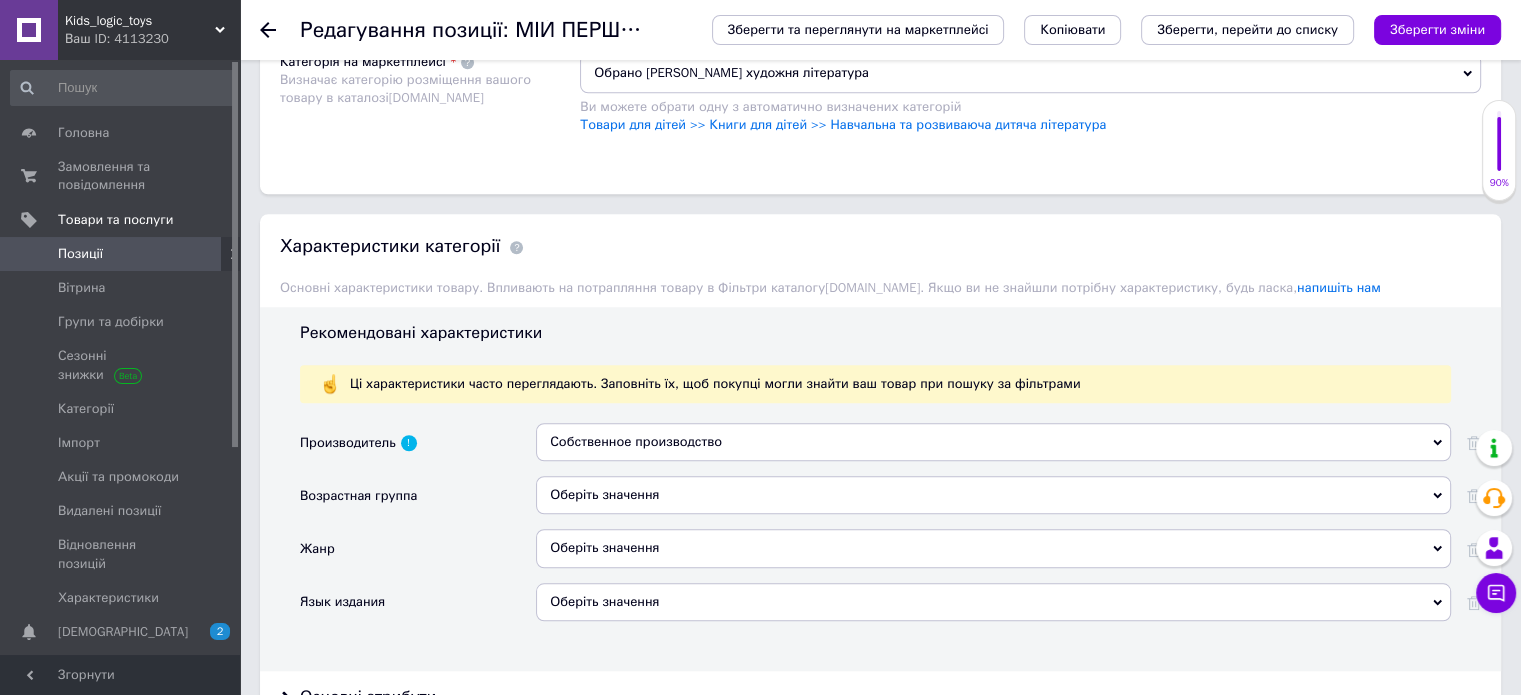 click on "Оберіть значення" at bounding box center (993, 495) 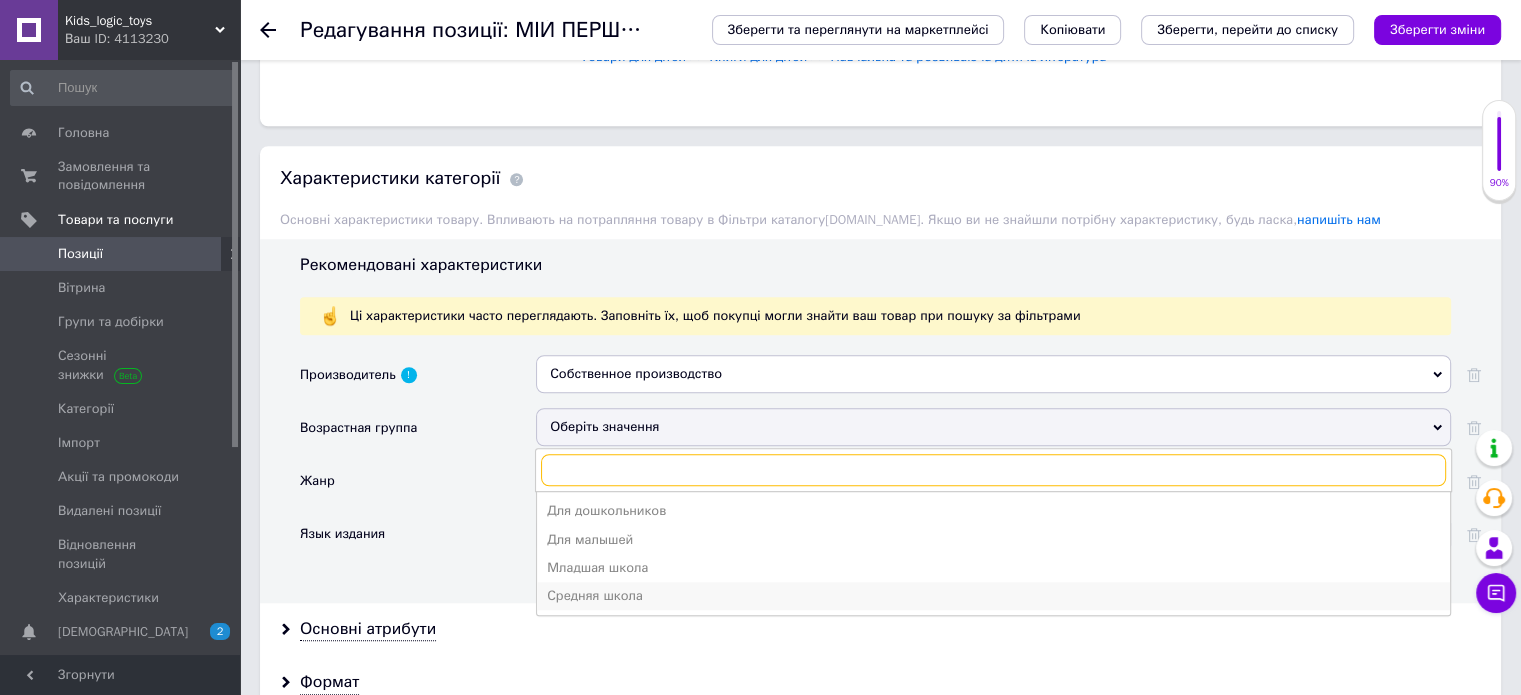 scroll, scrollTop: 1700, scrollLeft: 0, axis: vertical 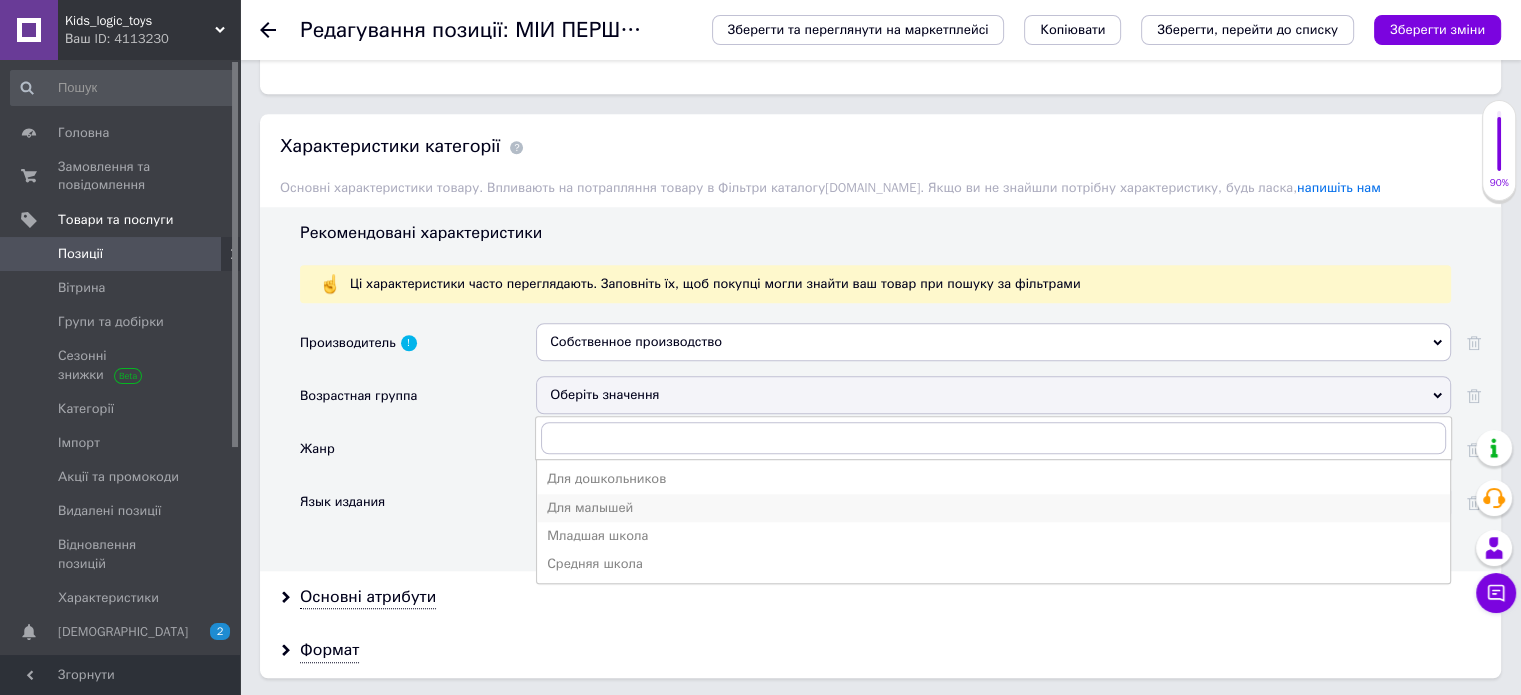 click on "Для малышей" at bounding box center (993, 508) 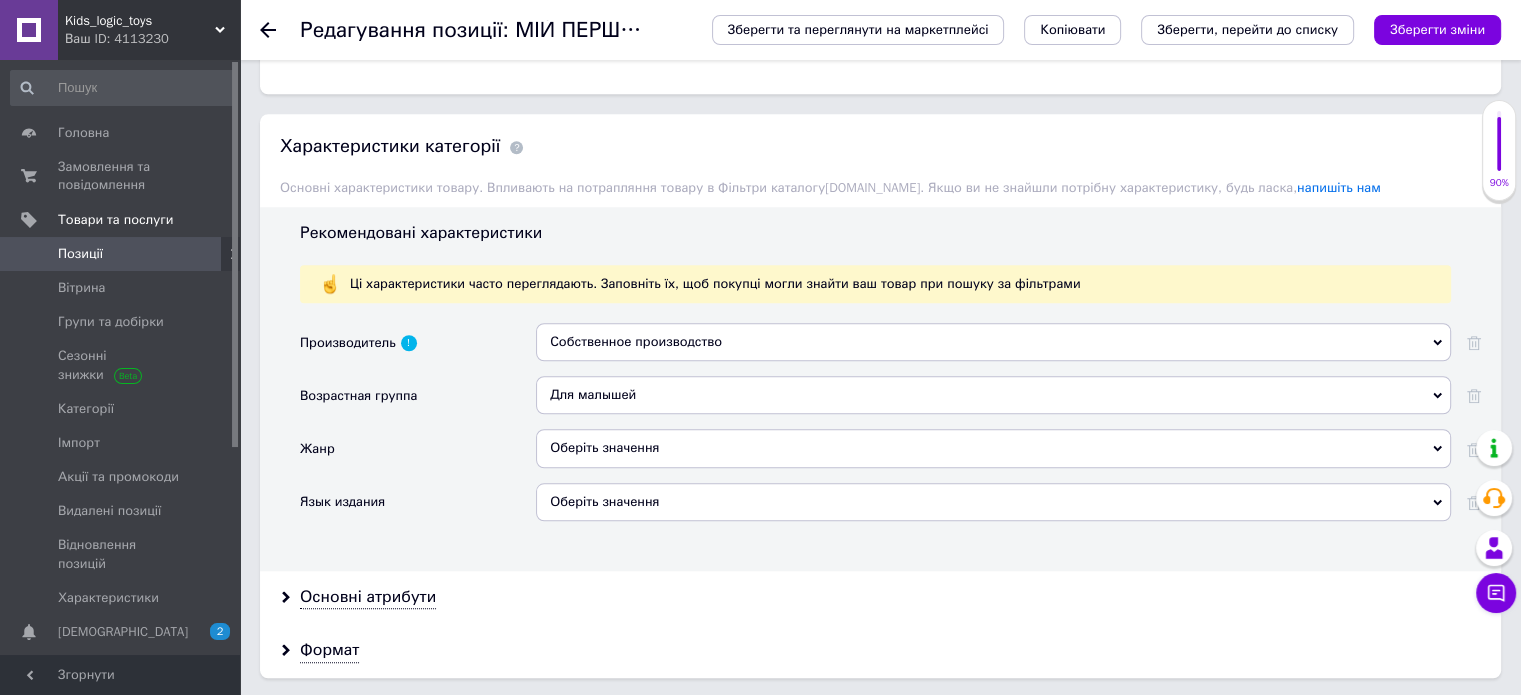 click on "Оберіть значення" at bounding box center [993, 448] 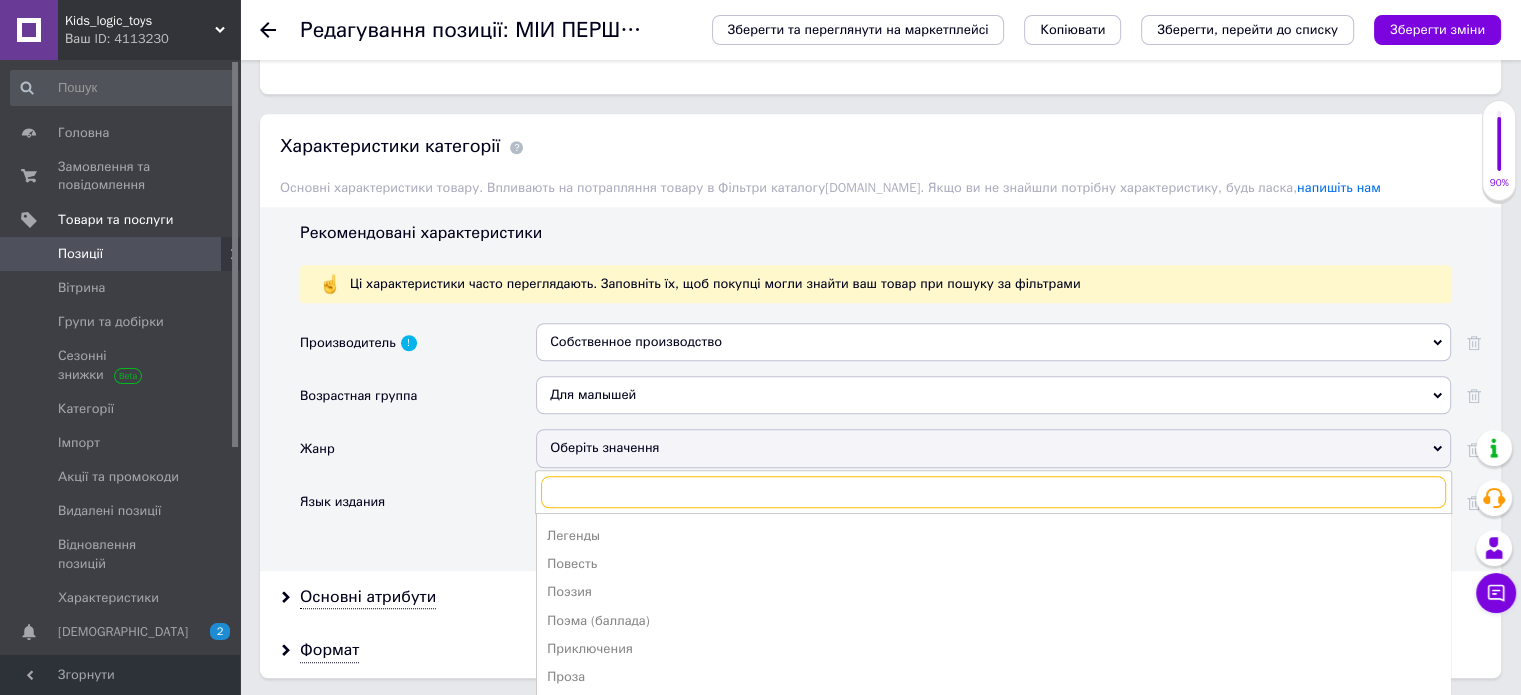 scroll, scrollTop: 100, scrollLeft: 0, axis: vertical 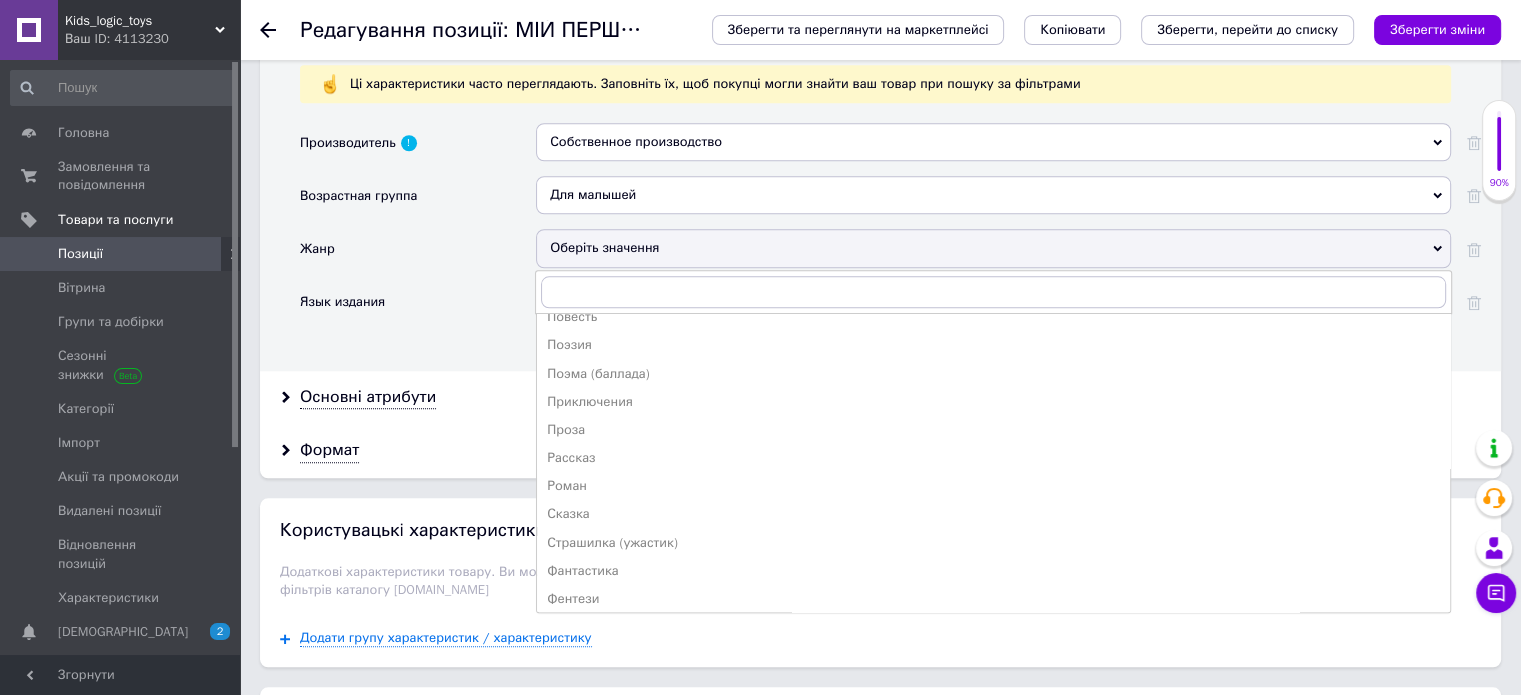click on "Оберіть значення" at bounding box center [993, 248] 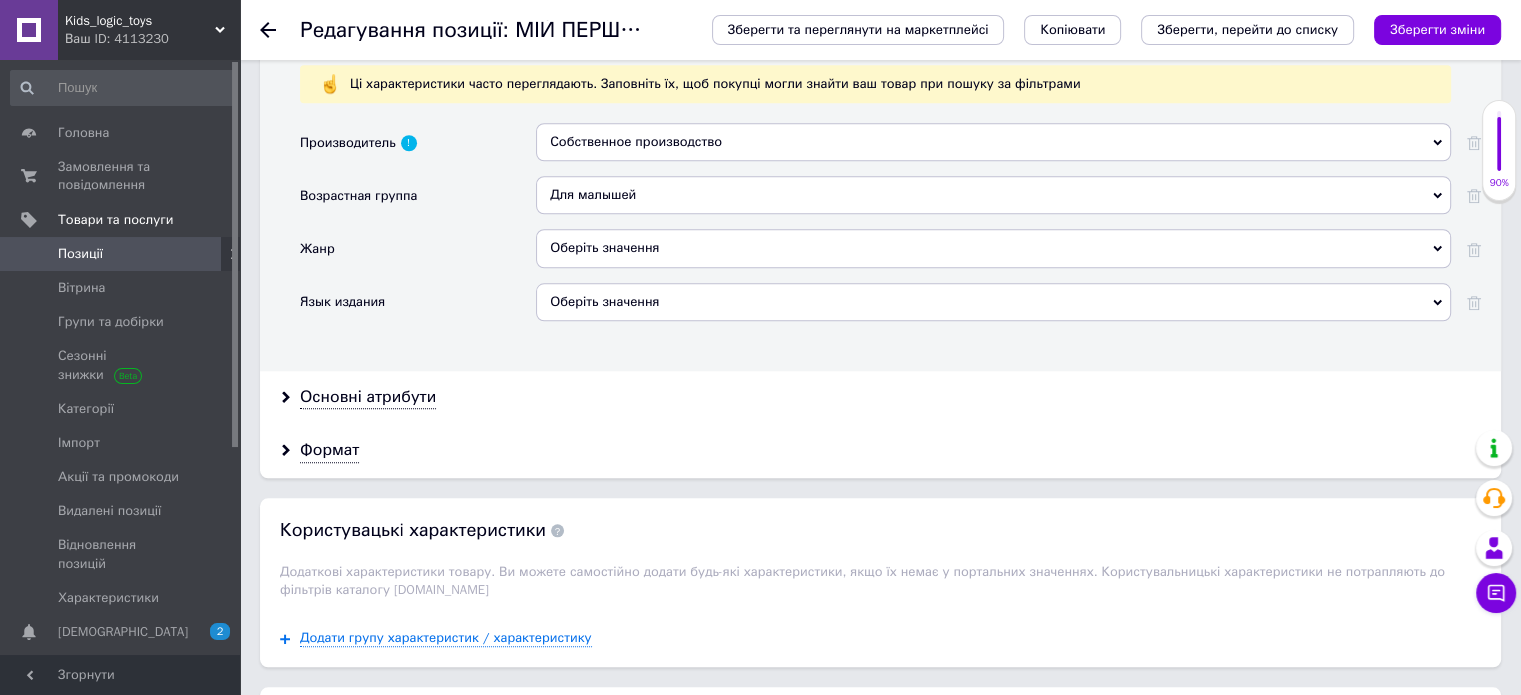 click on "Оберіть значення" at bounding box center (993, 302) 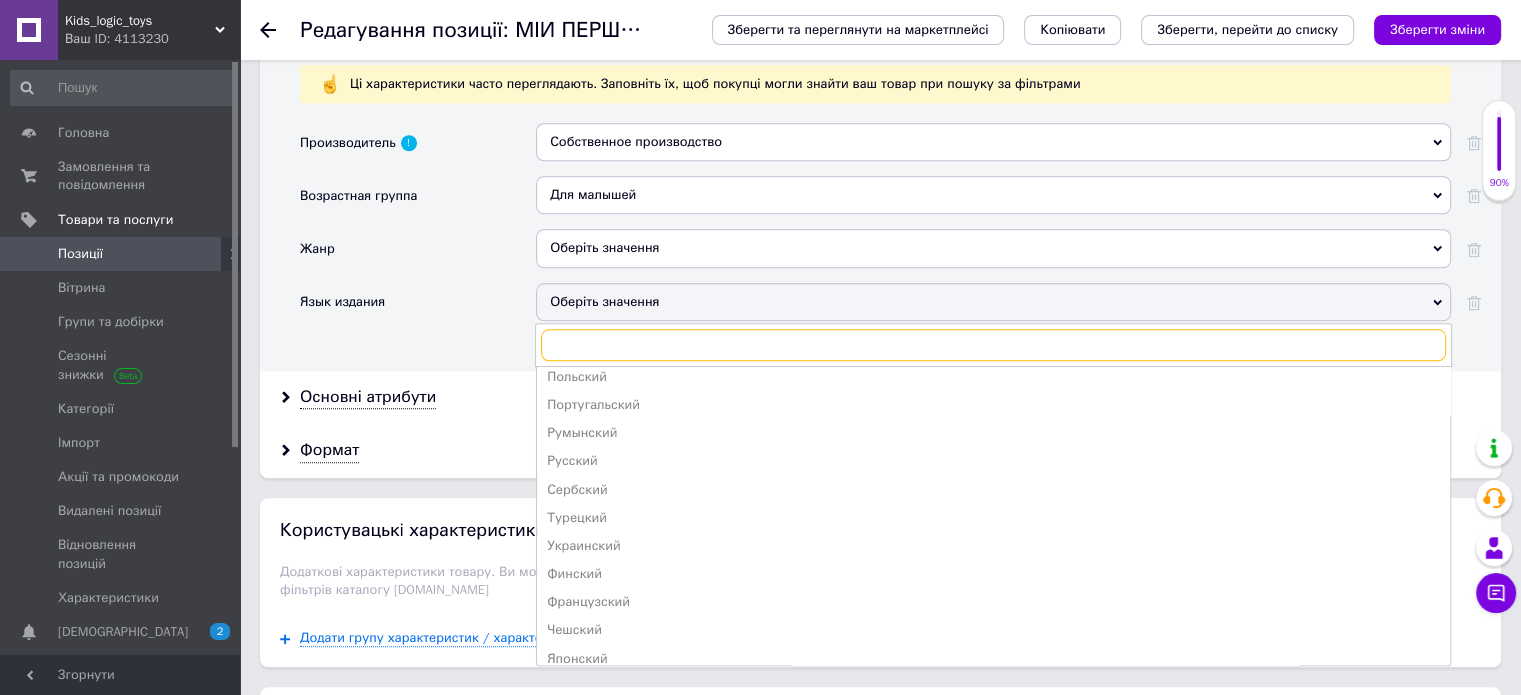 scroll, scrollTop: 472, scrollLeft: 0, axis: vertical 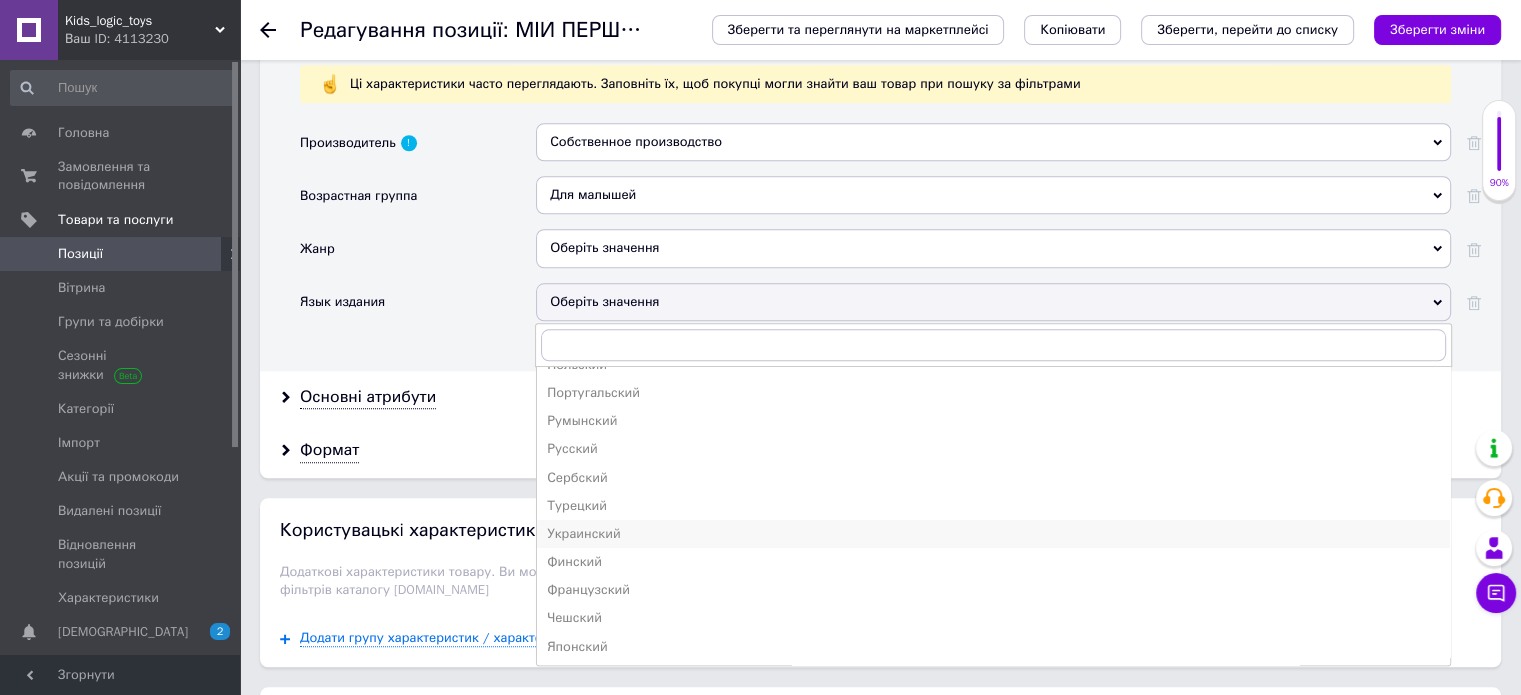 click on "Украинский" at bounding box center [993, 534] 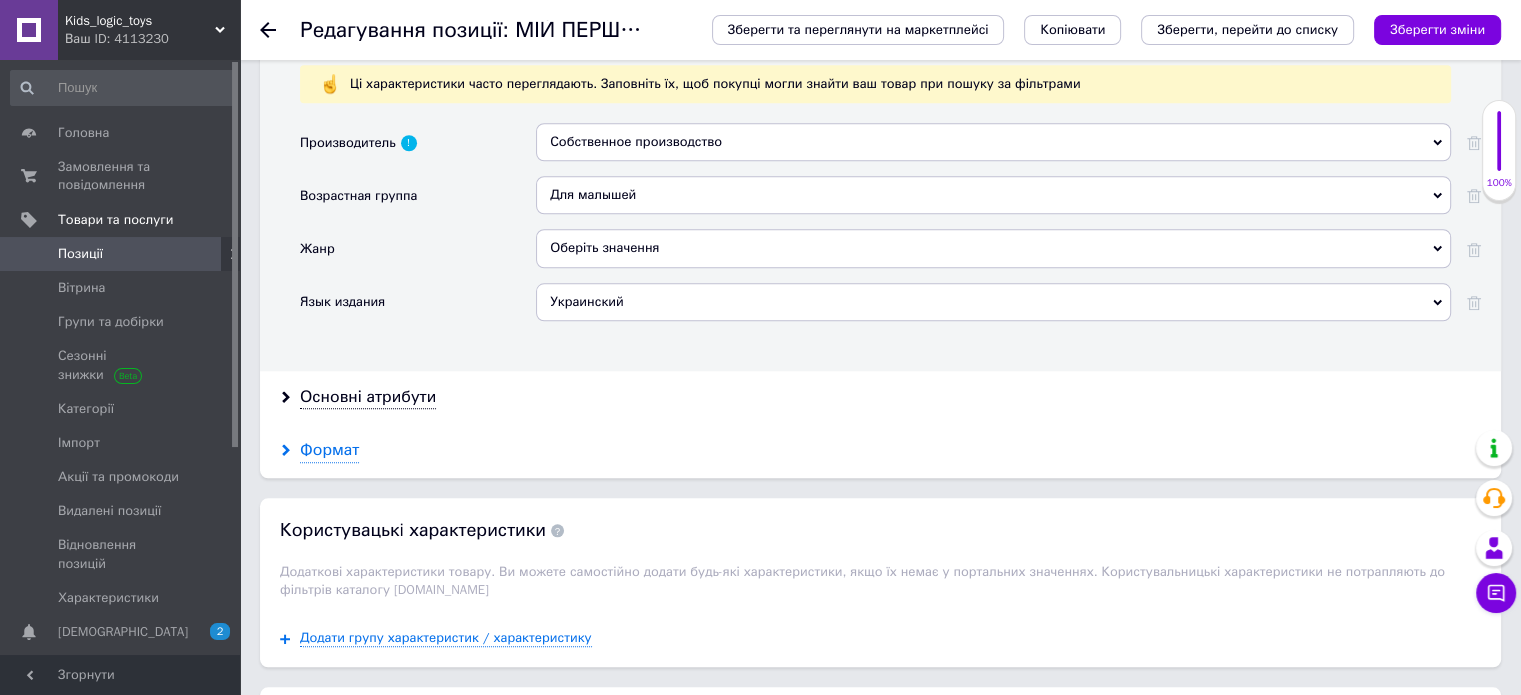 click on "Формат" at bounding box center (329, 450) 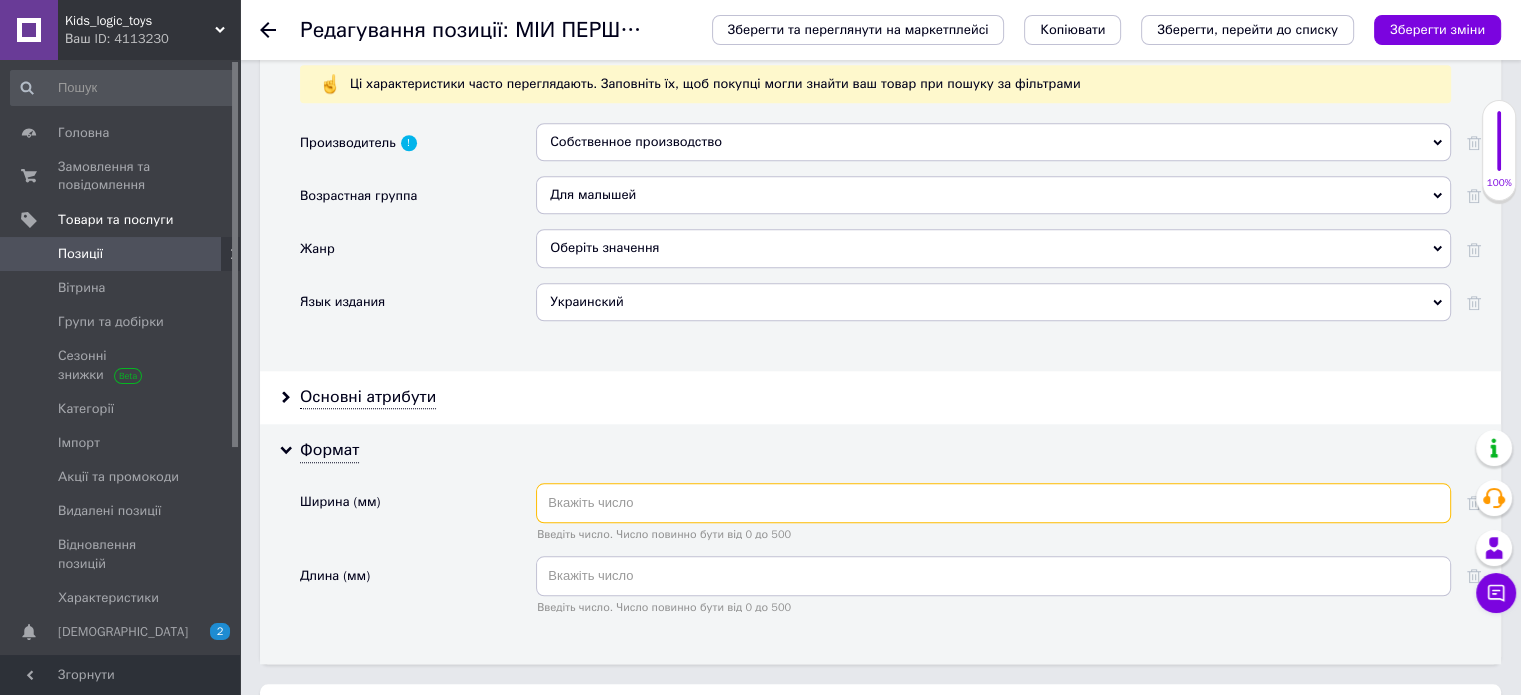 click at bounding box center (993, 503) 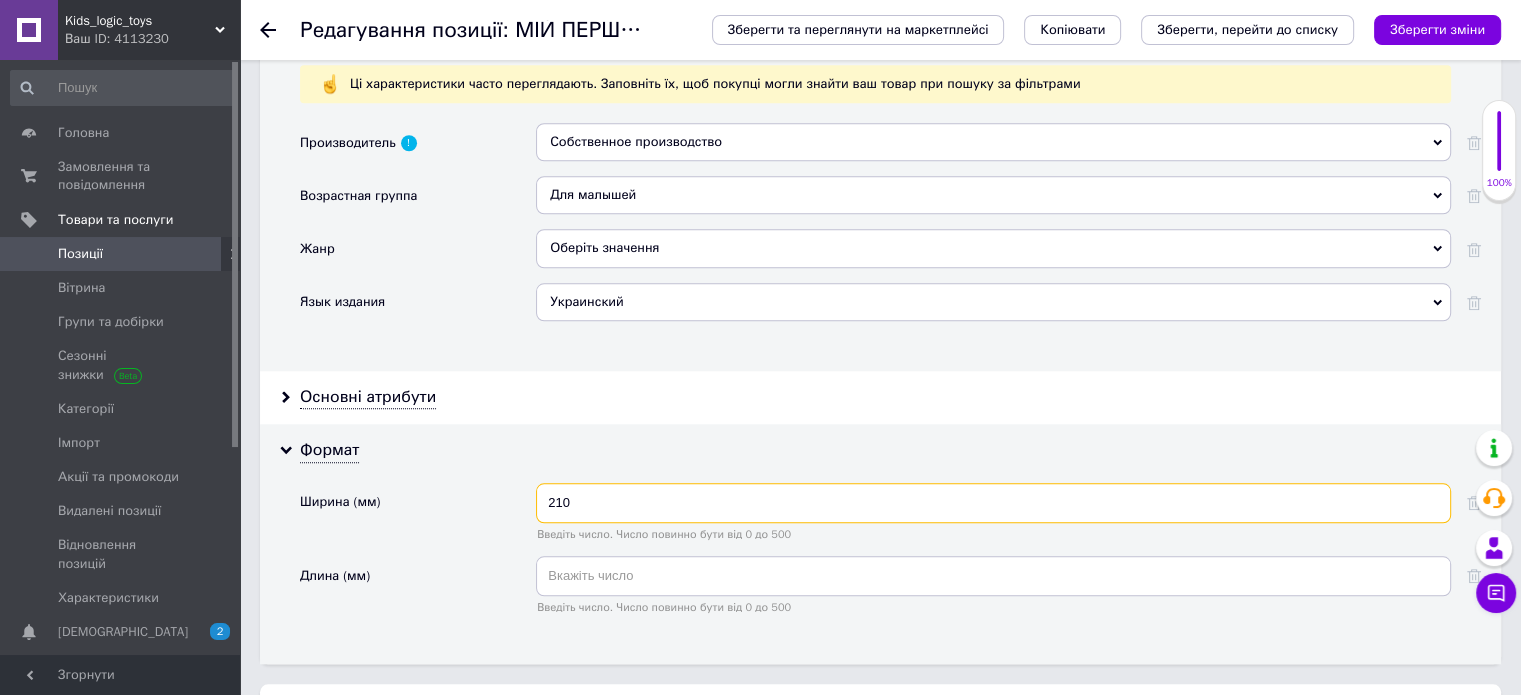 type on "210" 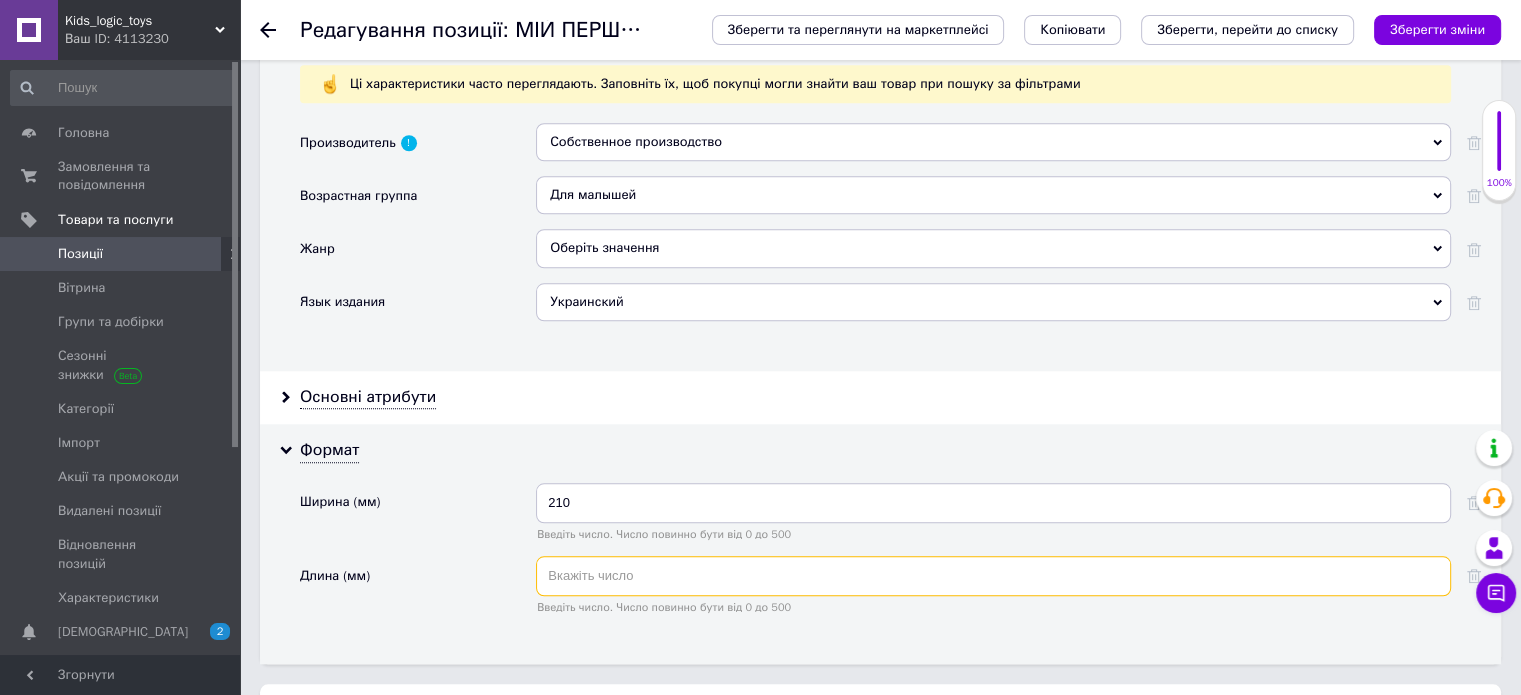 click at bounding box center (993, 576) 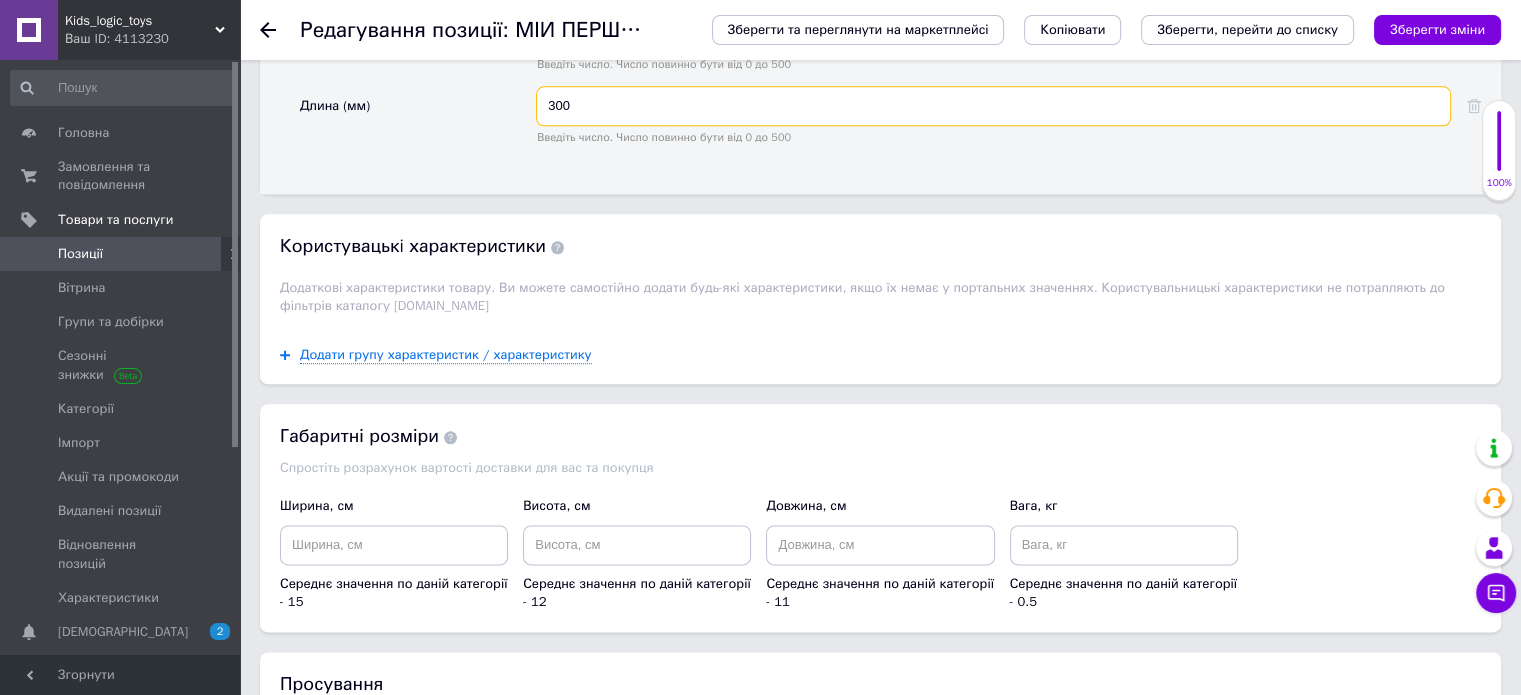 scroll, scrollTop: 2400, scrollLeft: 0, axis: vertical 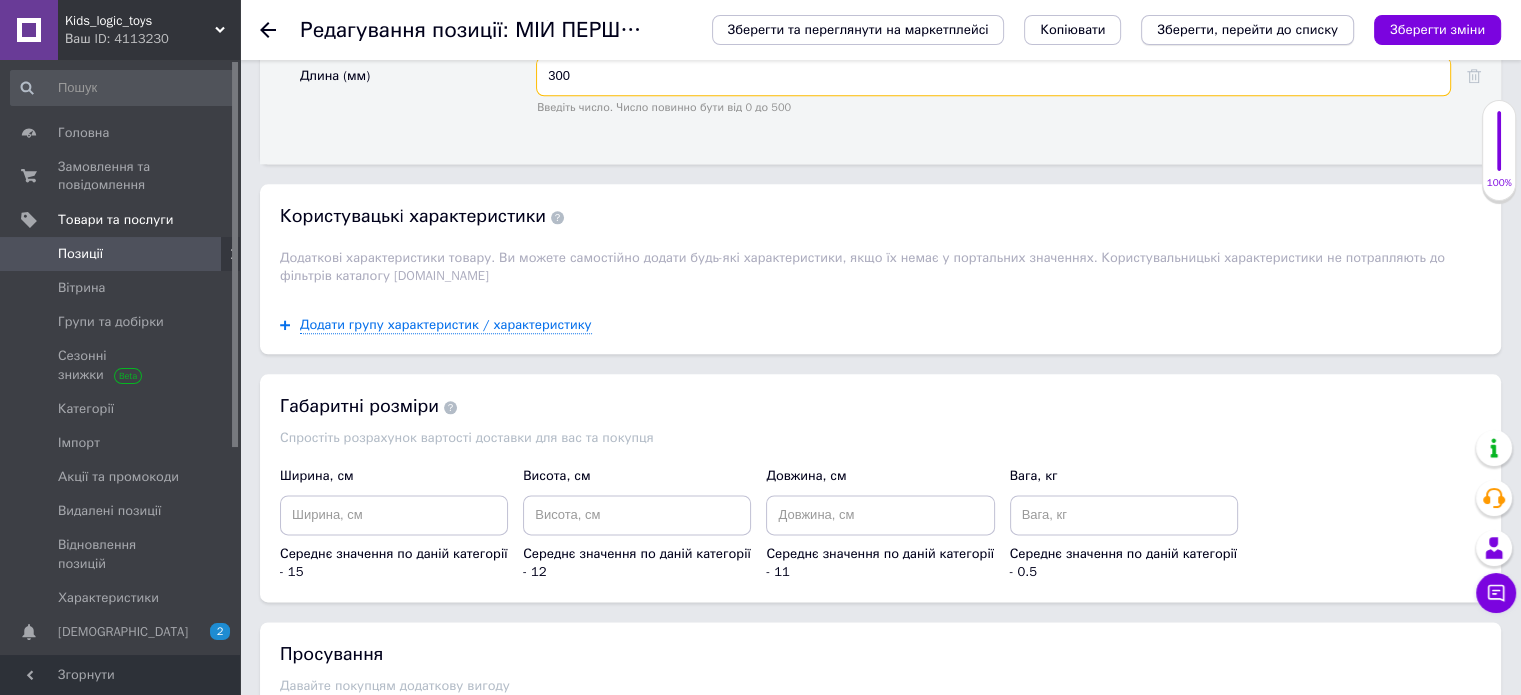 type on "300" 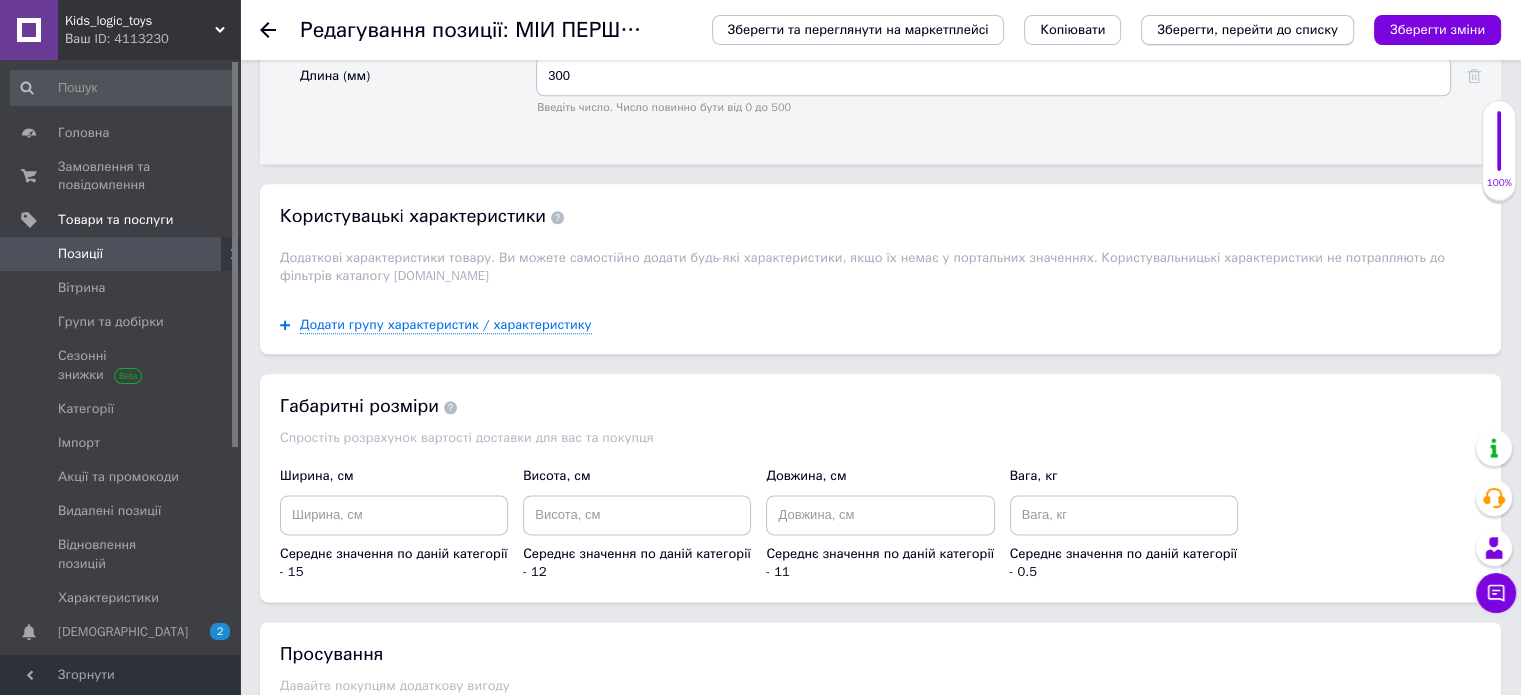 click on "Зберегти, перейти до списку" at bounding box center (1247, 29) 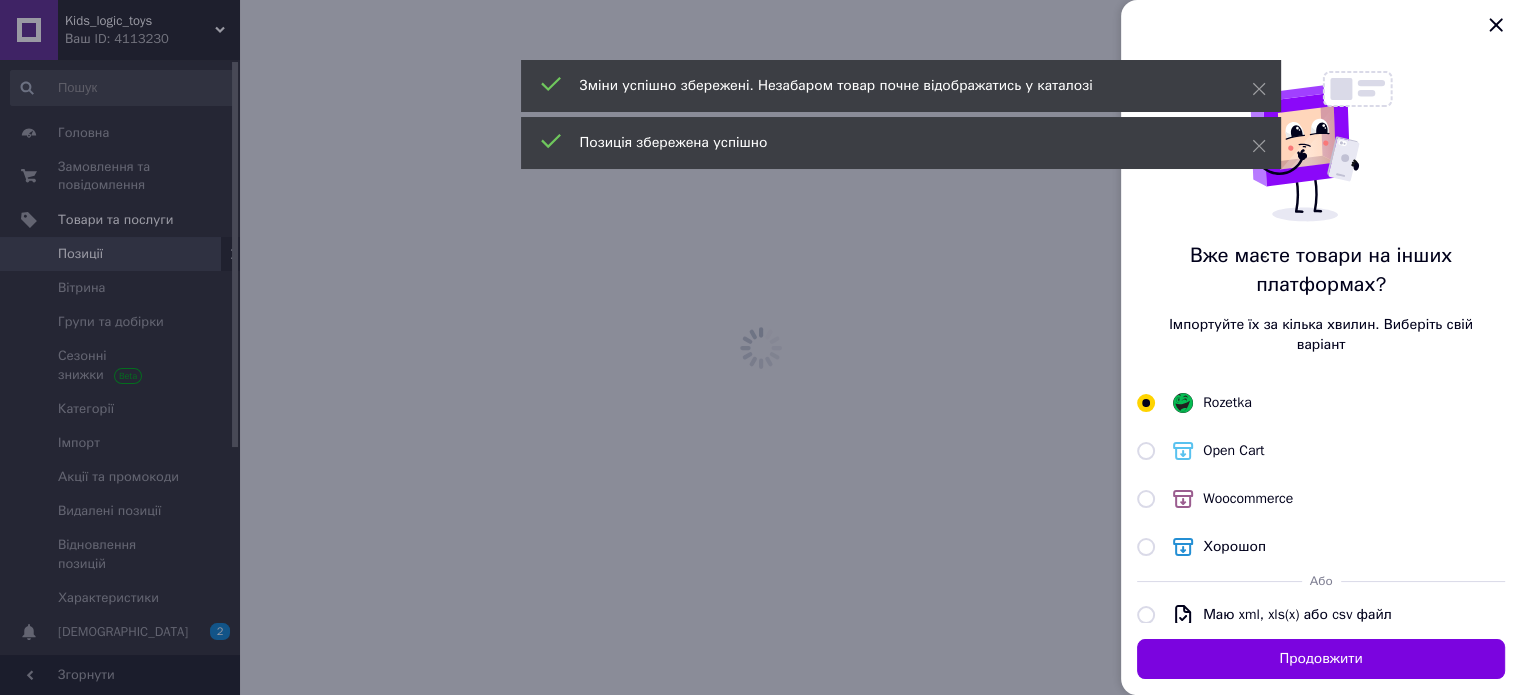 scroll, scrollTop: 0, scrollLeft: 0, axis: both 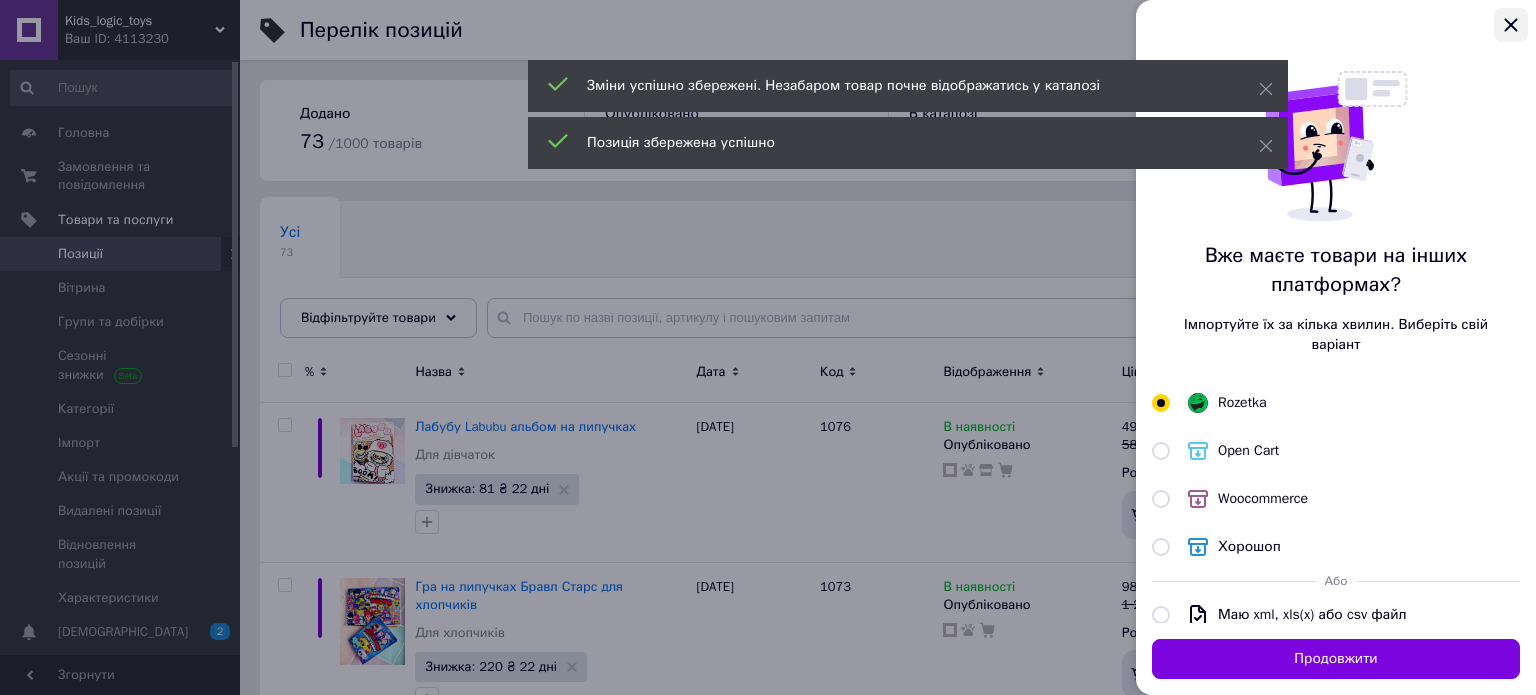 click 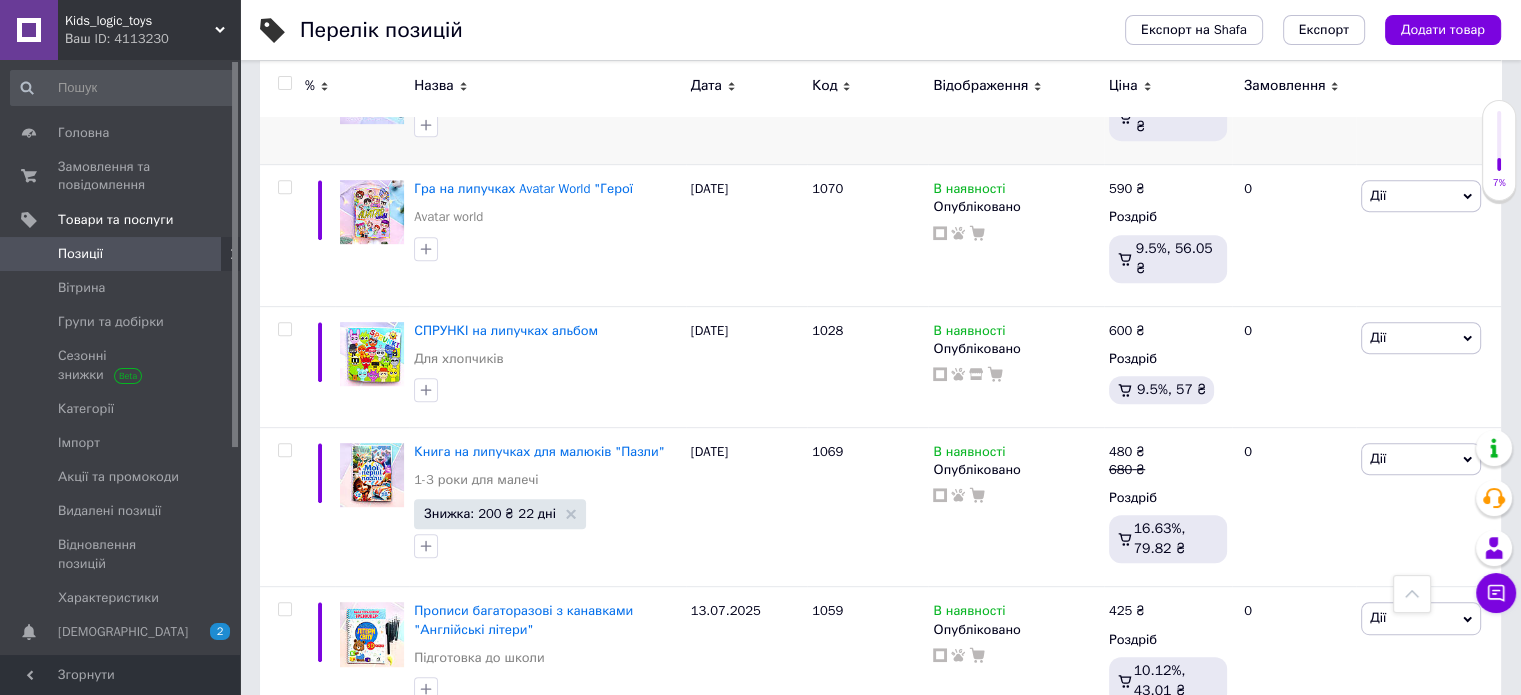 scroll, scrollTop: 900, scrollLeft: 0, axis: vertical 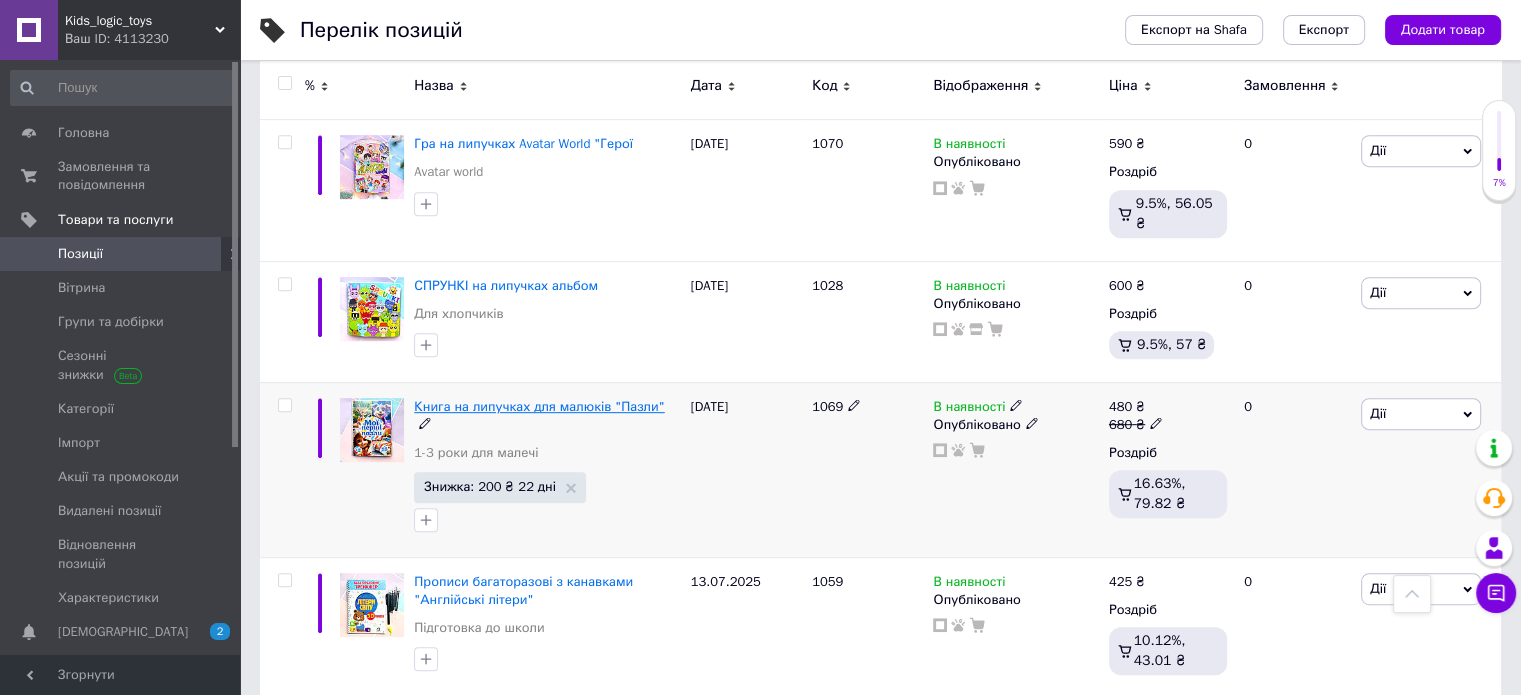 click on "Книга на липучках для малюків "Пазли"" at bounding box center (539, 406) 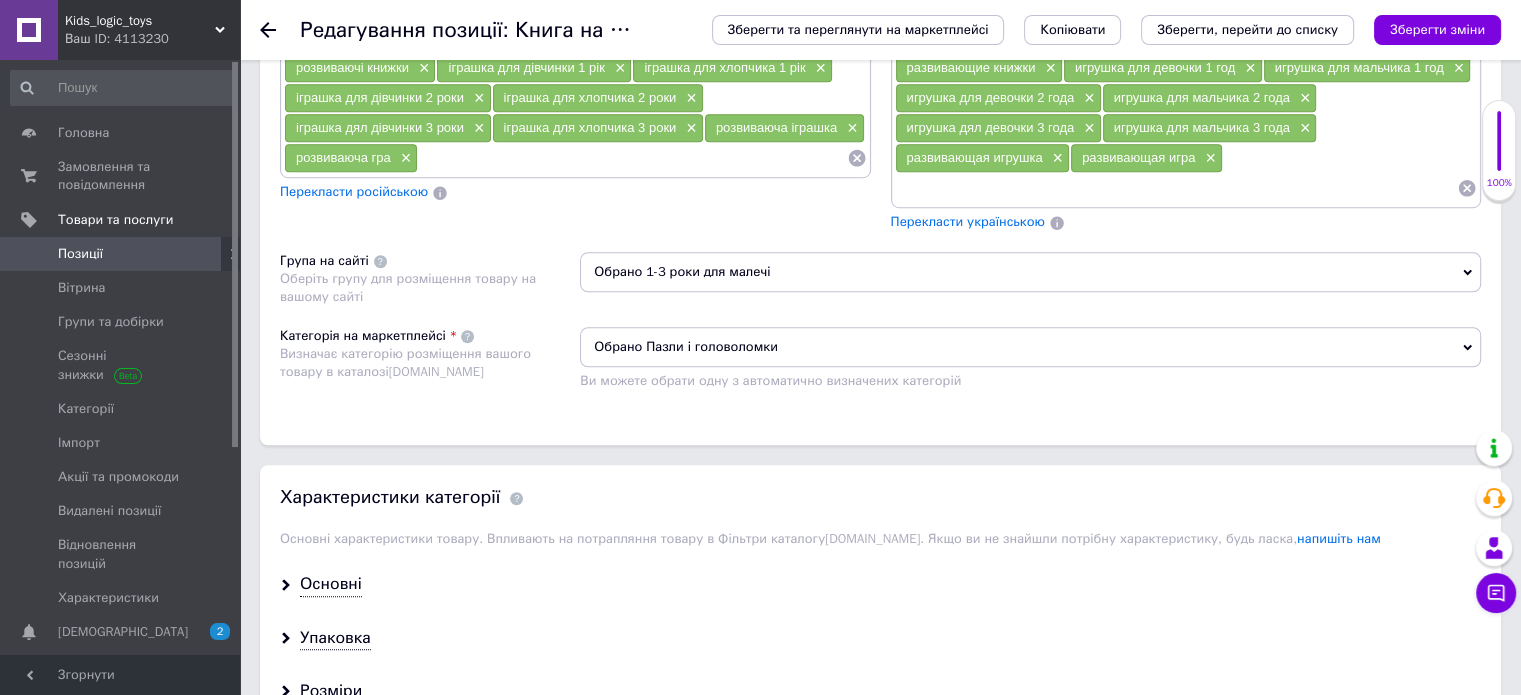 scroll, scrollTop: 1600, scrollLeft: 0, axis: vertical 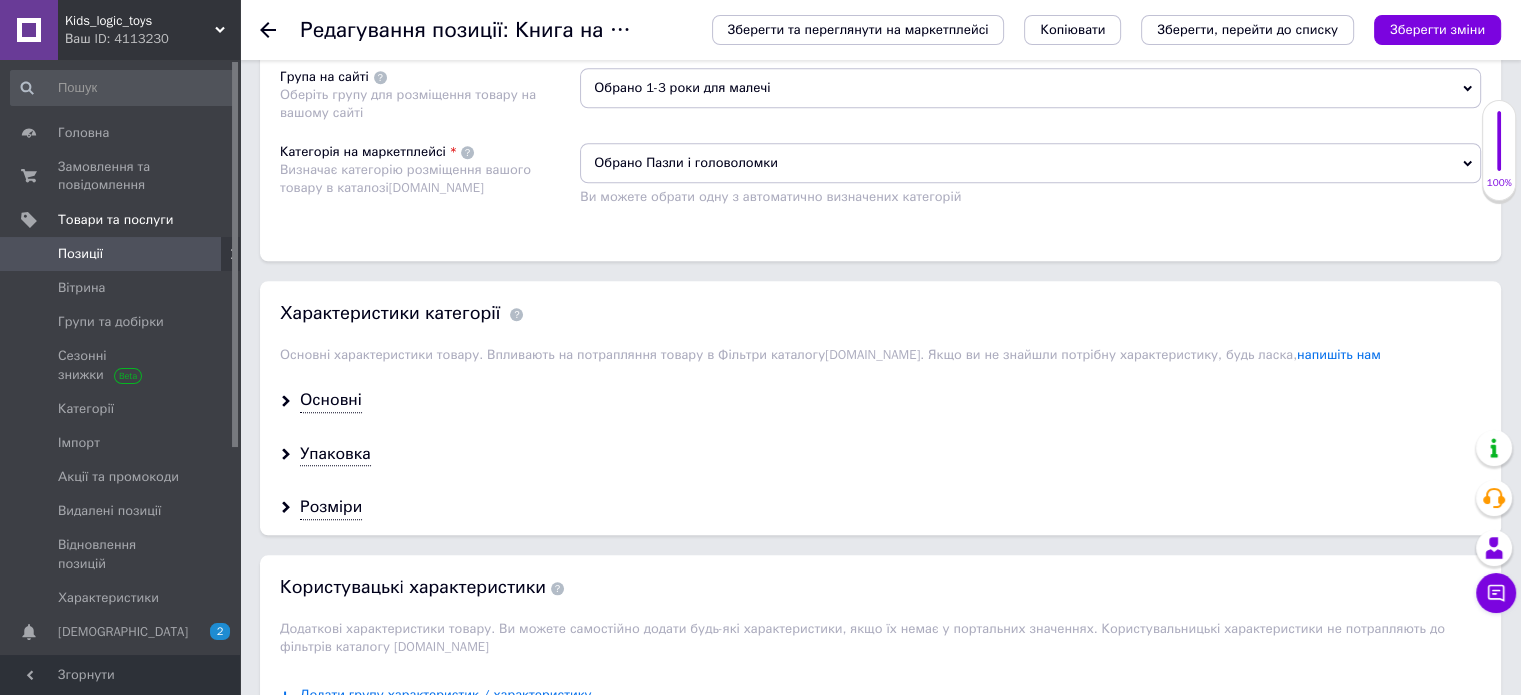 click on "Обрано Пазли і головоломки" at bounding box center [1030, 163] 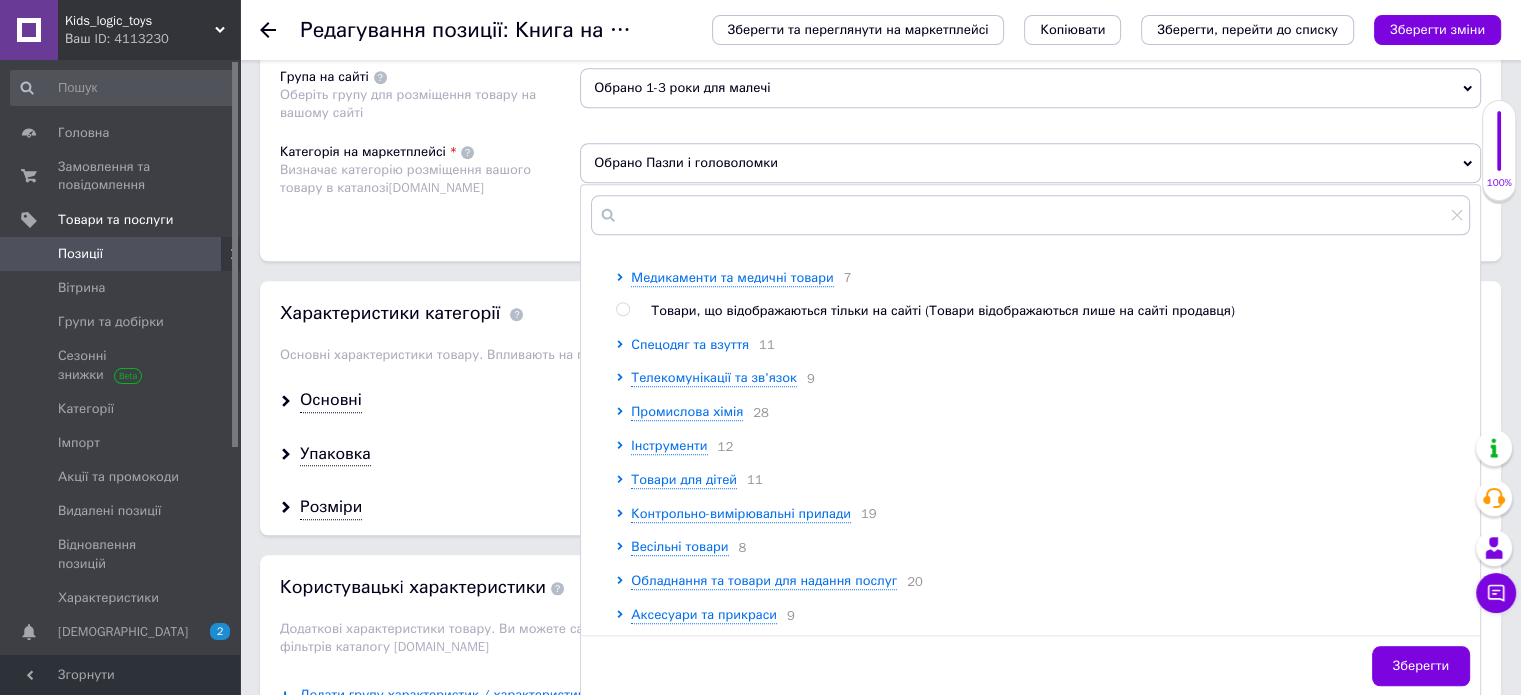 scroll, scrollTop: 1836, scrollLeft: 0, axis: vertical 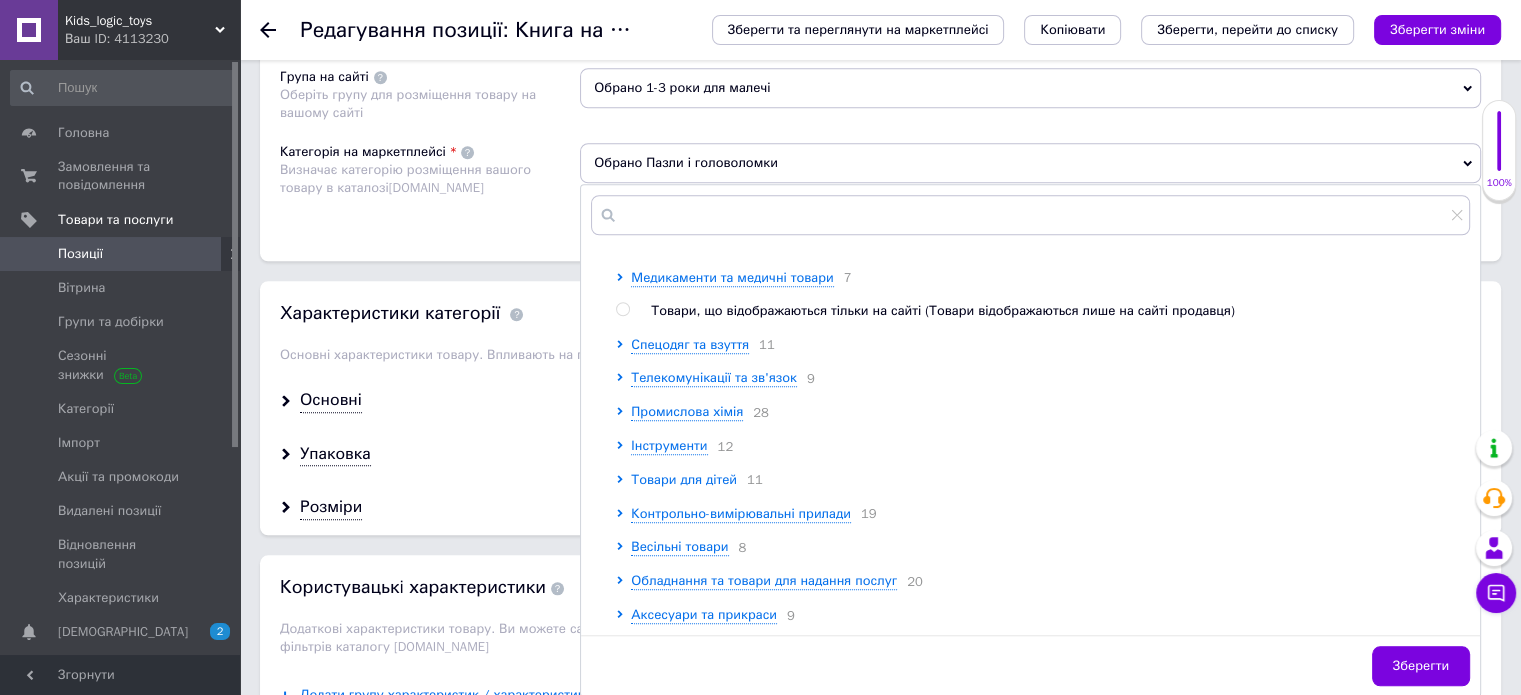 click on "Товари для дітей" at bounding box center (684, 479) 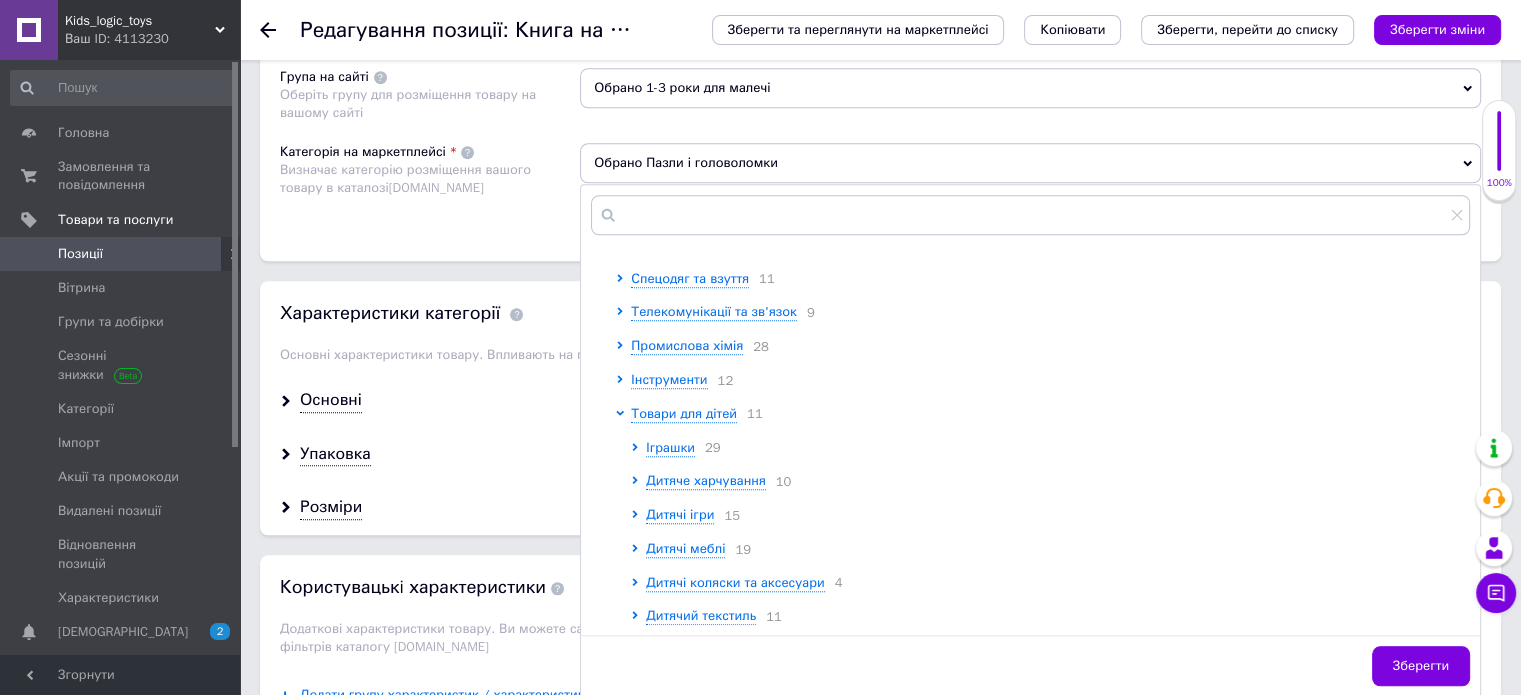 scroll, scrollTop: 1836, scrollLeft: 0, axis: vertical 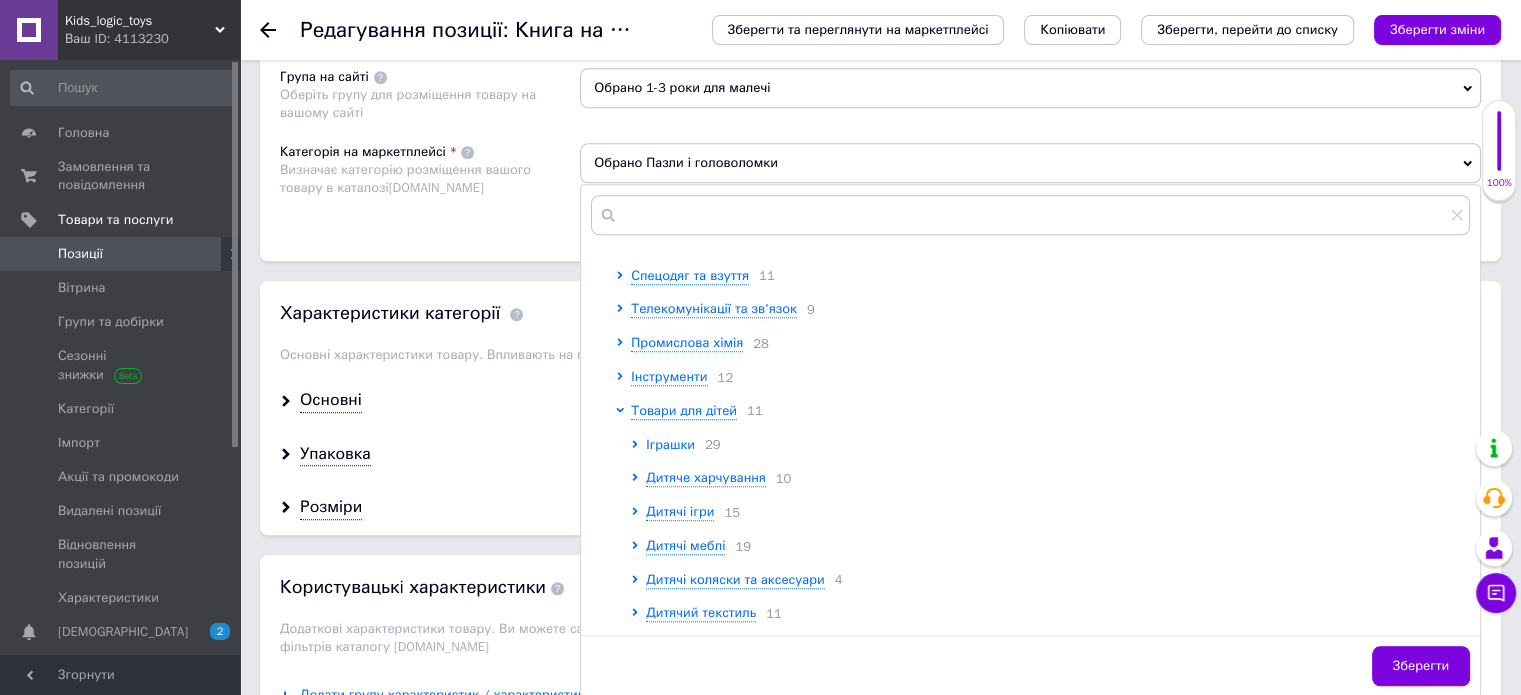 click on "Іграшки" at bounding box center [670, 444] 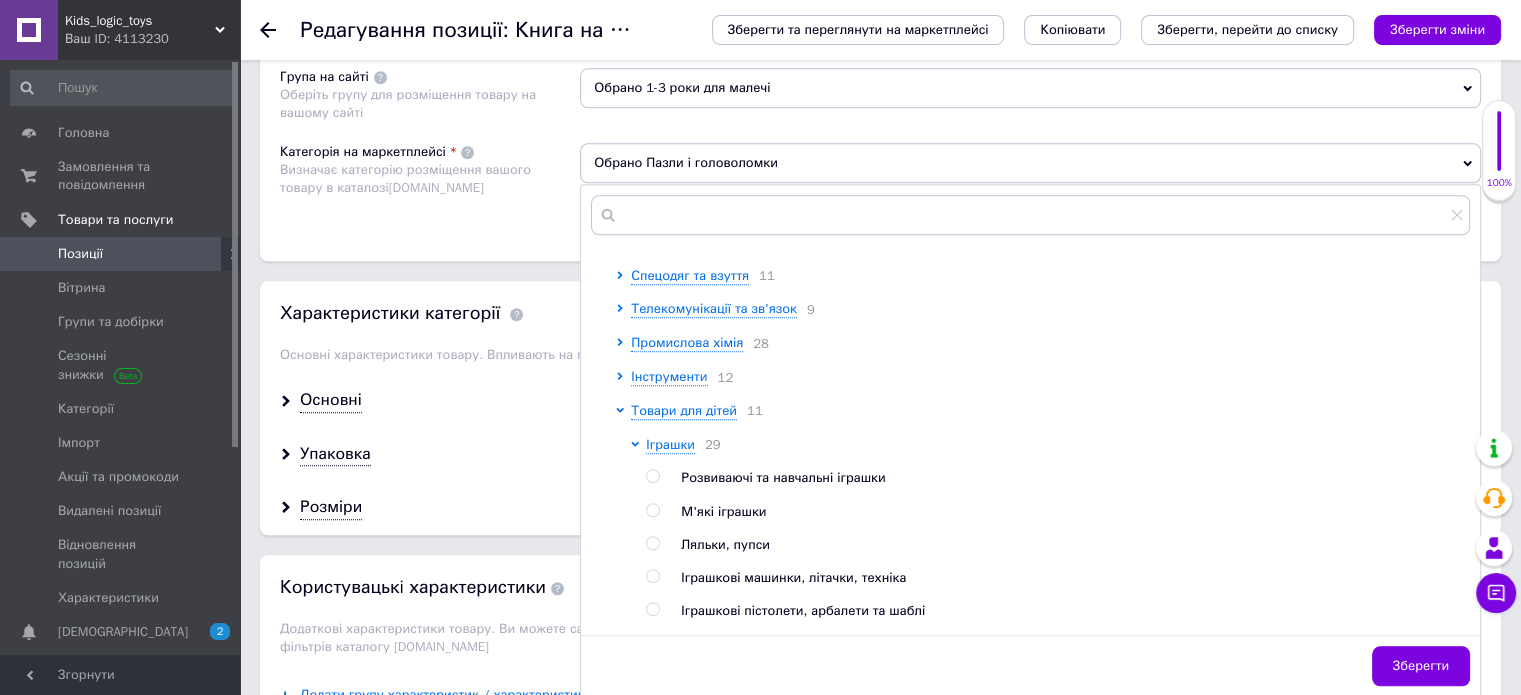 click at bounding box center (652, 476) 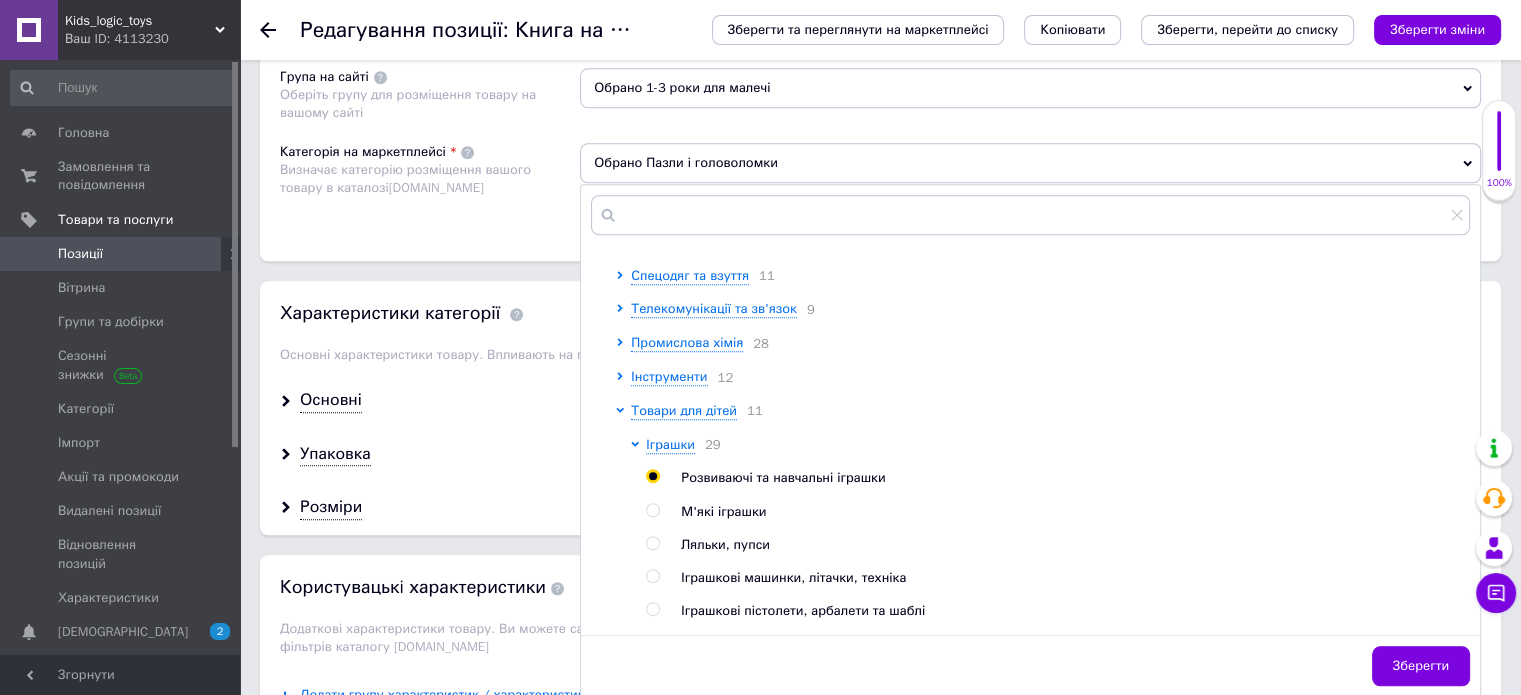 radio on "true" 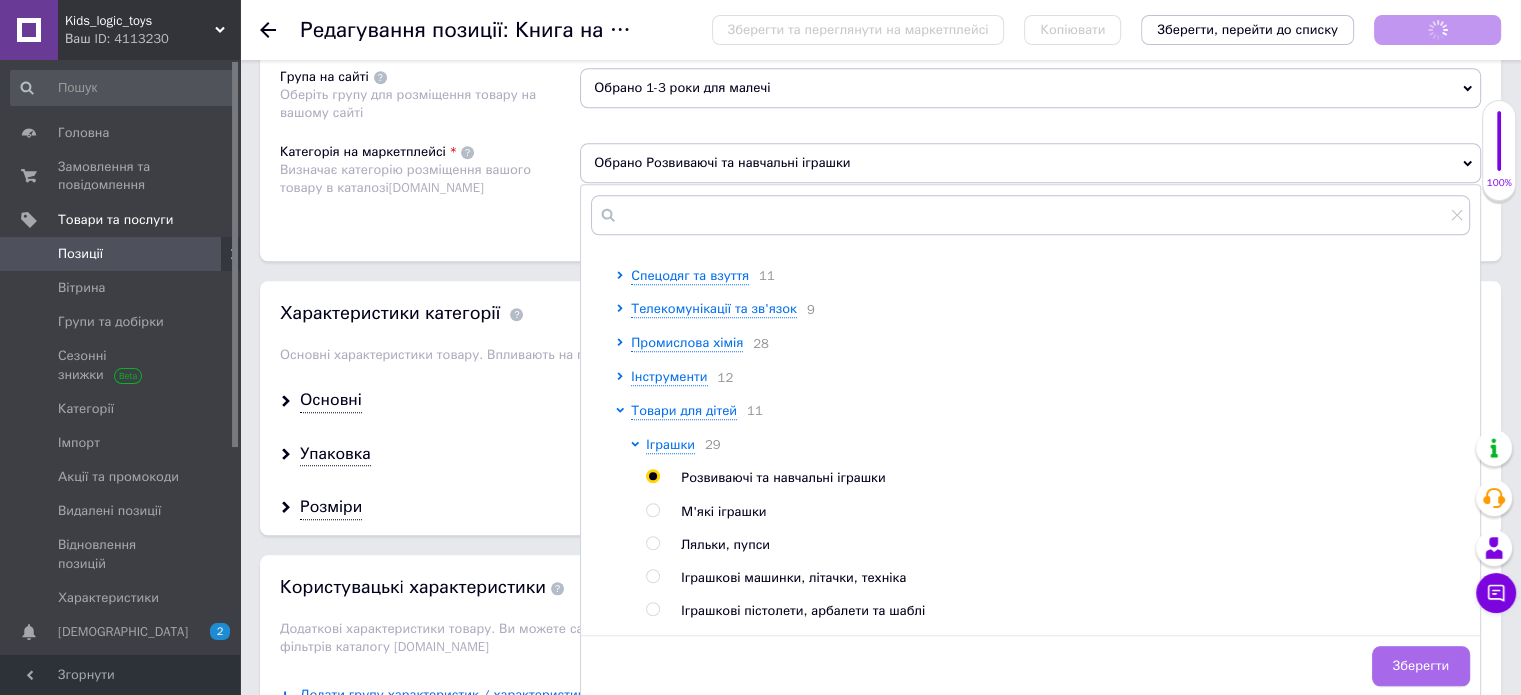 click on "Зберегти" at bounding box center [1421, 666] 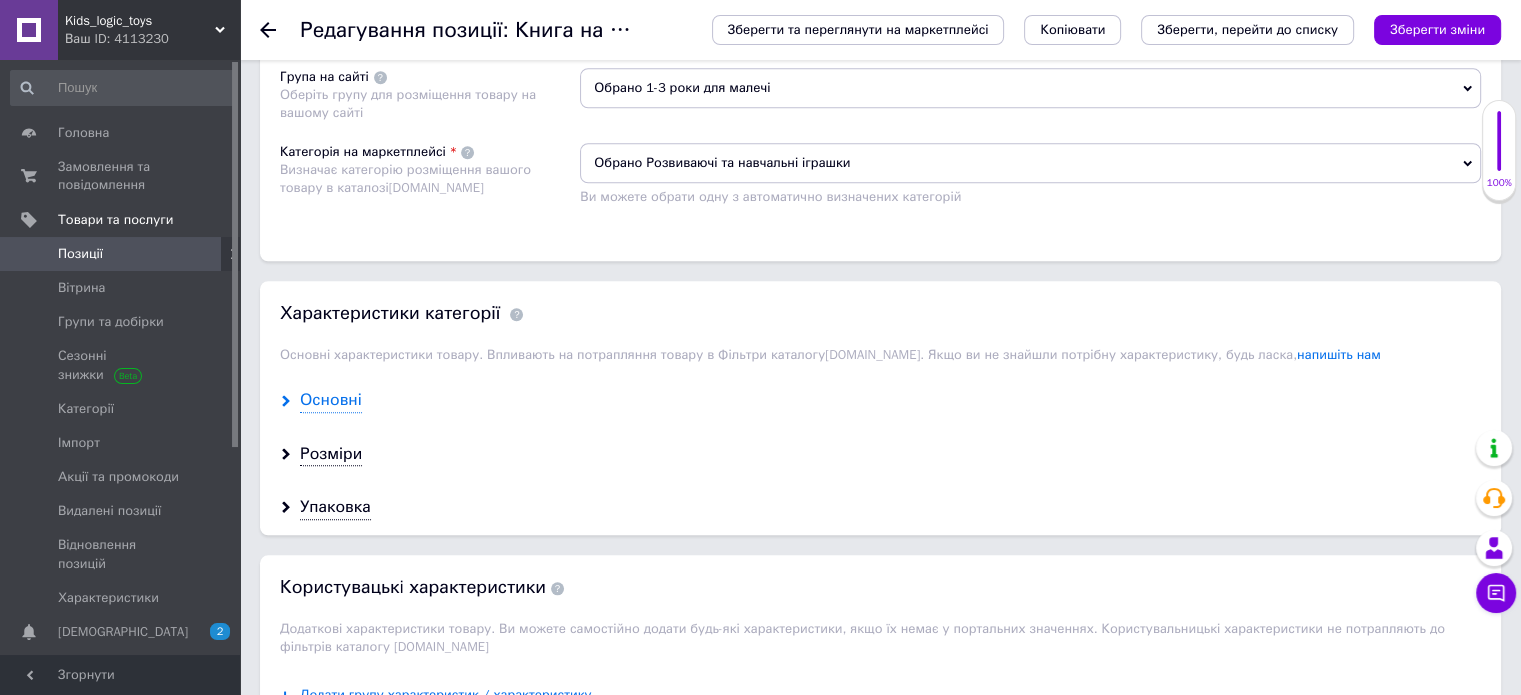 click on "Основні" at bounding box center [331, 400] 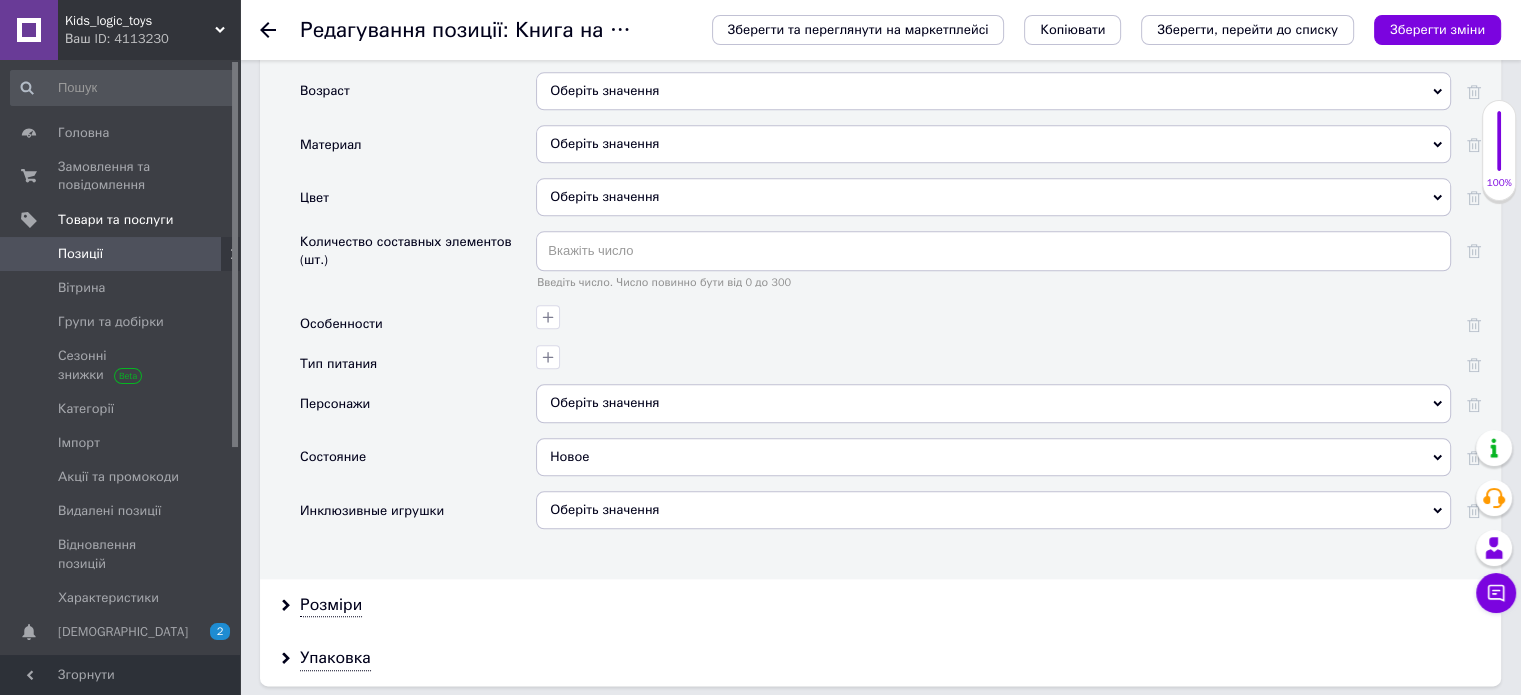 scroll, scrollTop: 2200, scrollLeft: 0, axis: vertical 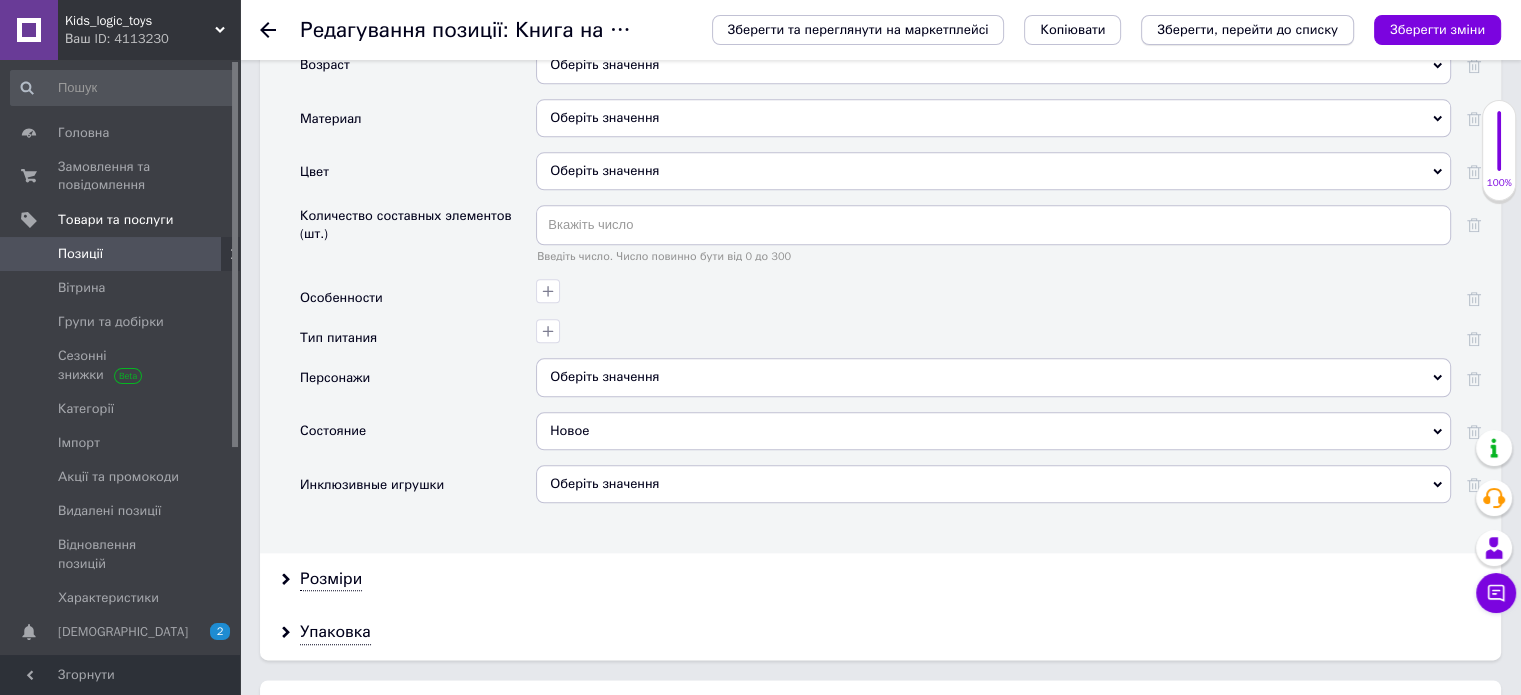 click on "Зберегти, перейти до списку" at bounding box center (1247, 29) 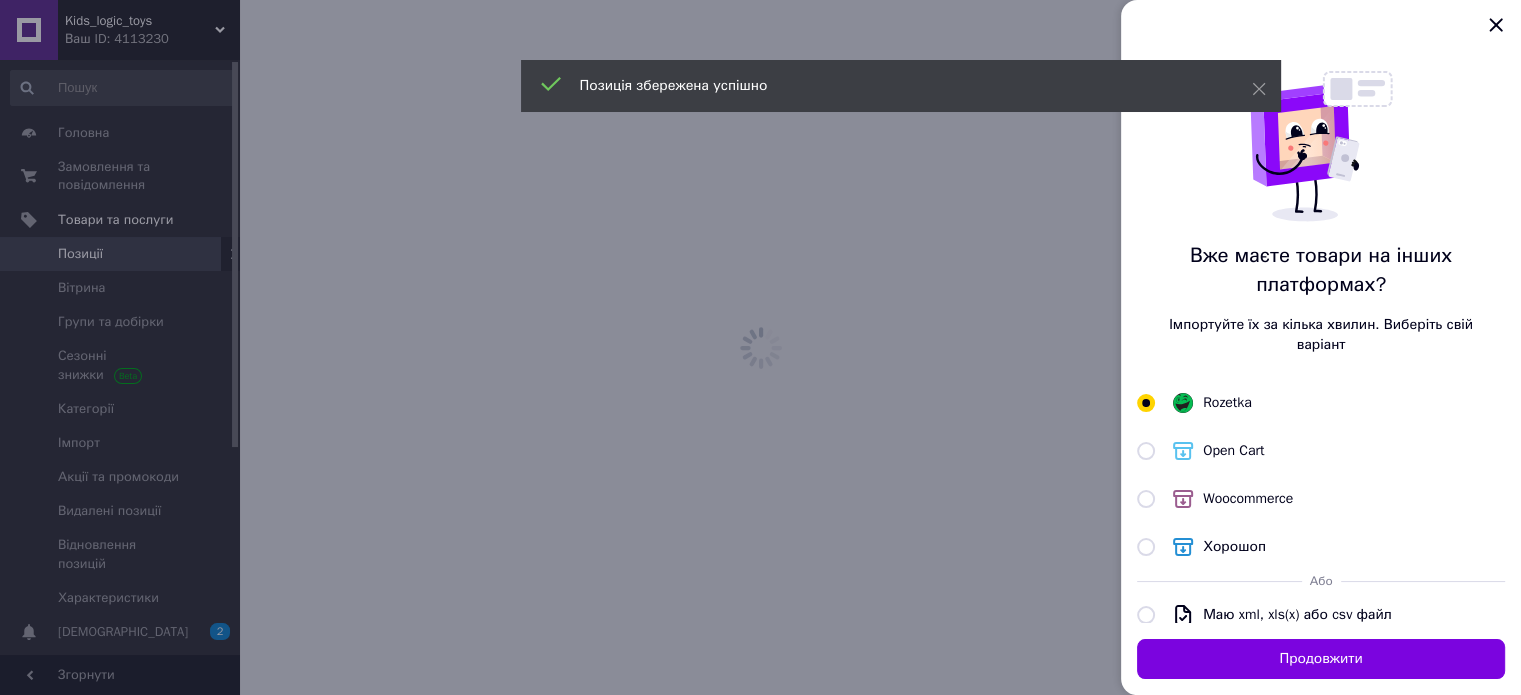 scroll, scrollTop: 0, scrollLeft: 0, axis: both 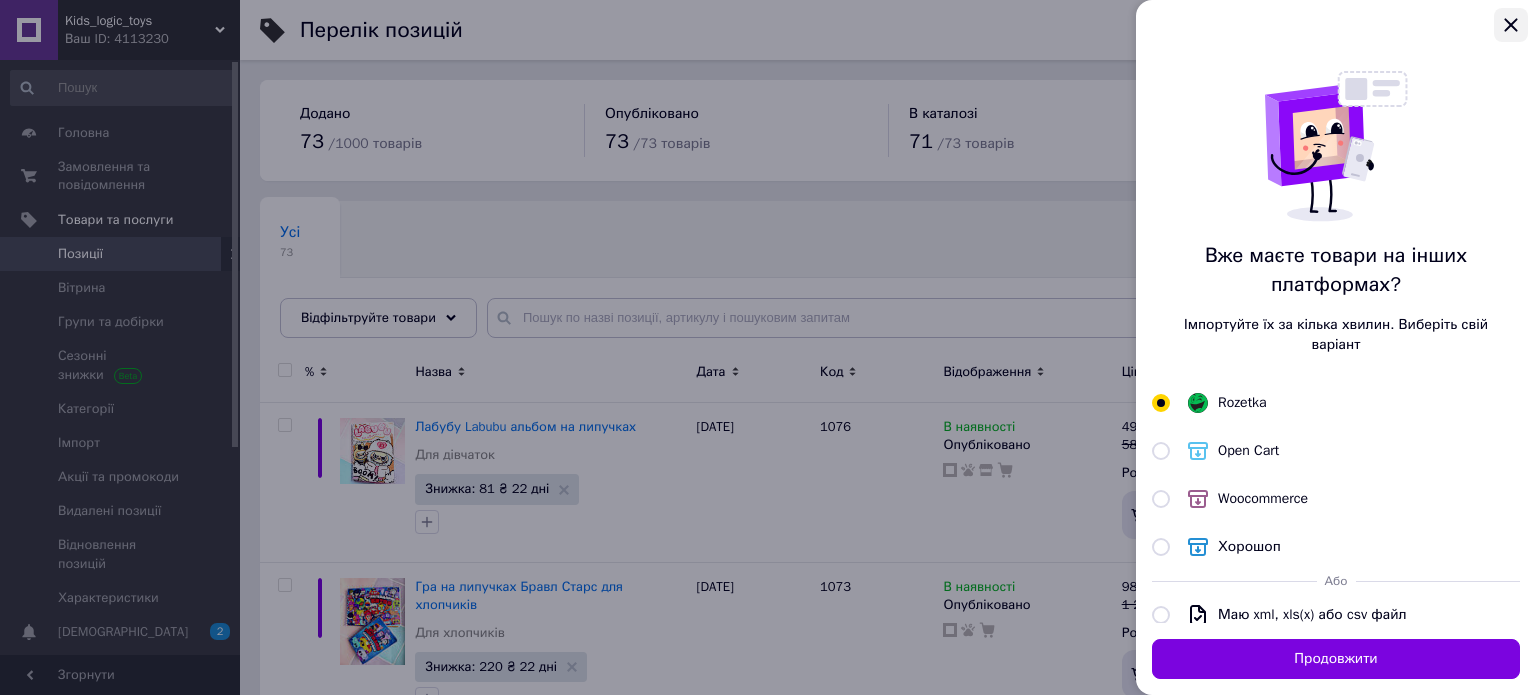 click 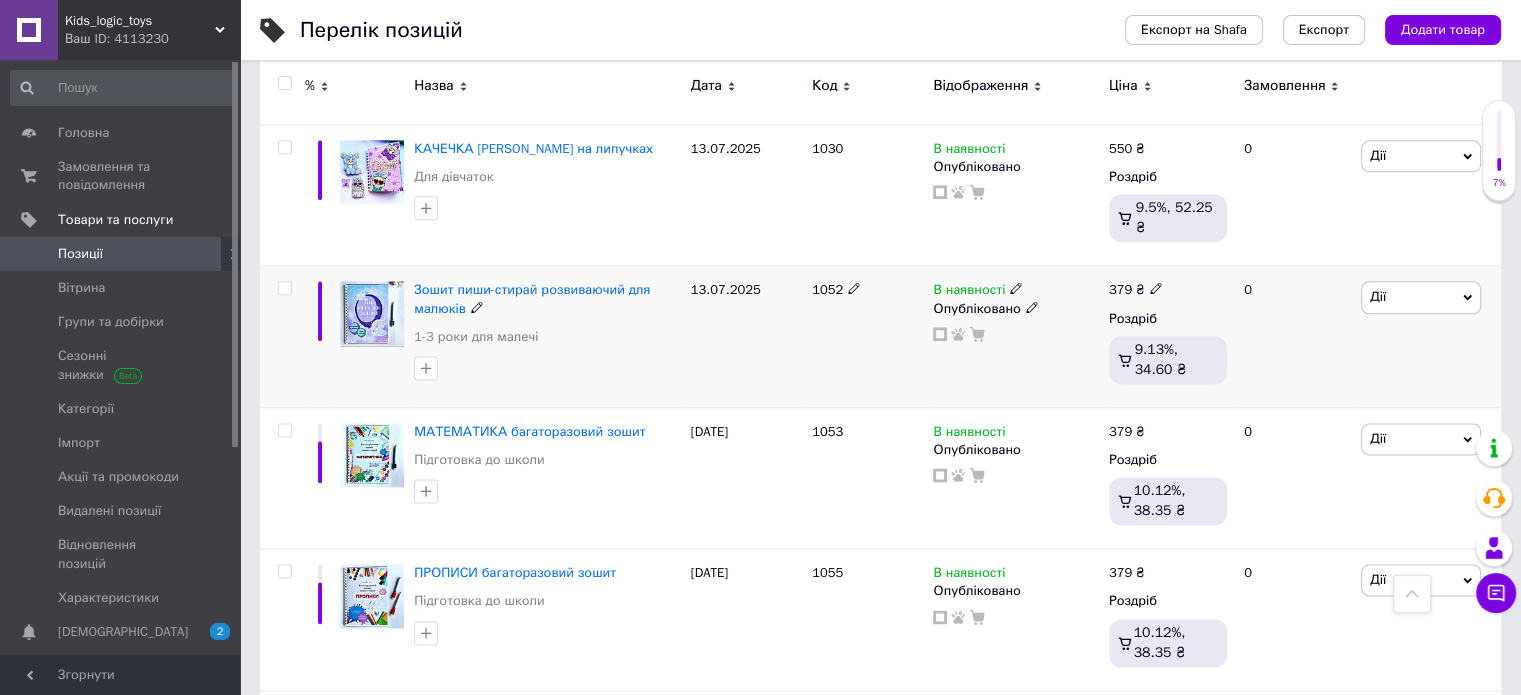 scroll, scrollTop: 2607, scrollLeft: 0, axis: vertical 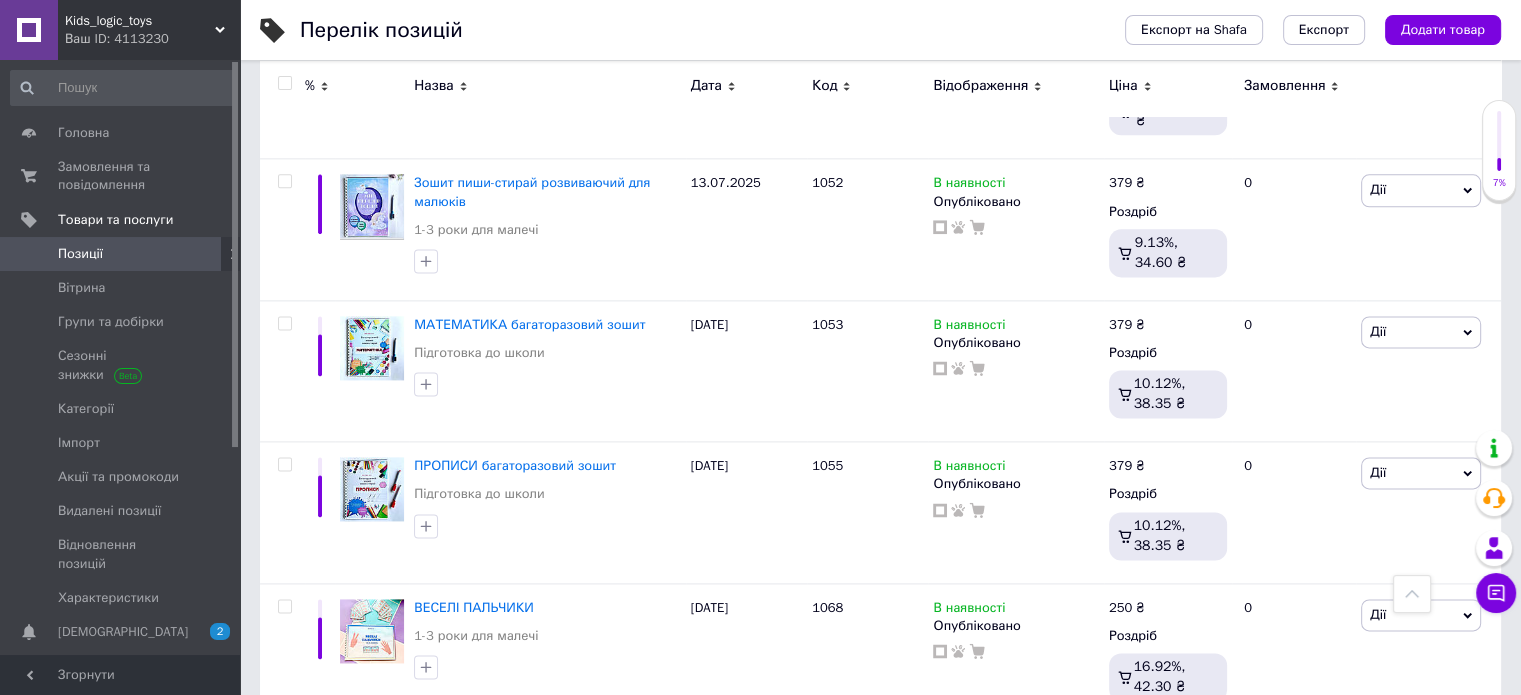 click on "2" at bounding box center [327, 765] 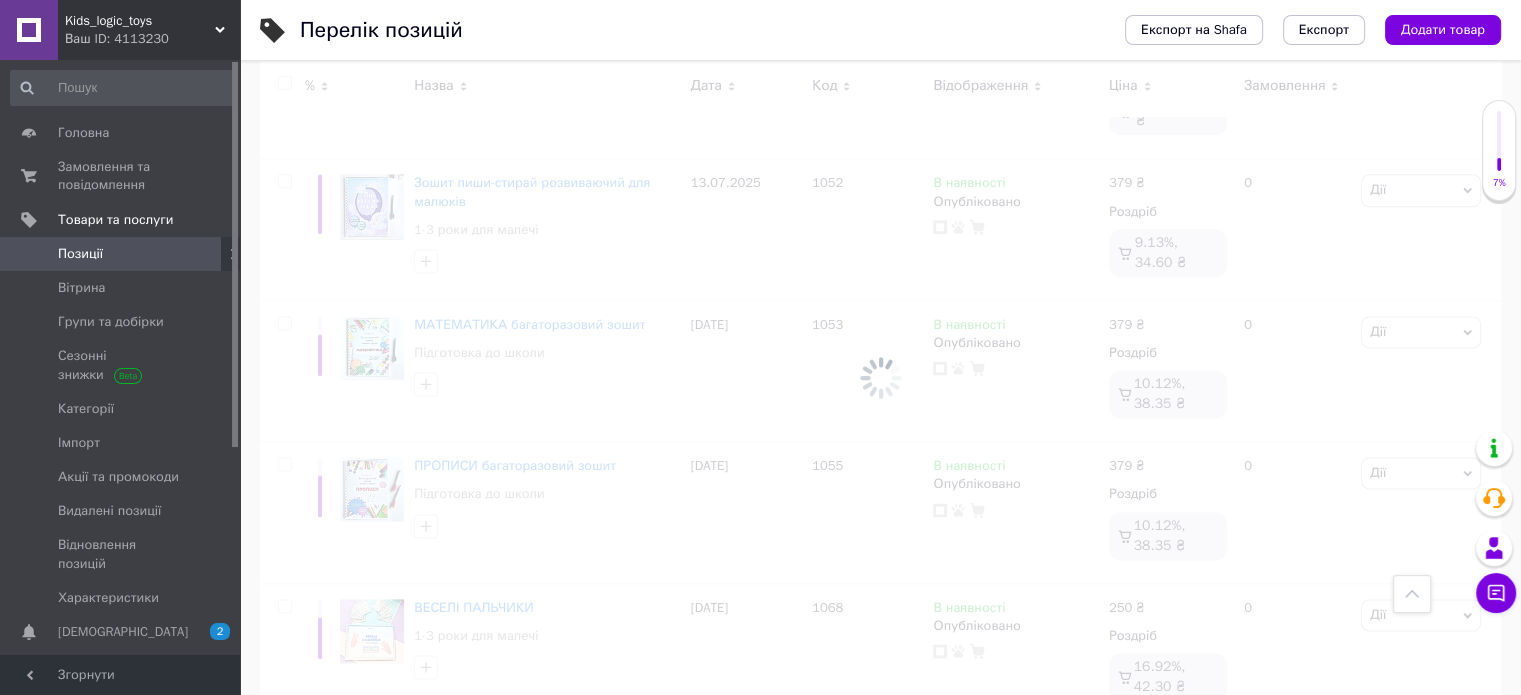 scroll, scrollTop: 2511, scrollLeft: 0, axis: vertical 